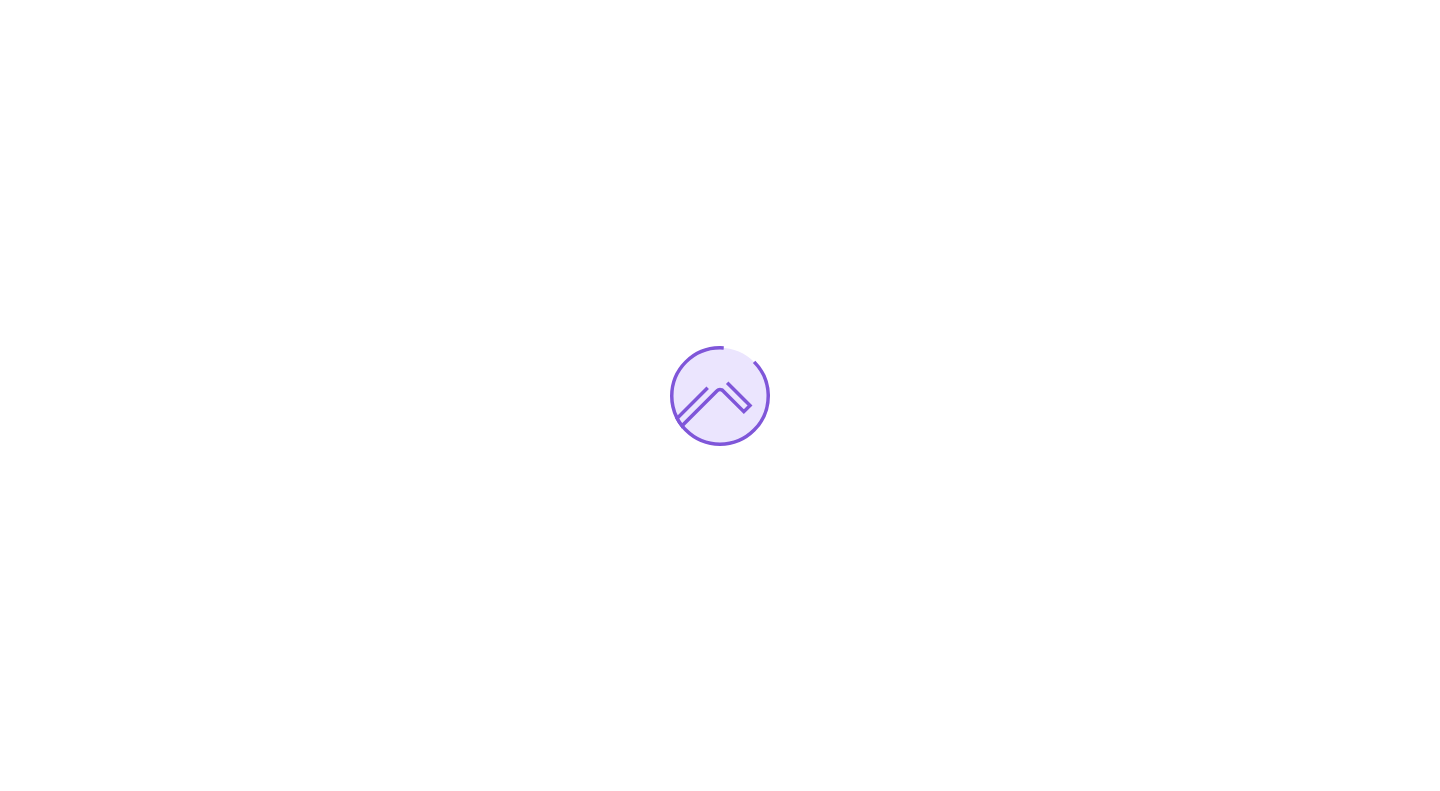 scroll, scrollTop: 0, scrollLeft: 0, axis: both 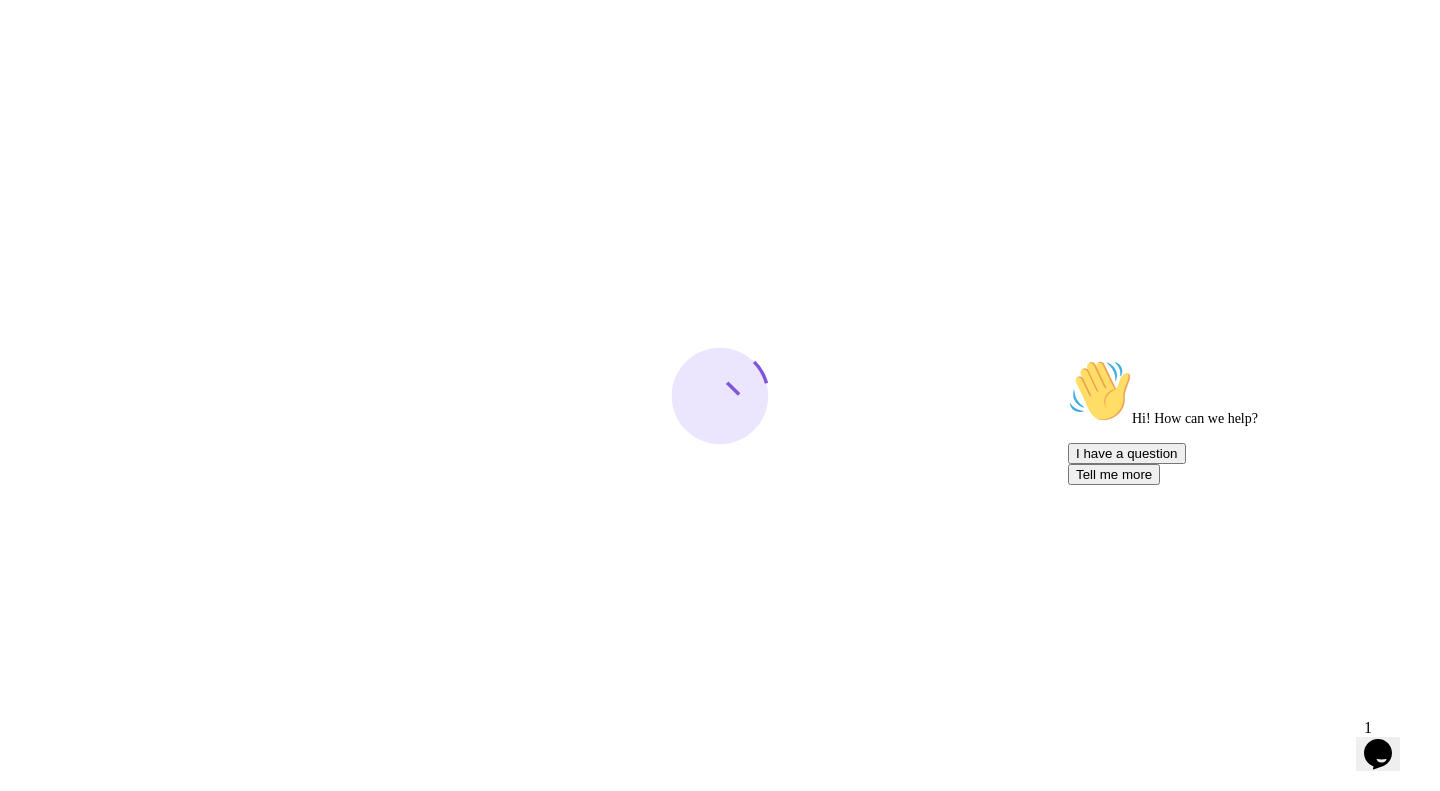 click at bounding box center (1068, 359) 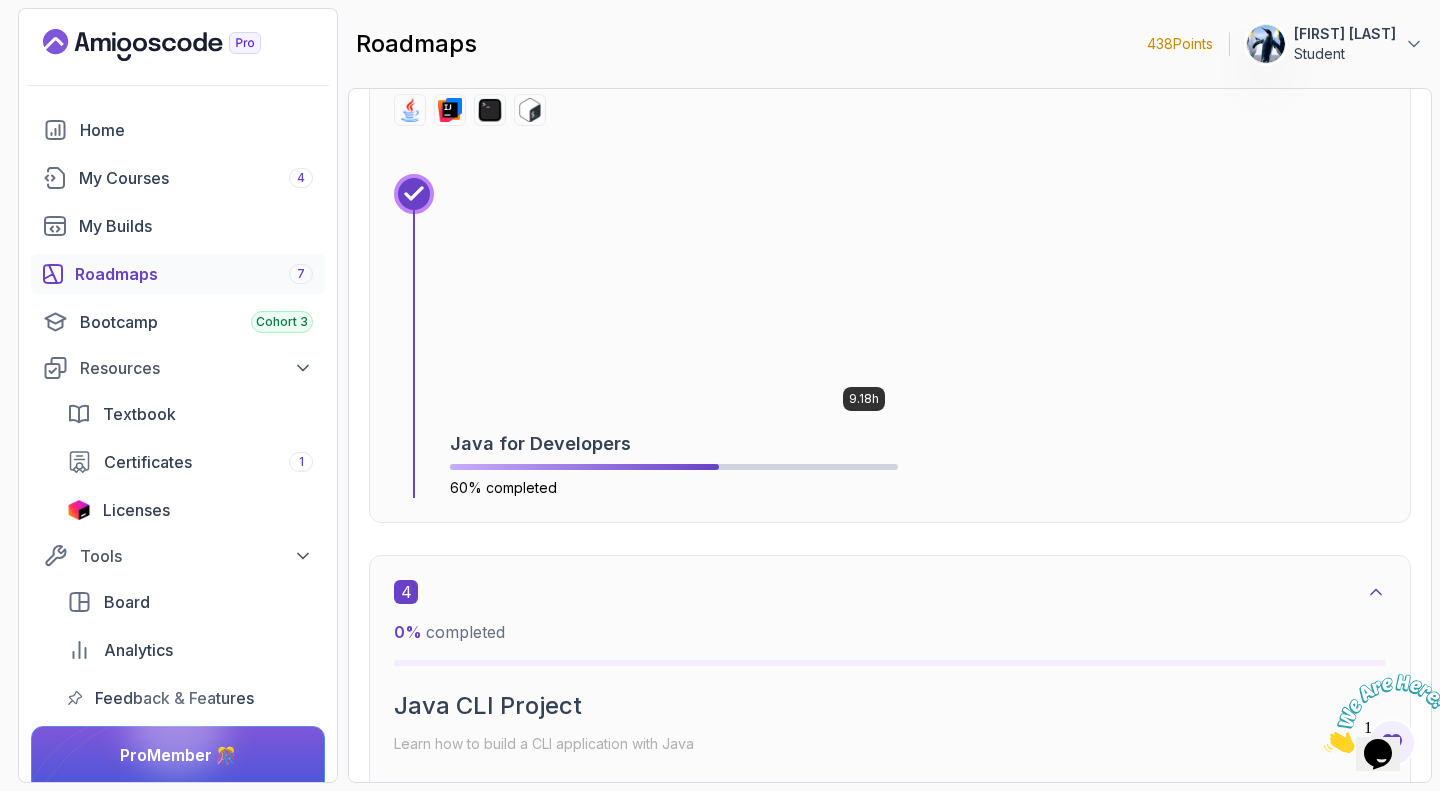 scroll, scrollTop: 2469, scrollLeft: 0, axis: vertical 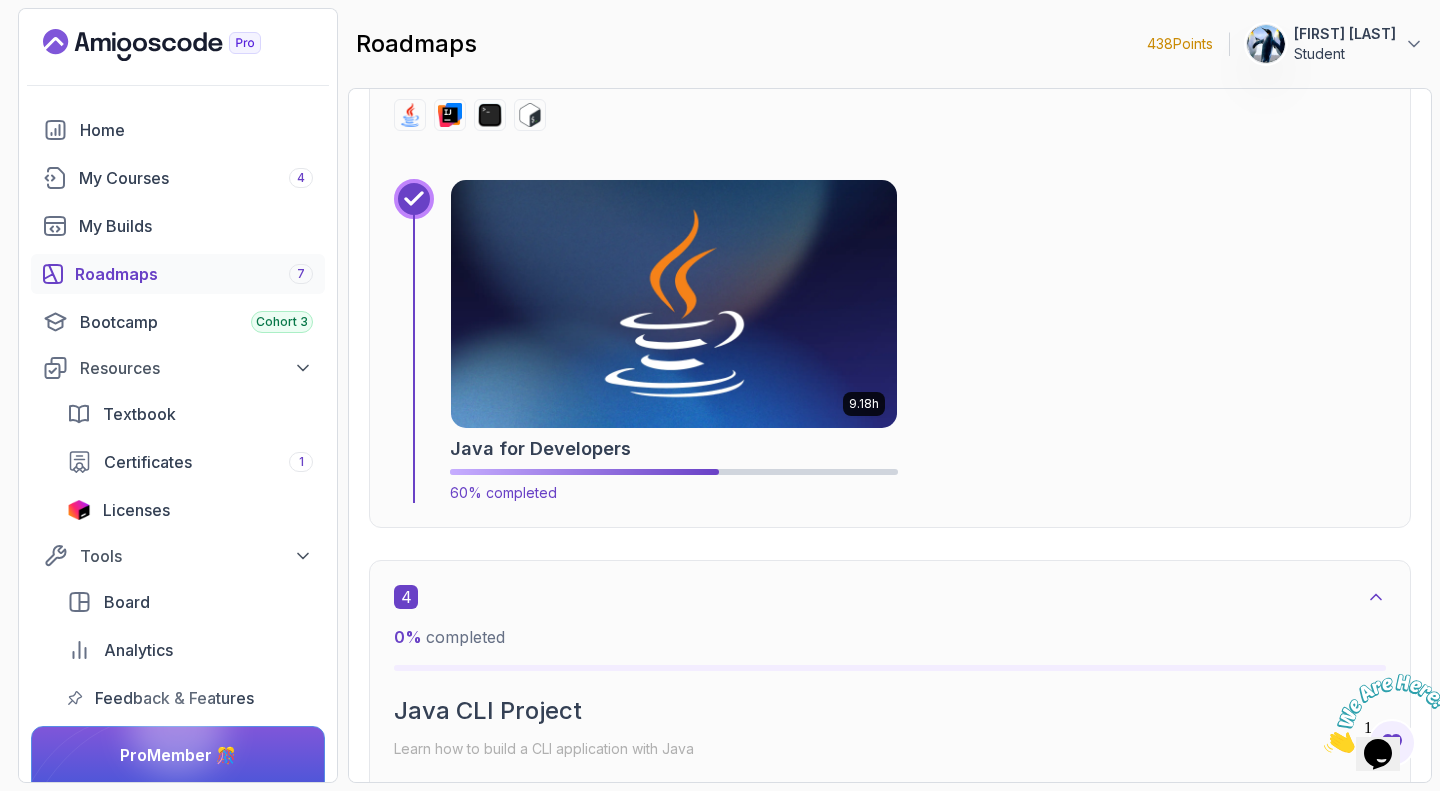 click at bounding box center [674, 304] 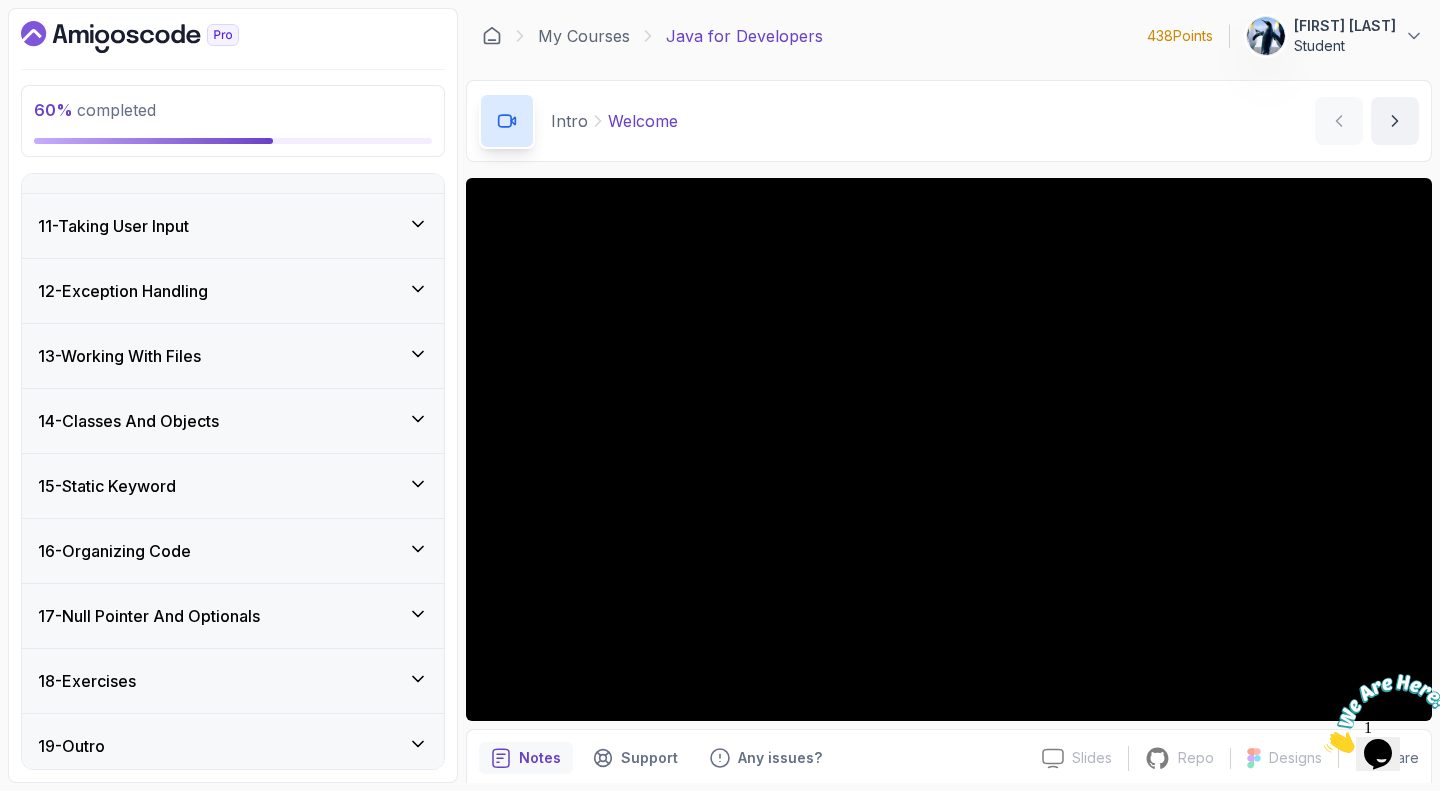 scroll, scrollTop: 799, scrollLeft: 0, axis: vertical 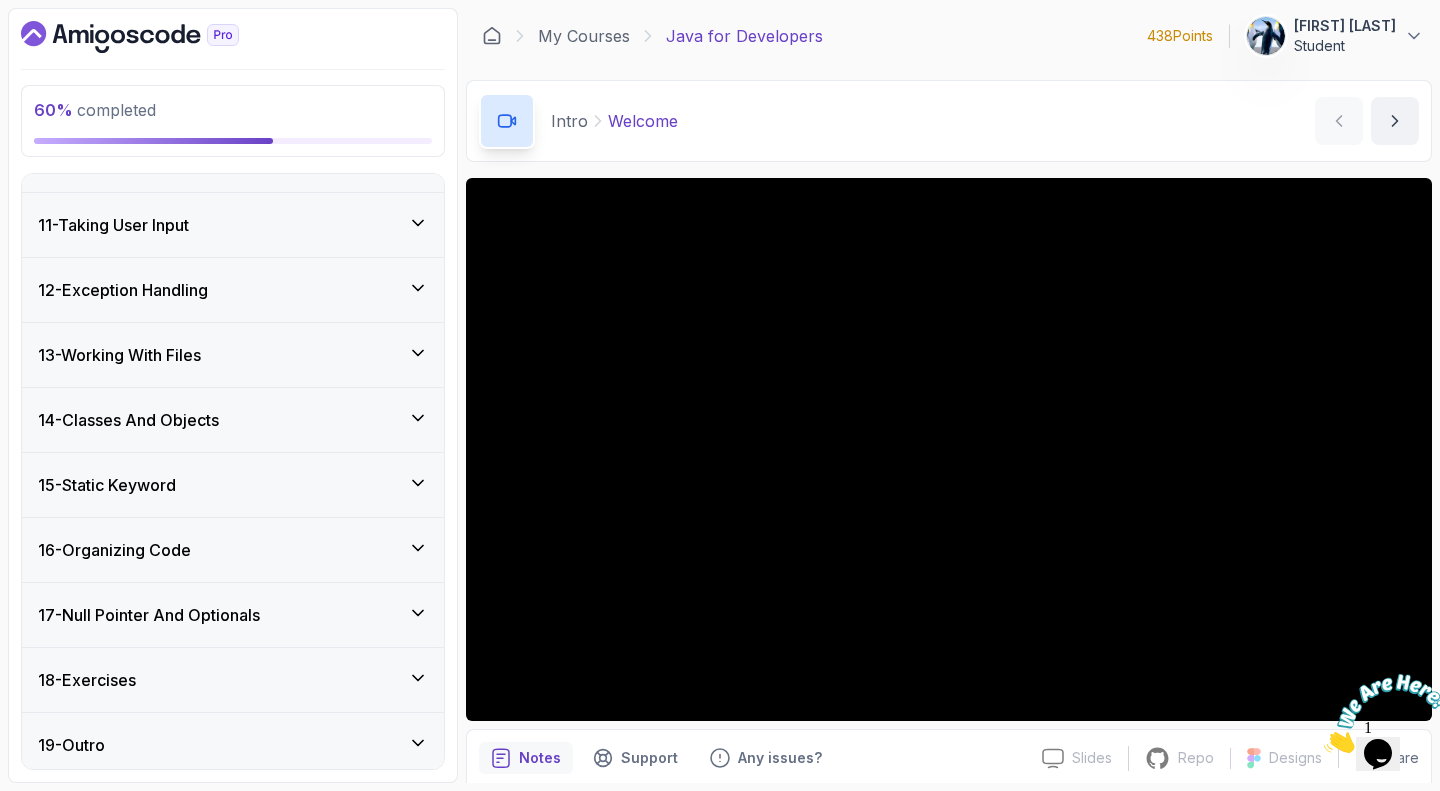 click on "13  -  Working With Files" at bounding box center (233, 355) 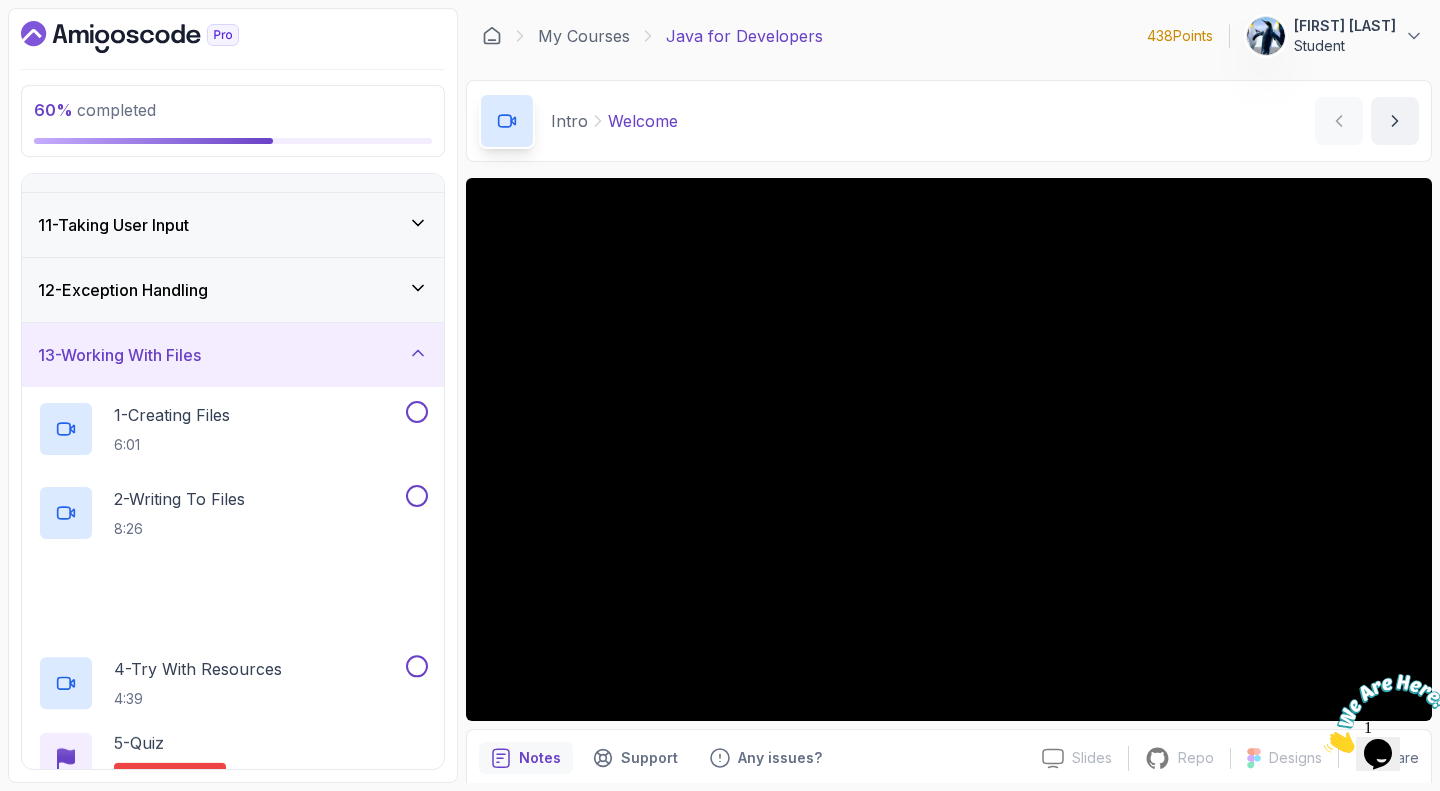 scroll, scrollTop: 792, scrollLeft: 0, axis: vertical 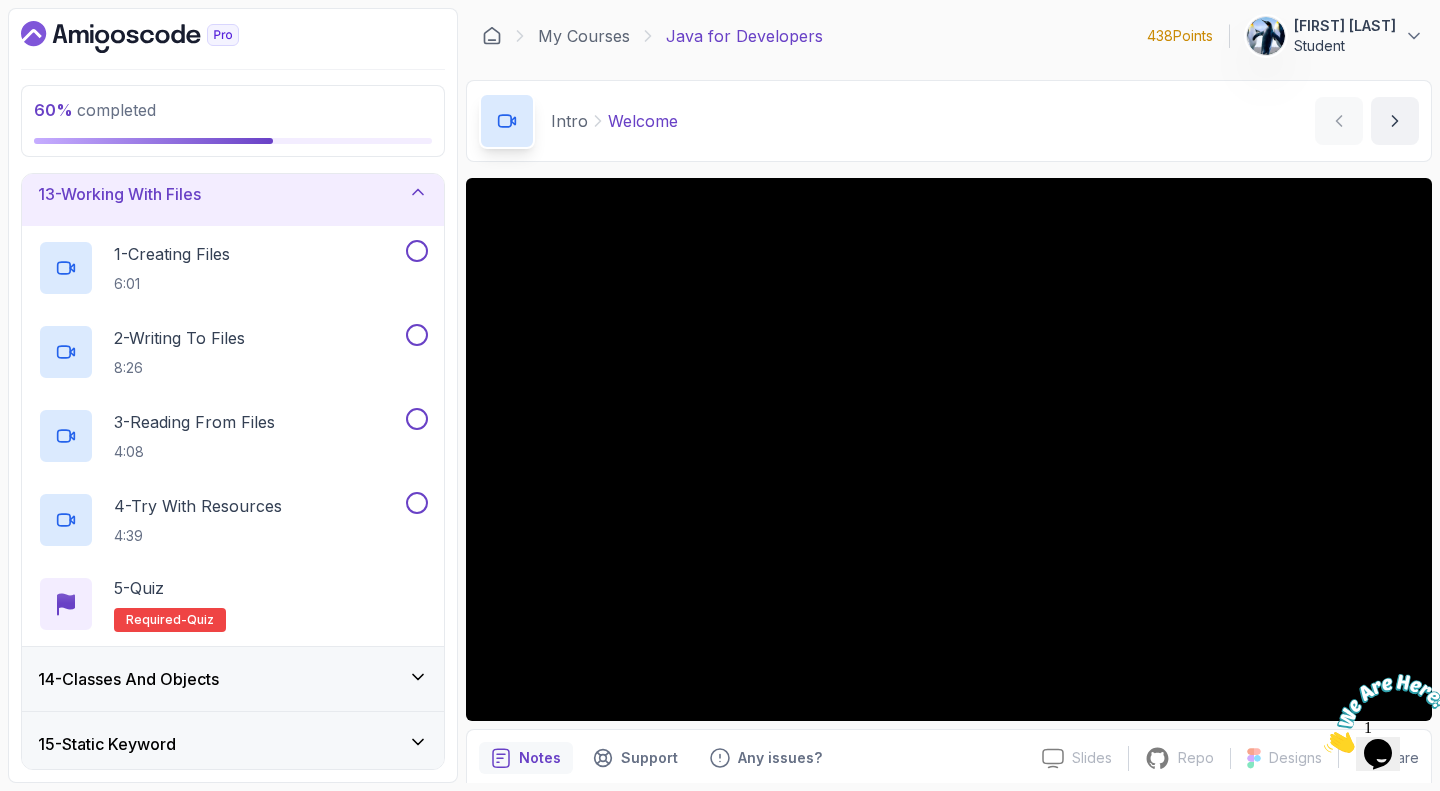 type 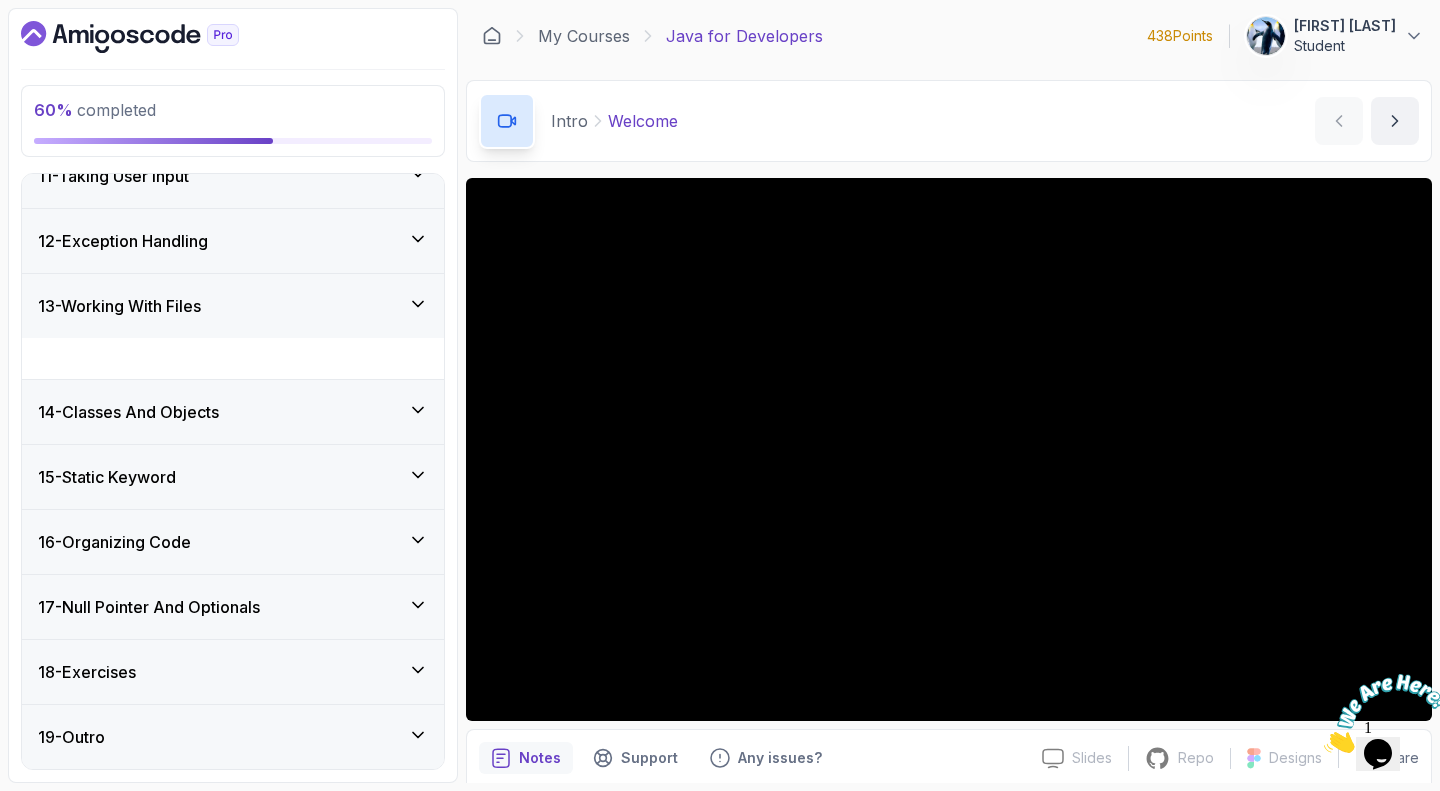 scroll, scrollTop: 631, scrollLeft: 0, axis: vertical 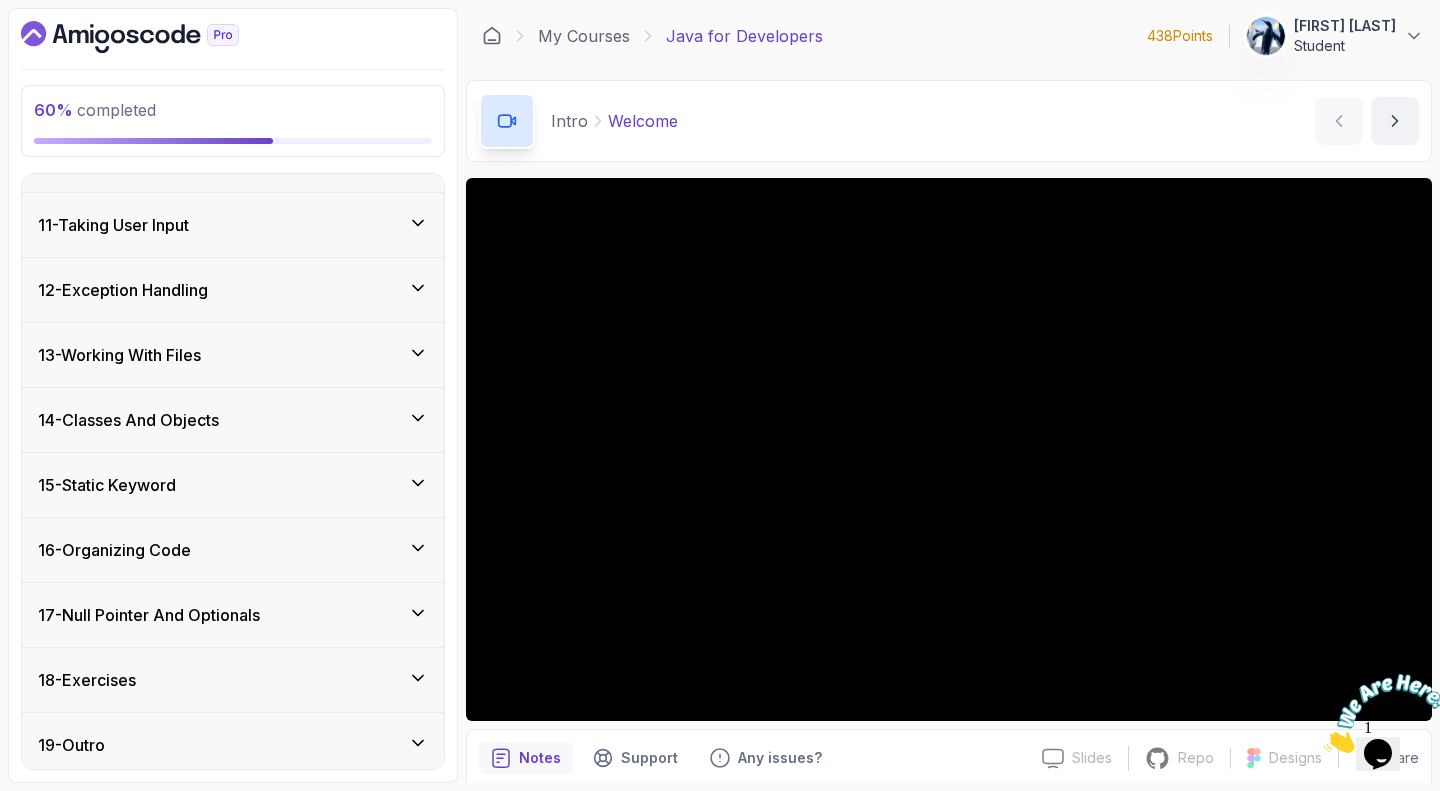 click on "13  -  Working With Files" at bounding box center (233, 355) 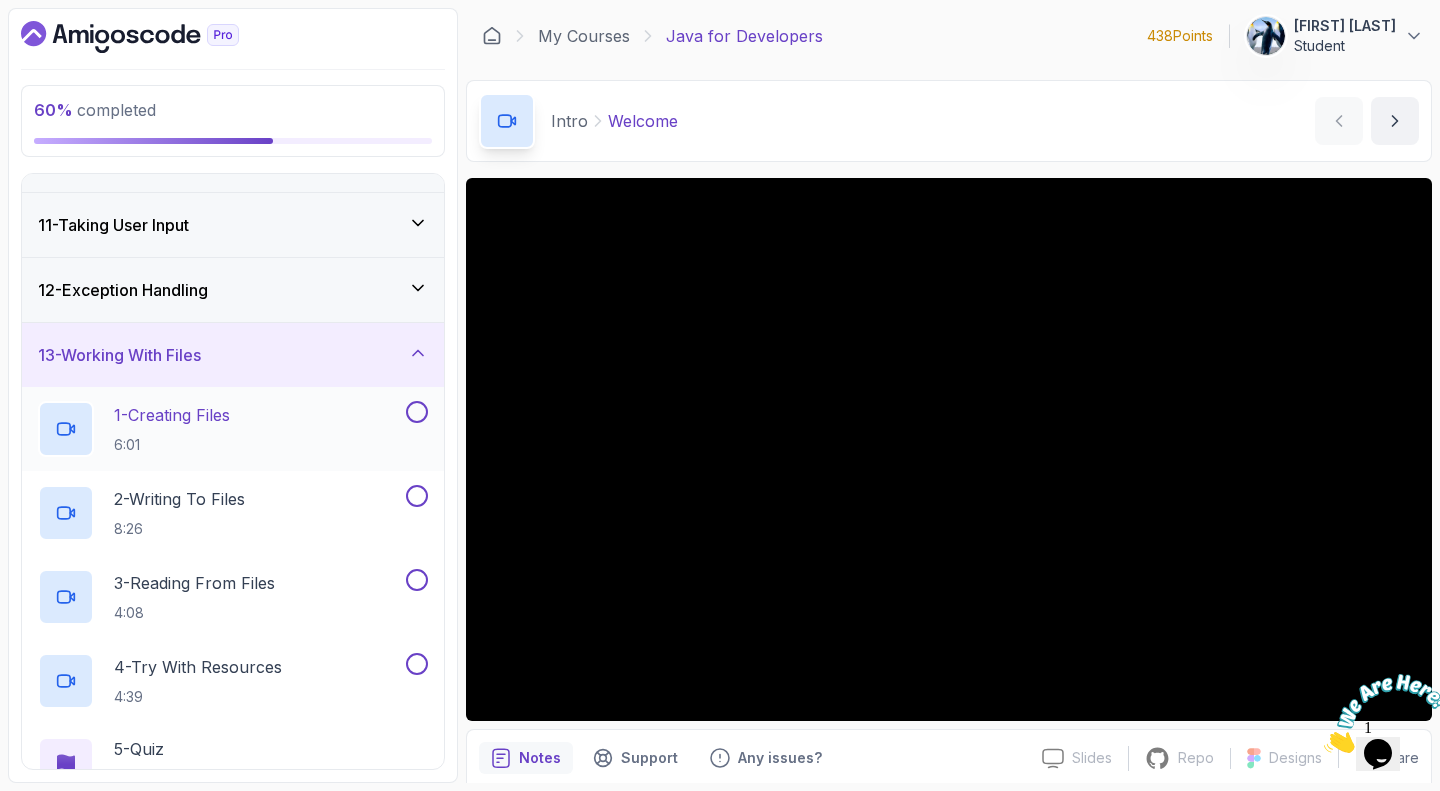 click on "1  -  Creating Files" at bounding box center [172, 415] 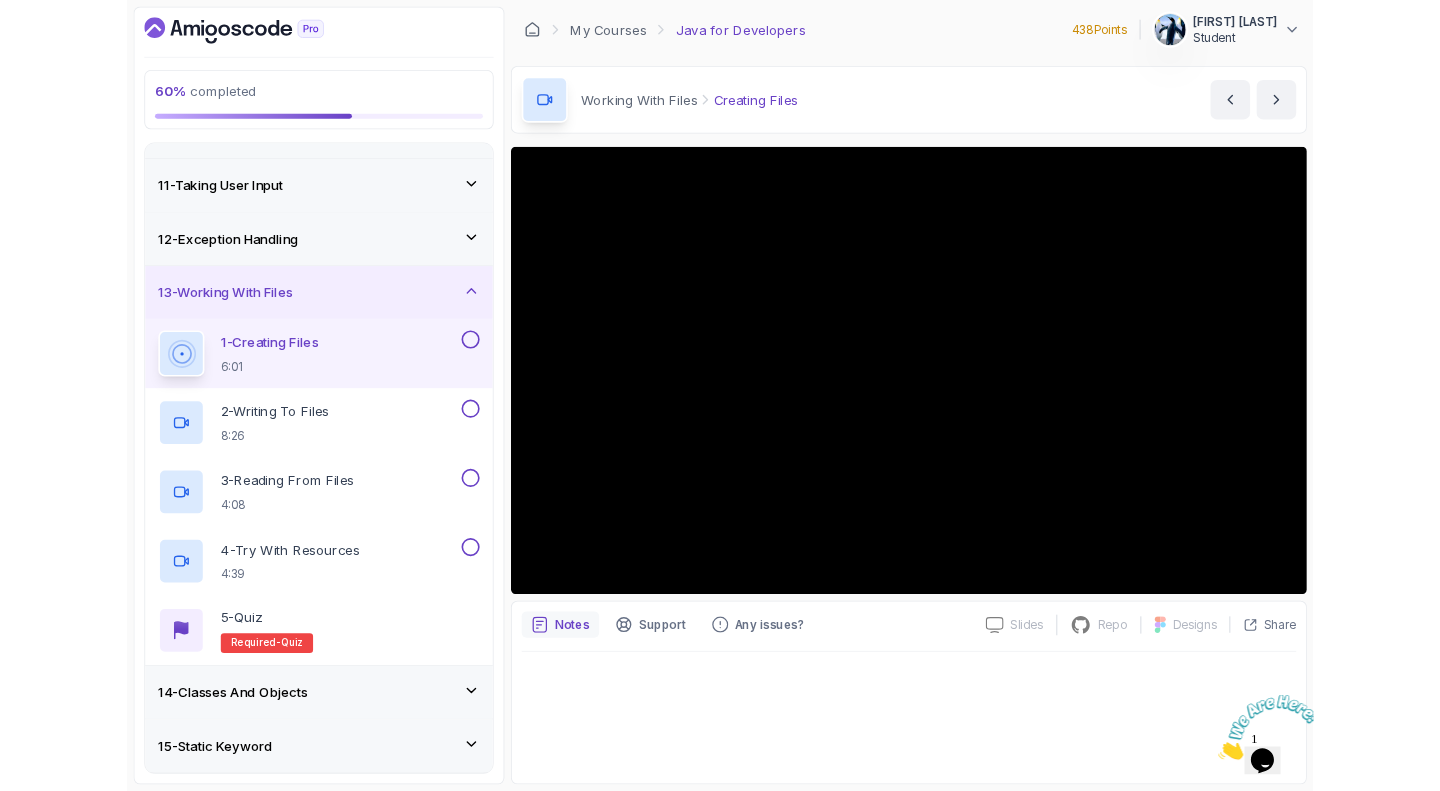 scroll, scrollTop: 0, scrollLeft: 0, axis: both 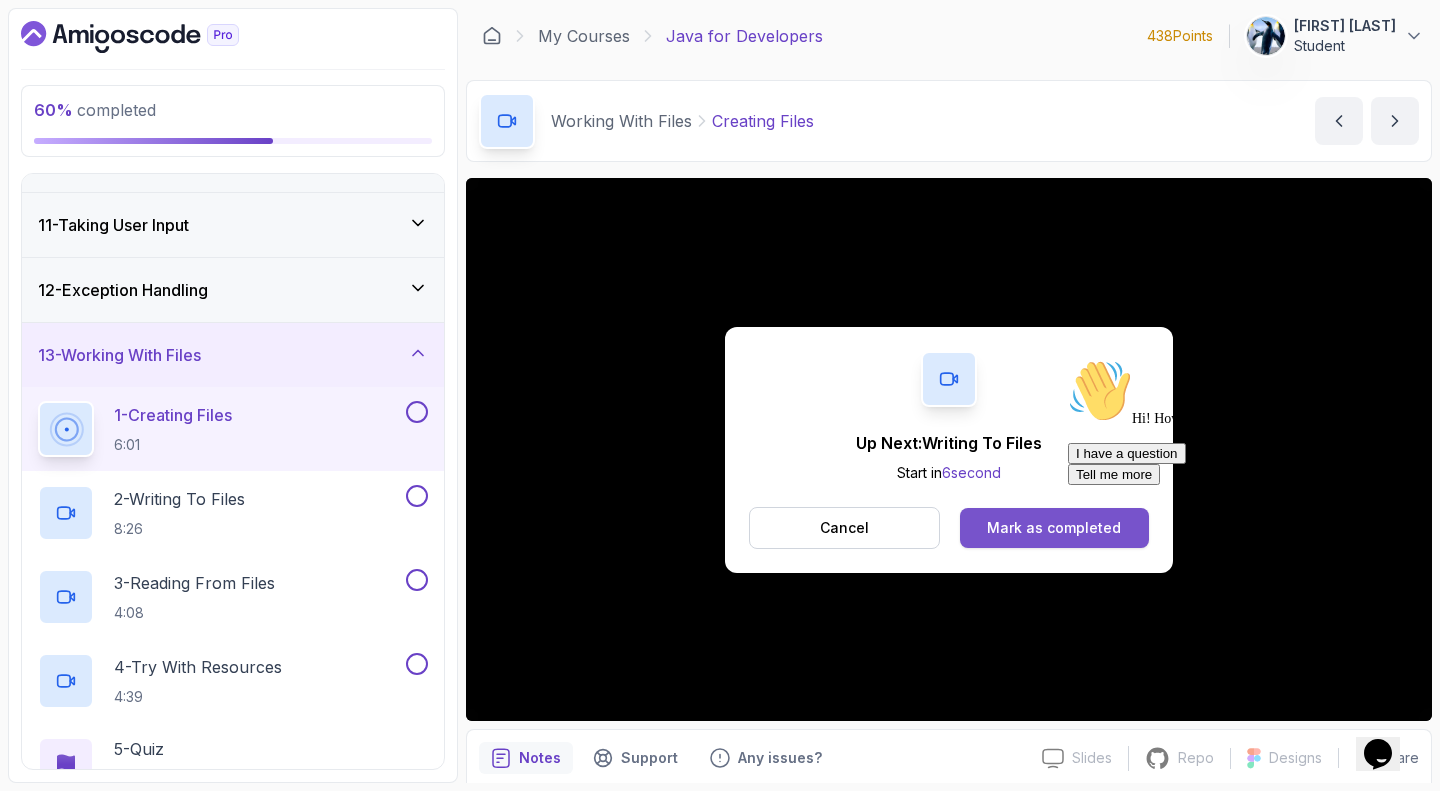 click on "Mark as completed" at bounding box center [1054, 528] 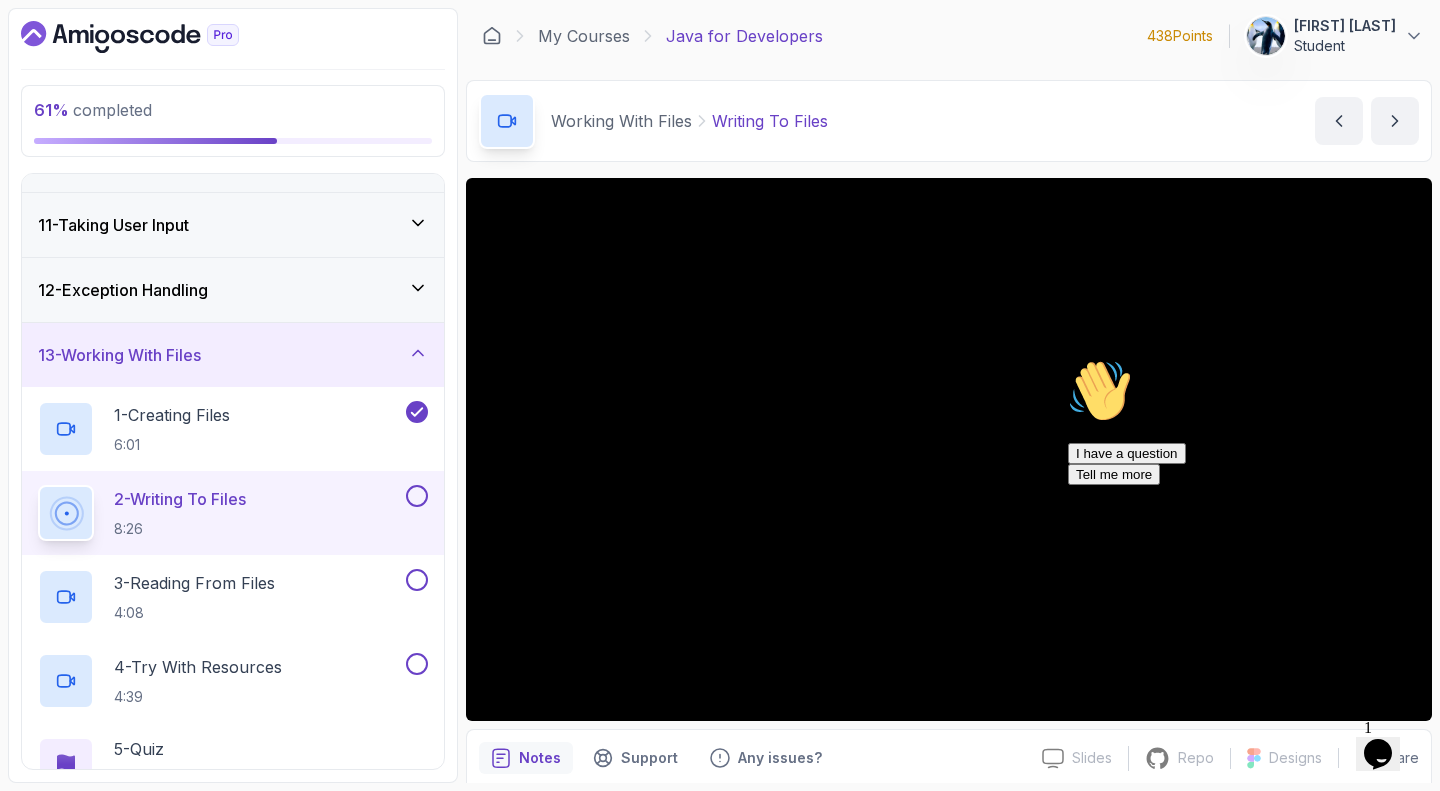 scroll, scrollTop: 76, scrollLeft: 0, axis: vertical 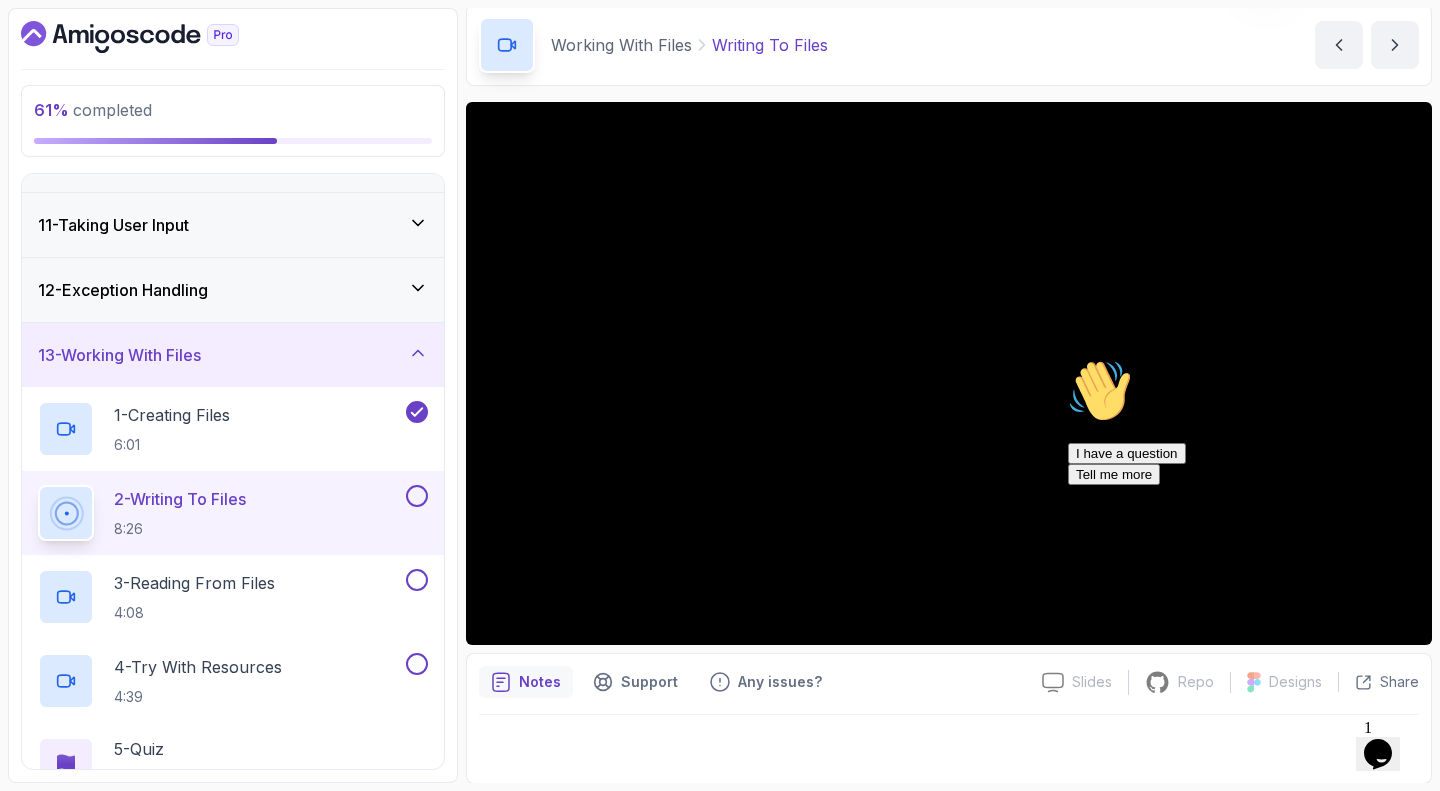 click at bounding box center [1068, 359] 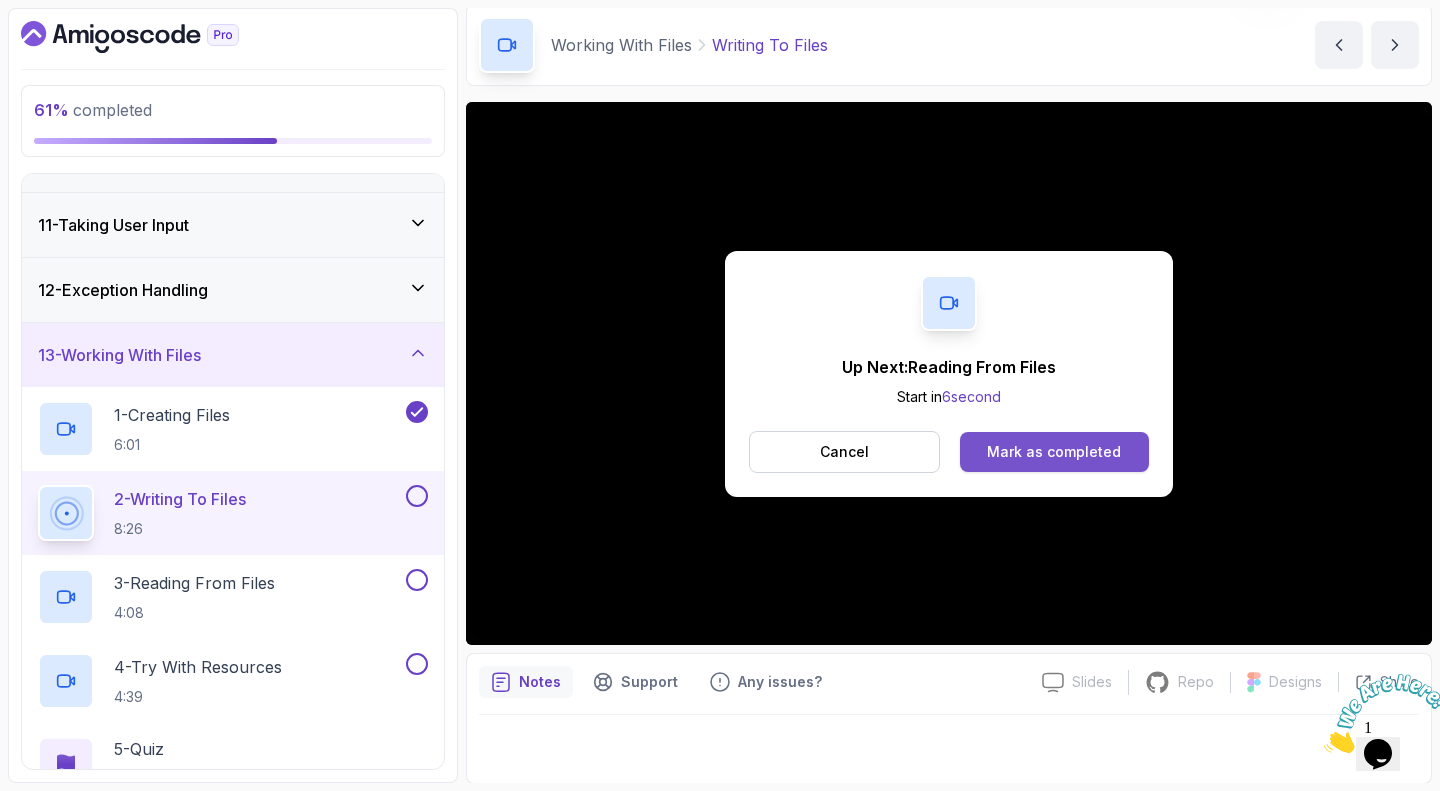 click on "Mark as completed" at bounding box center [1054, 452] 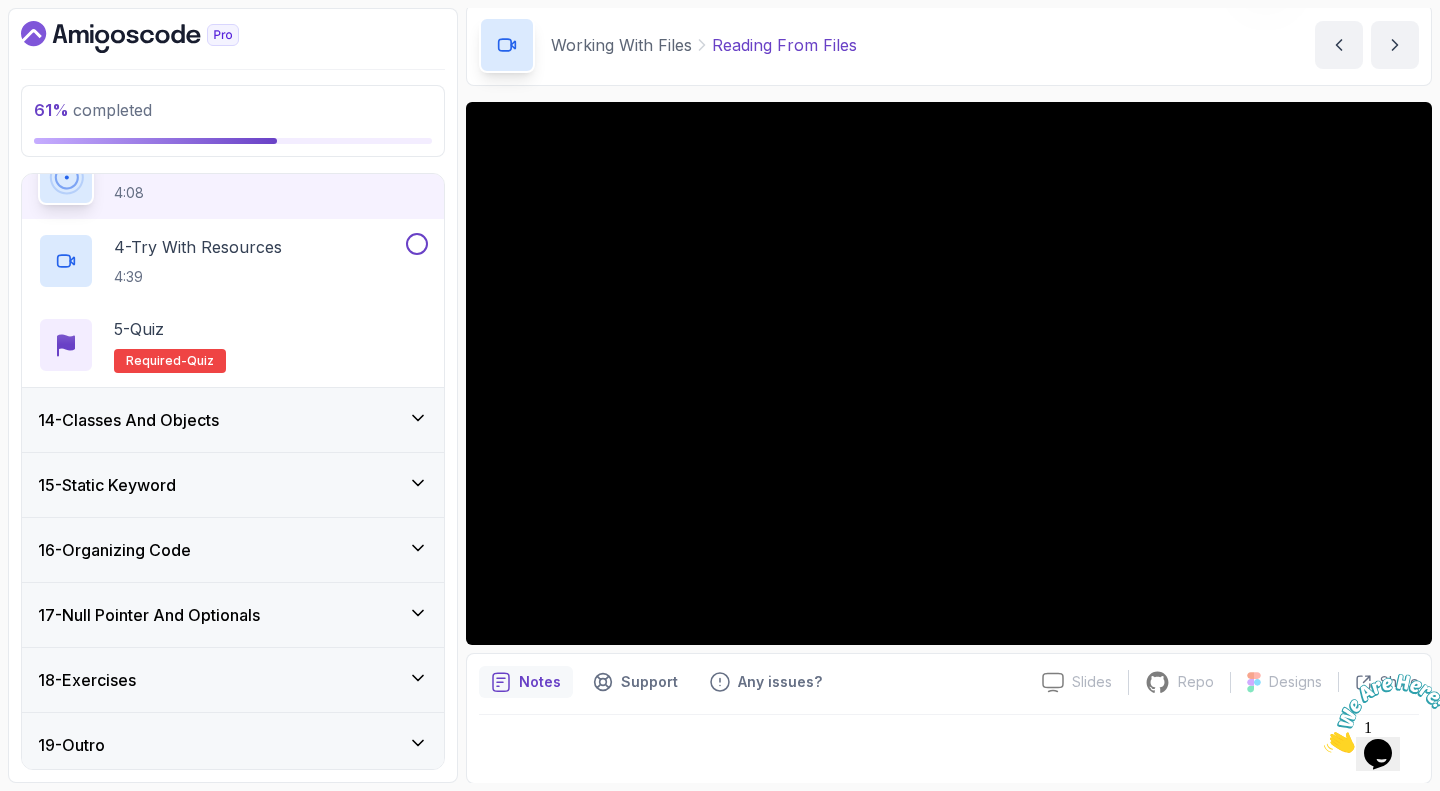 scroll, scrollTop: 1050, scrollLeft: 0, axis: vertical 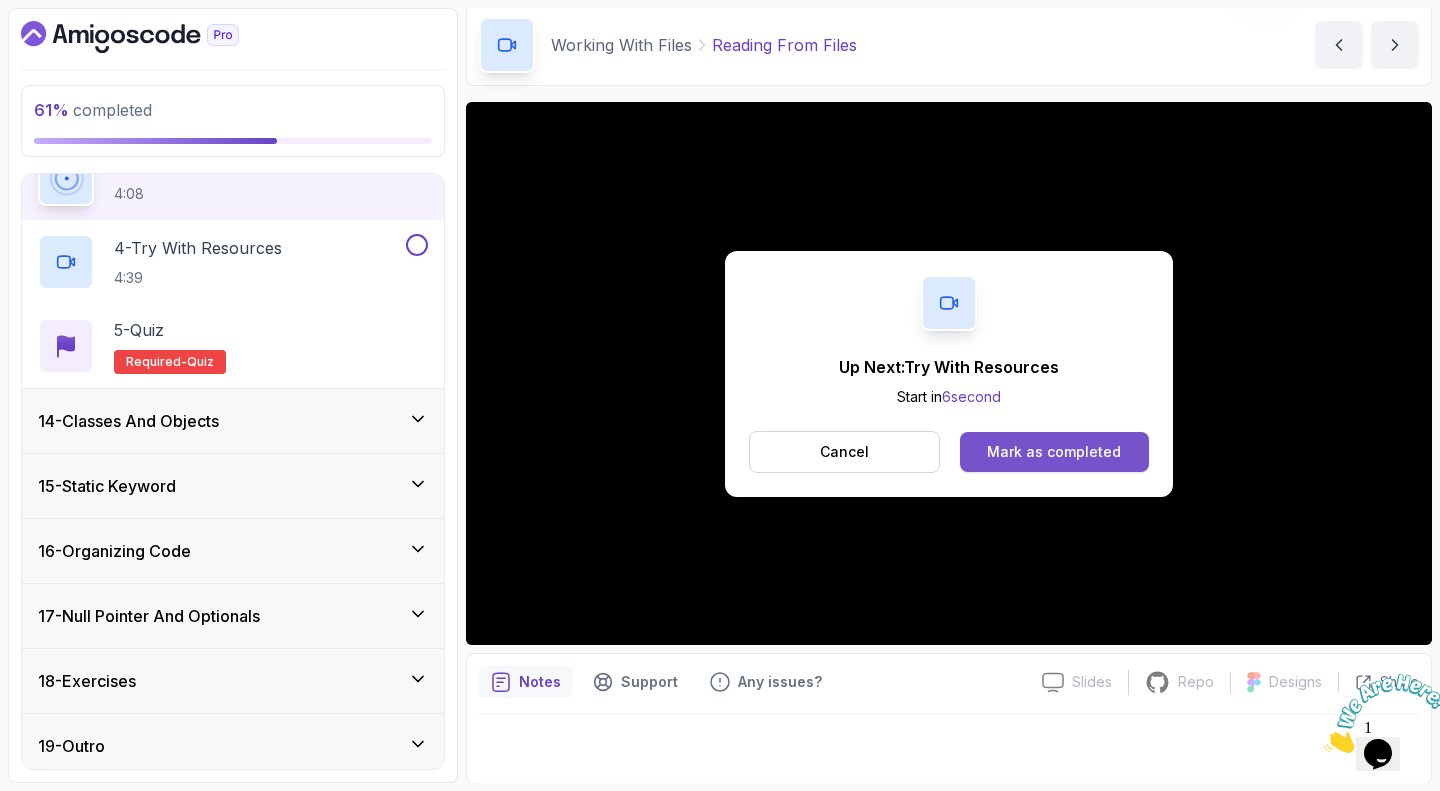 click on "Mark as completed" at bounding box center [1054, 452] 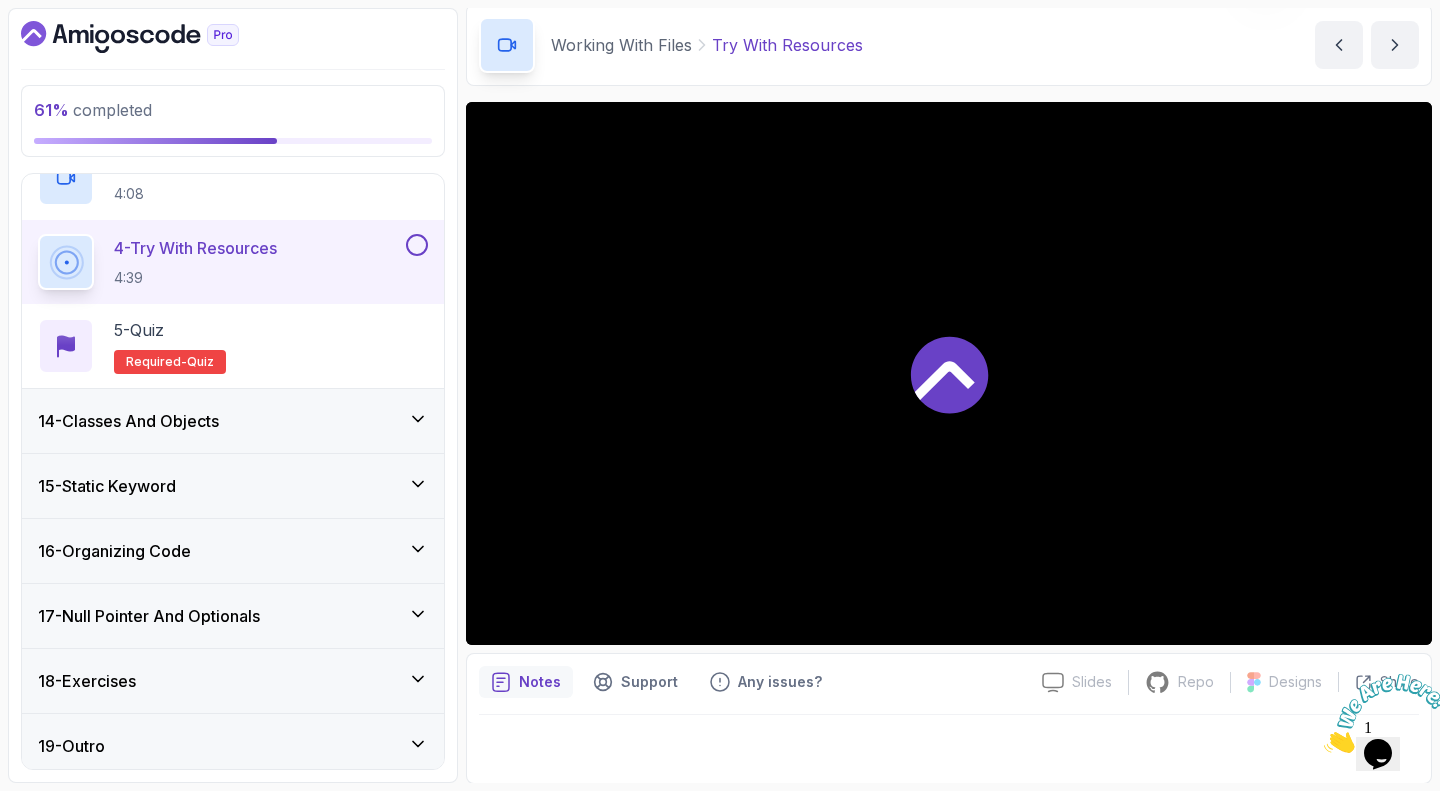 scroll, scrollTop: 1051, scrollLeft: 0, axis: vertical 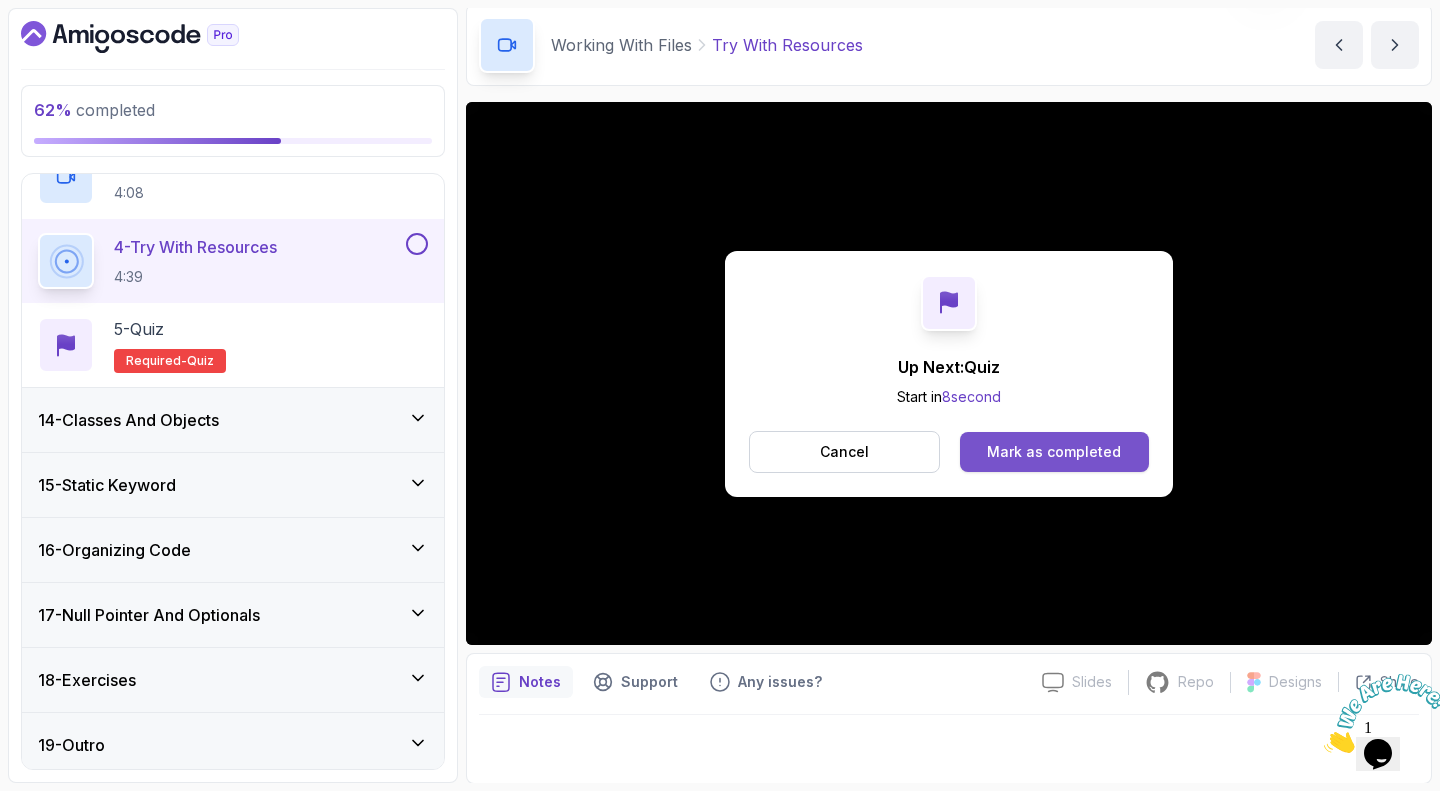 click on "Mark as completed" at bounding box center (1054, 452) 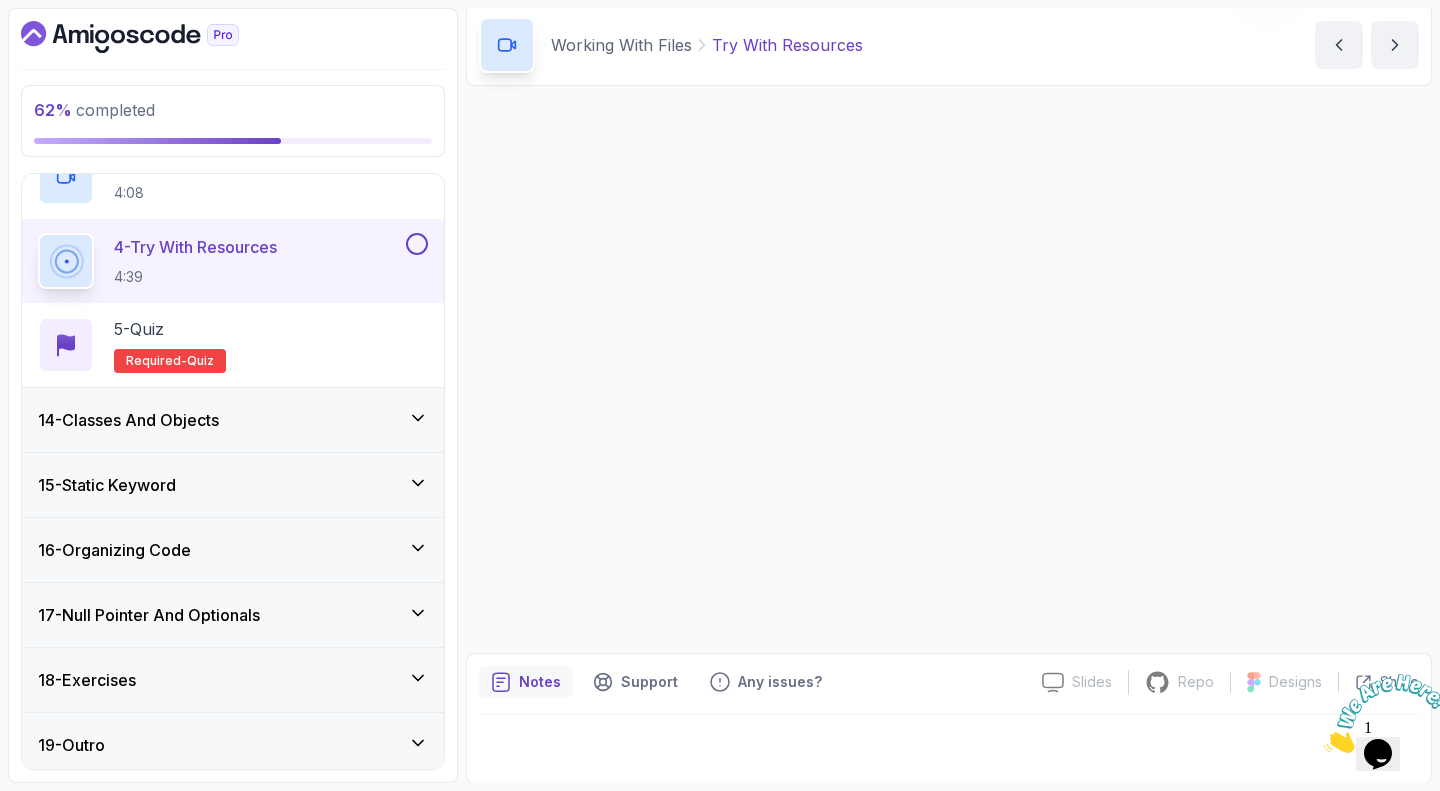 scroll, scrollTop: 0, scrollLeft: 0, axis: both 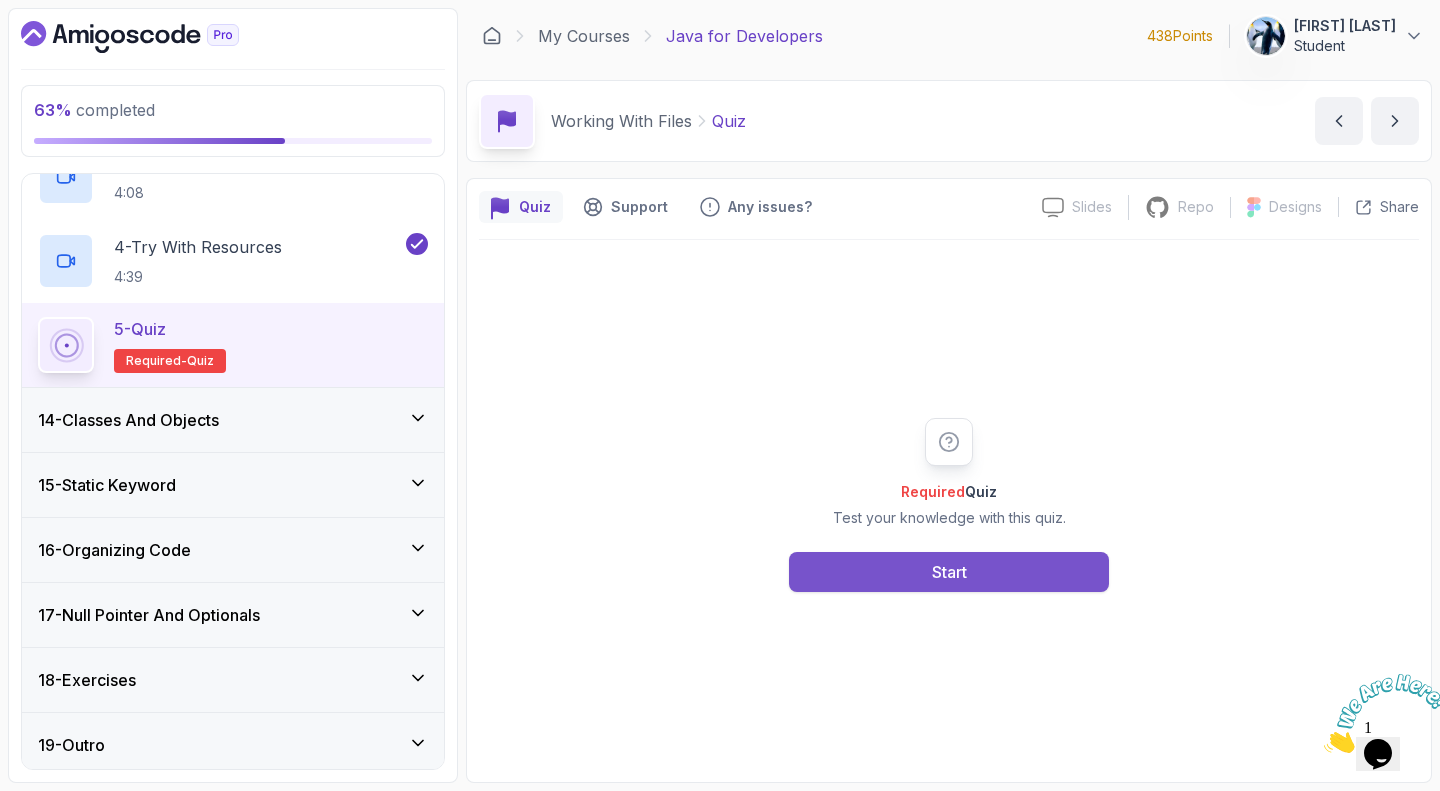 click on "Start" at bounding box center [949, 572] 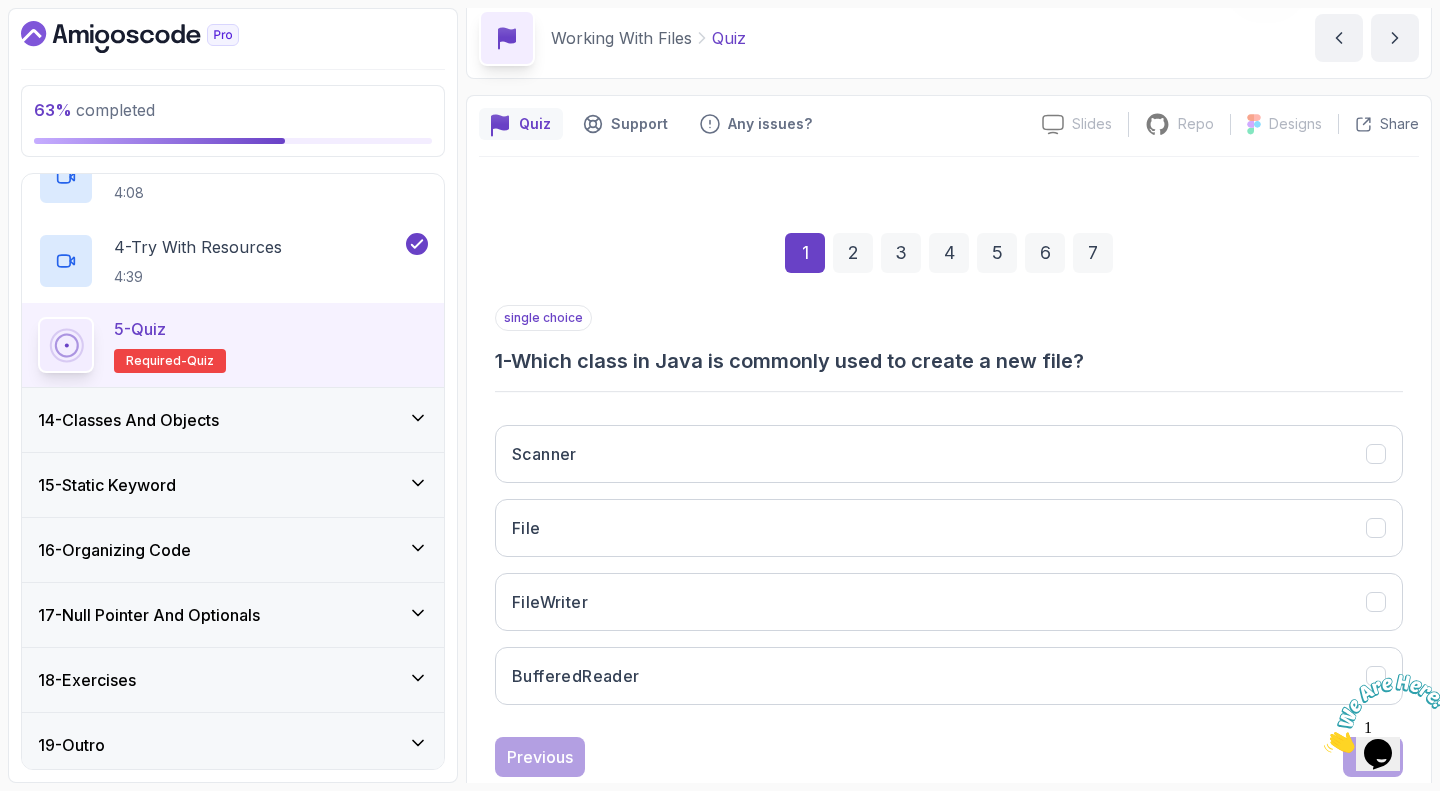 scroll, scrollTop: 89, scrollLeft: 0, axis: vertical 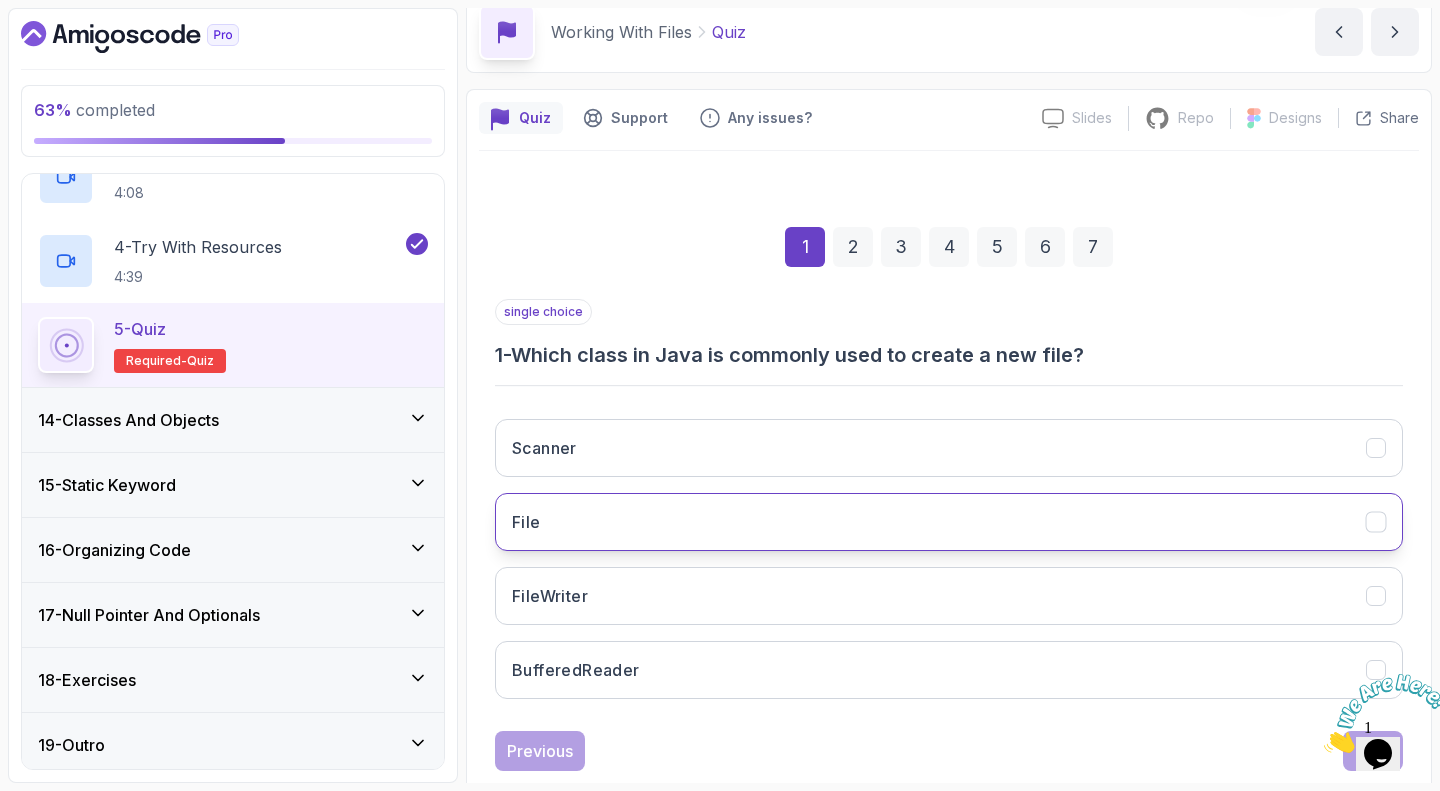 click on "File" at bounding box center [949, 522] 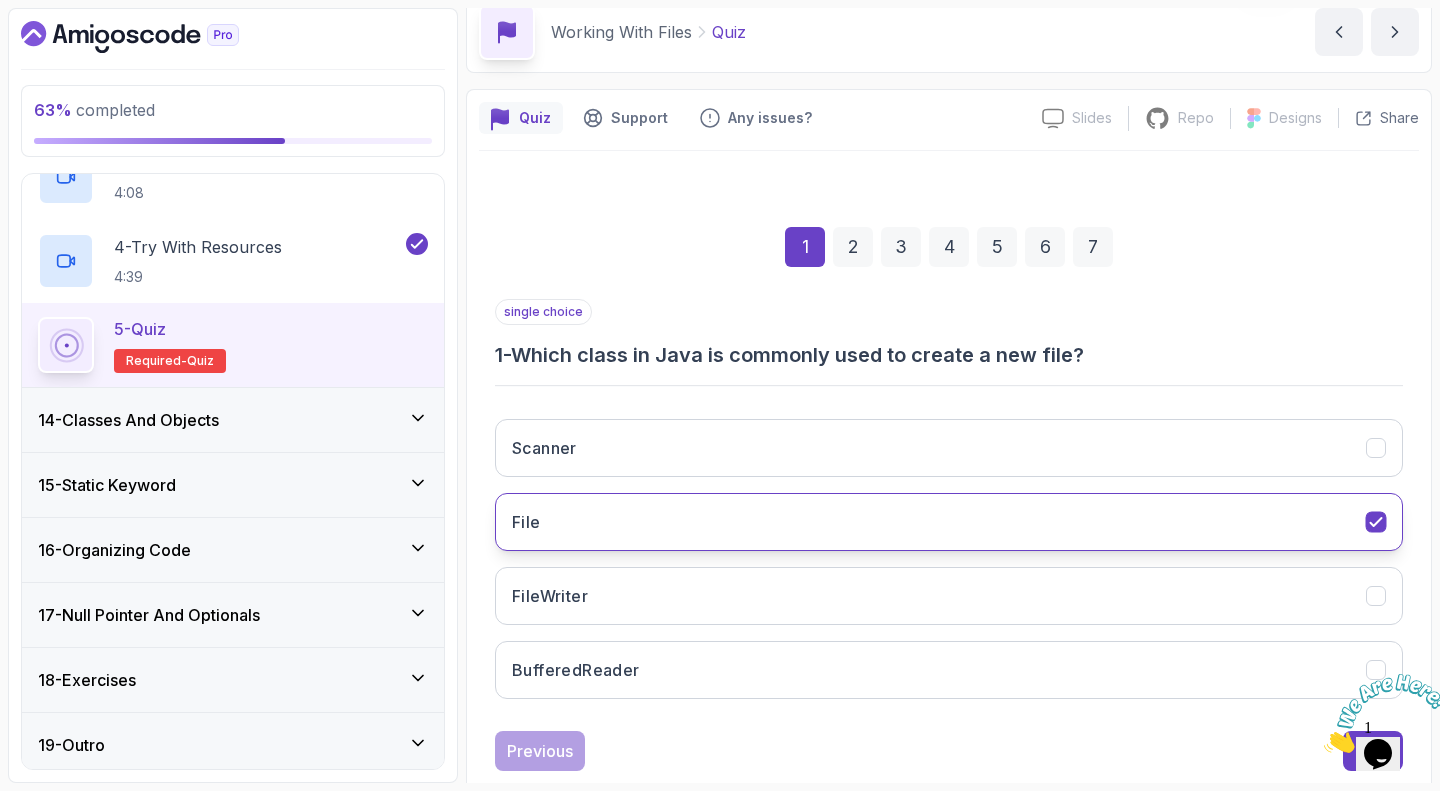 scroll, scrollTop: 129, scrollLeft: 0, axis: vertical 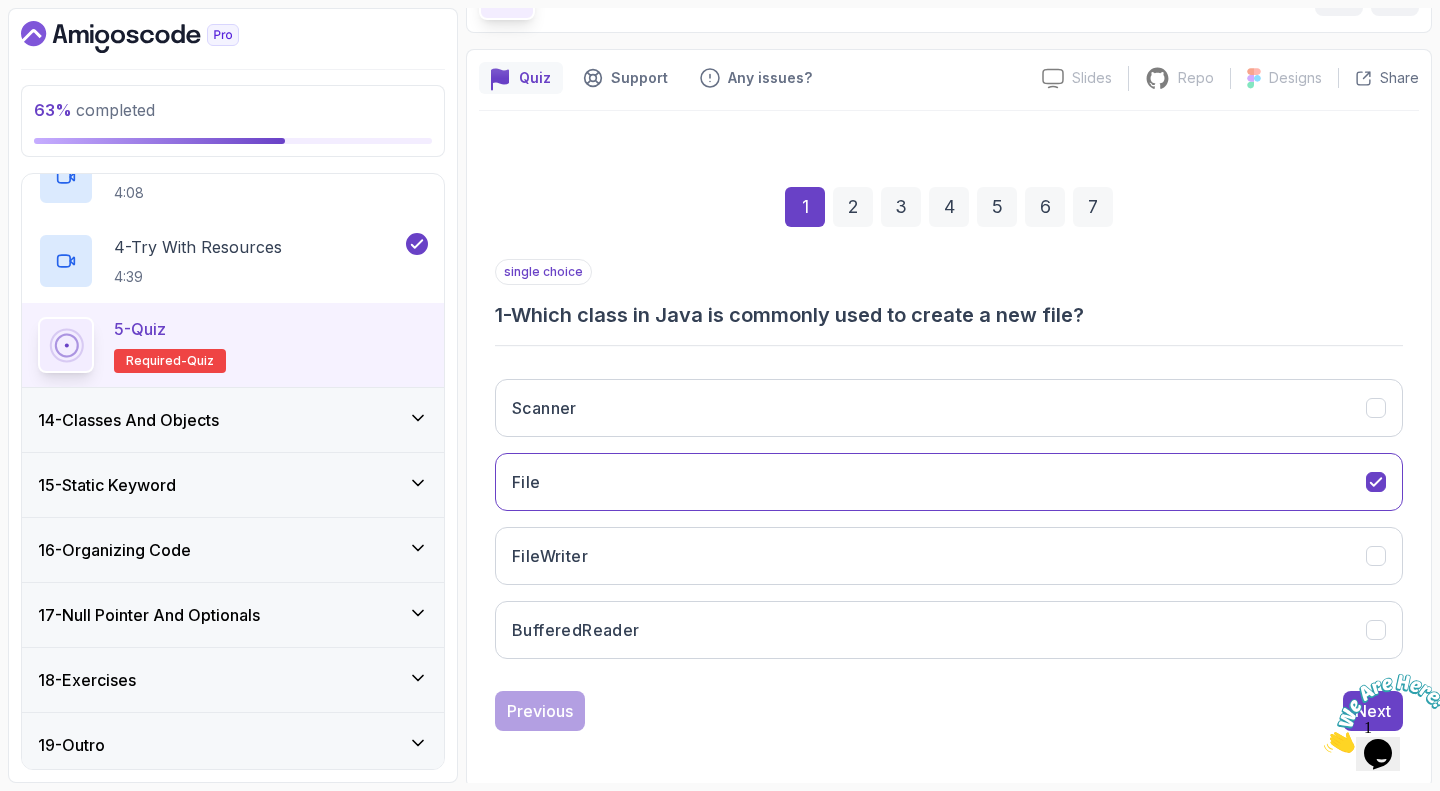 click at bounding box center [1324, 747] 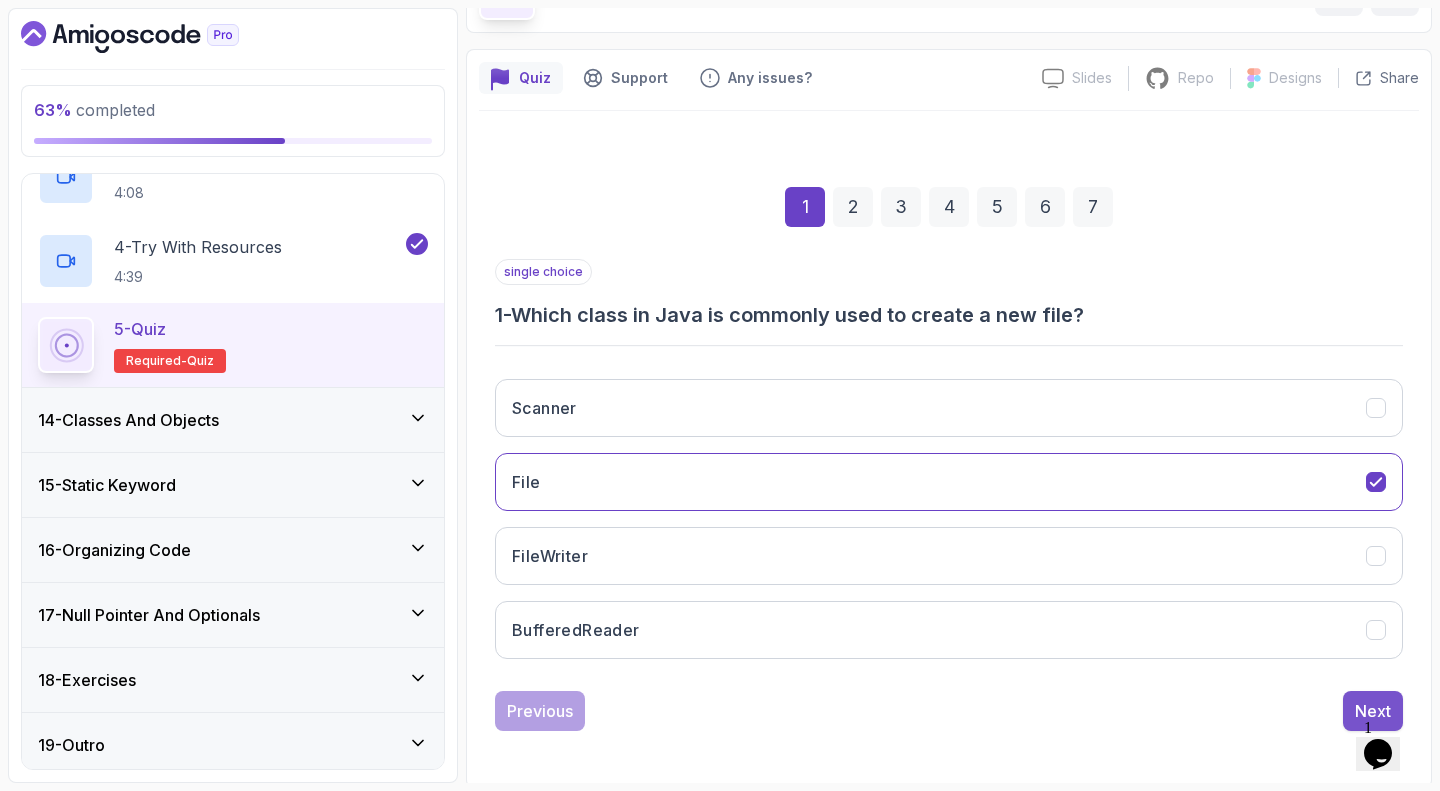 click on "Next" at bounding box center (1373, 711) 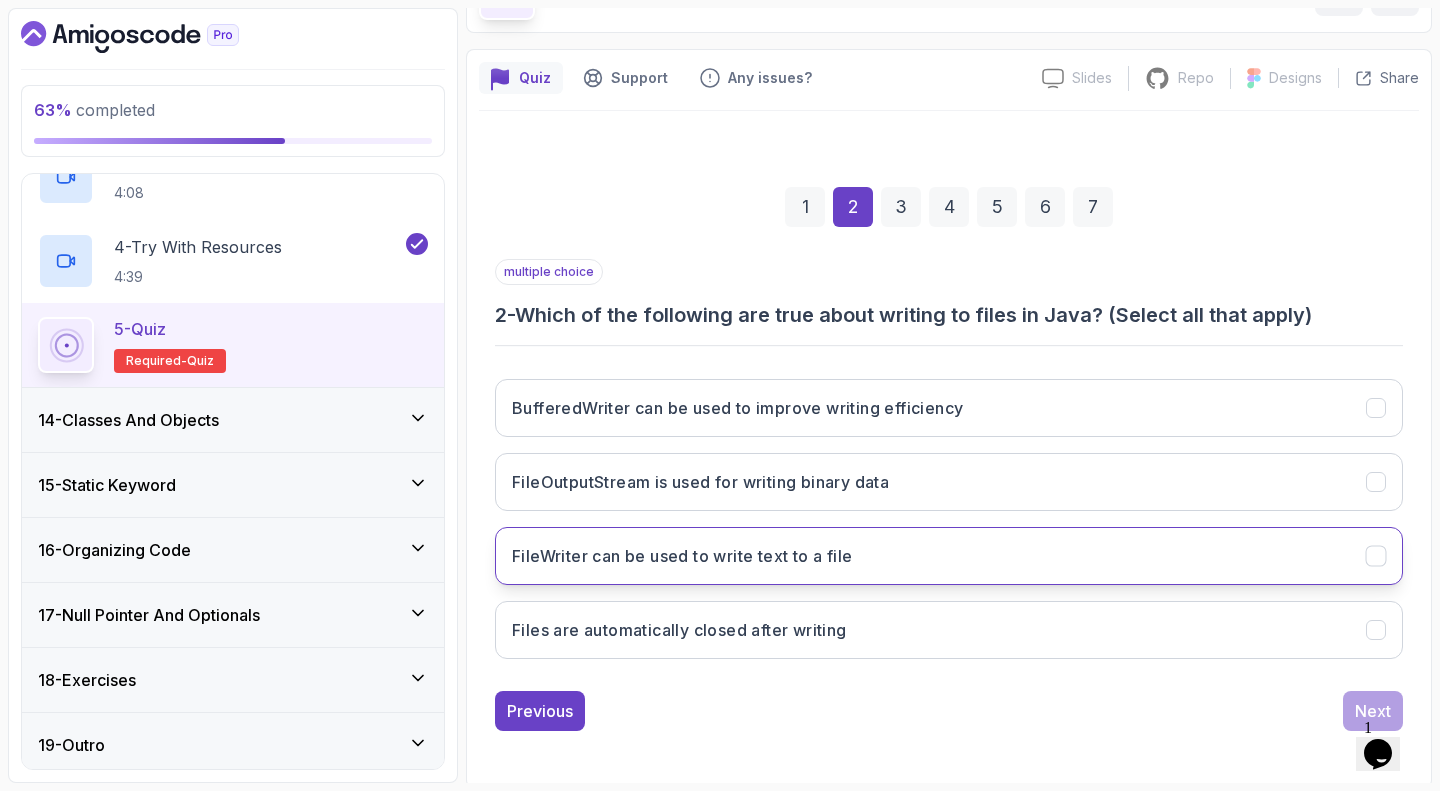 click on "FileWriter can be used to write text to a file" at bounding box center [949, 556] 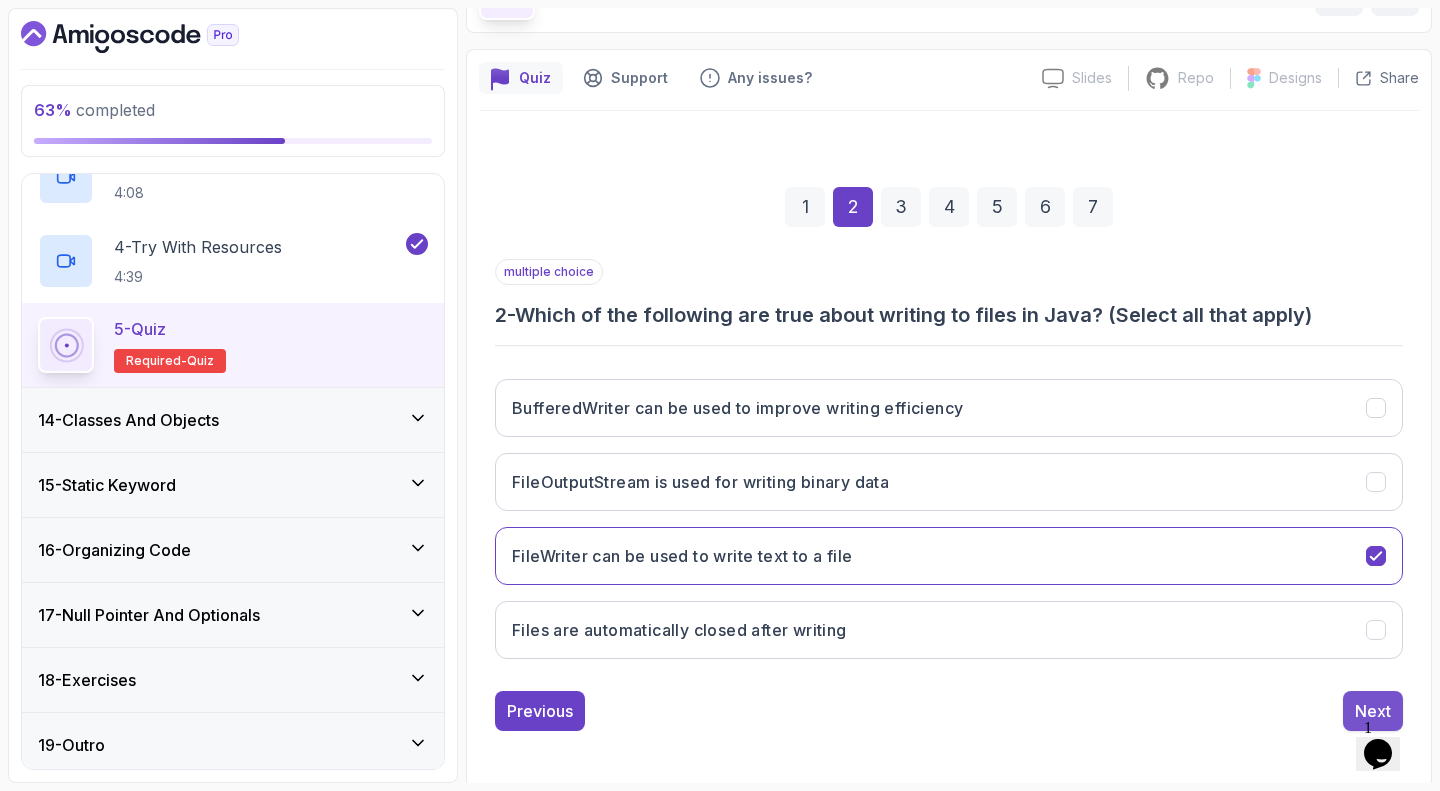 click on "Next" at bounding box center (1373, 711) 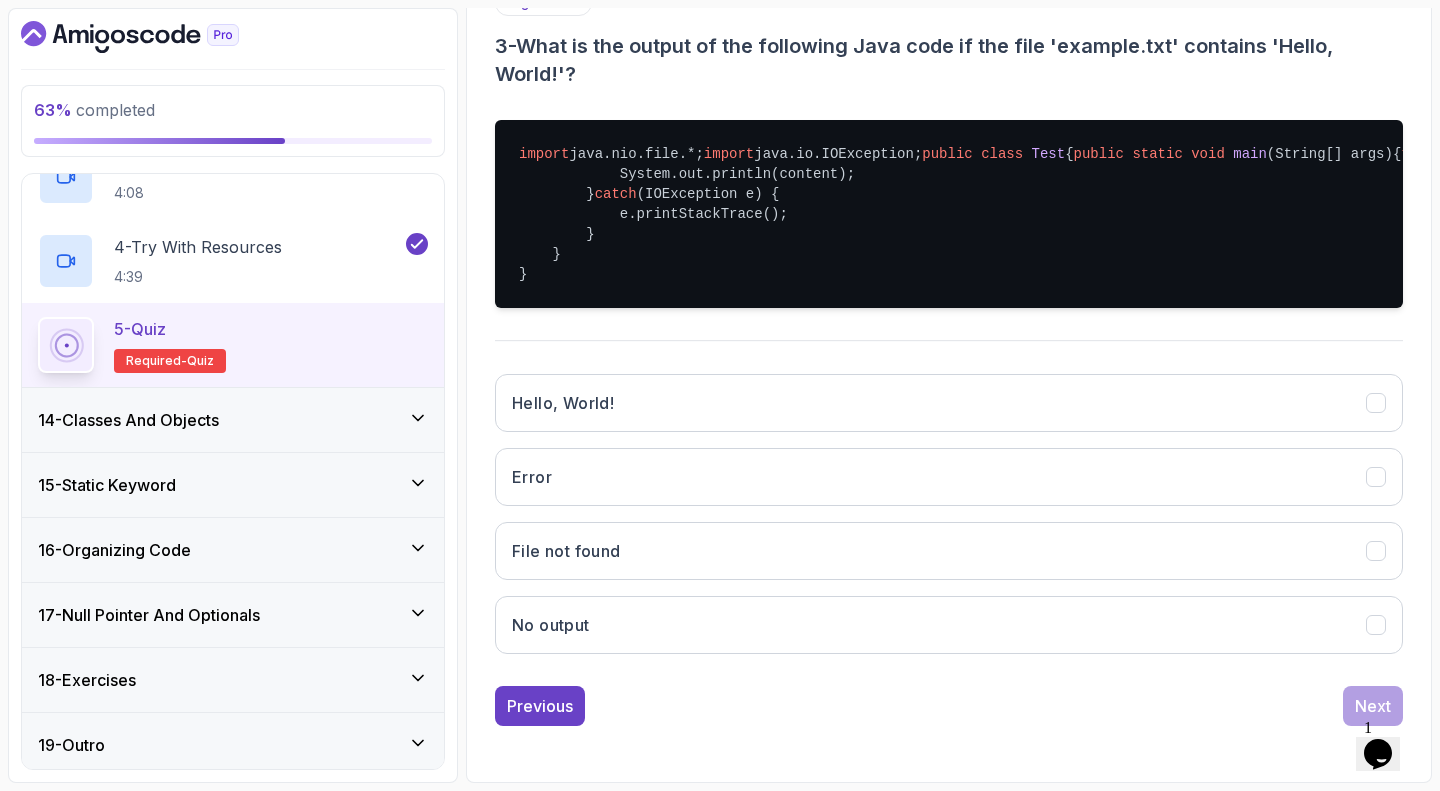 scroll, scrollTop: 462, scrollLeft: 0, axis: vertical 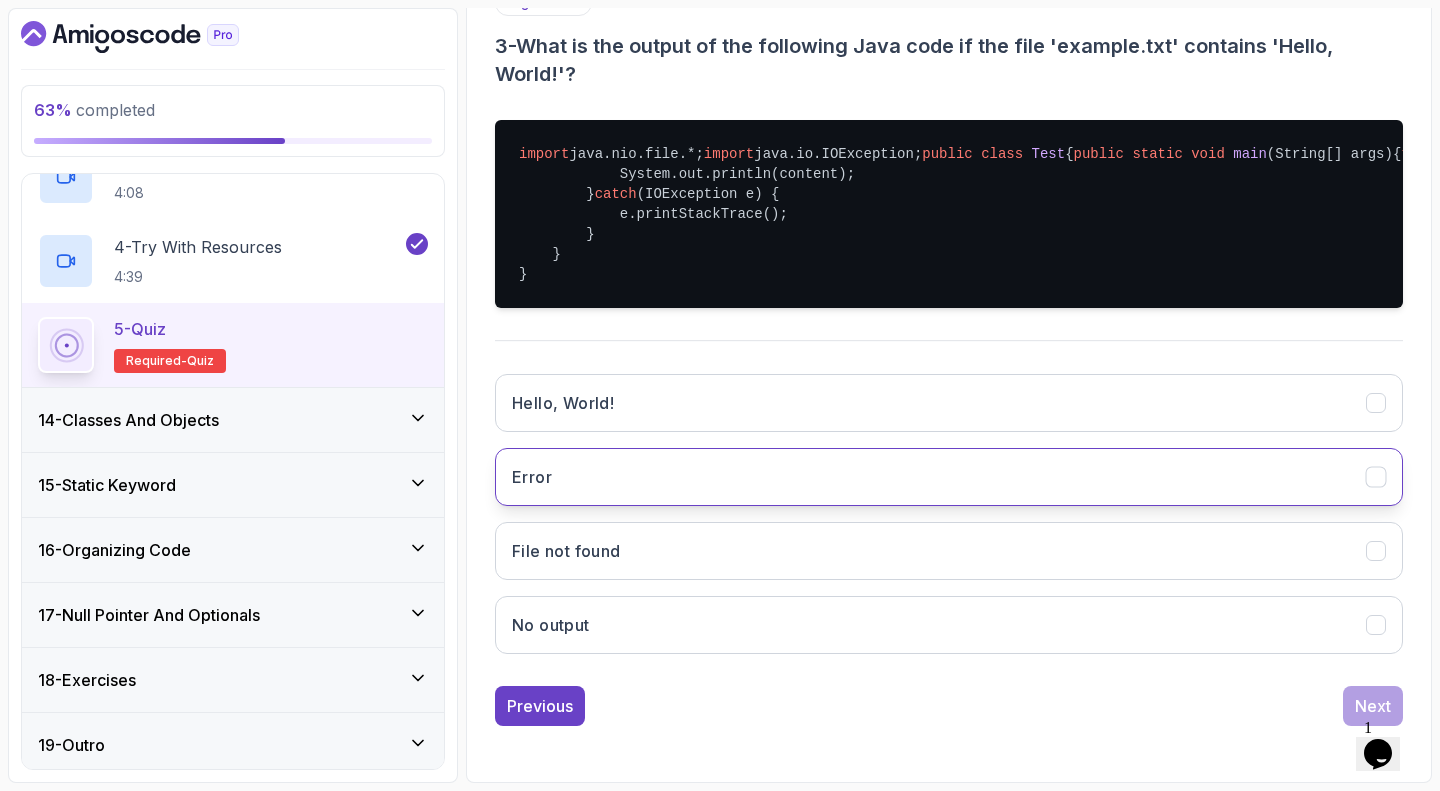click on "Error" at bounding box center [949, 477] 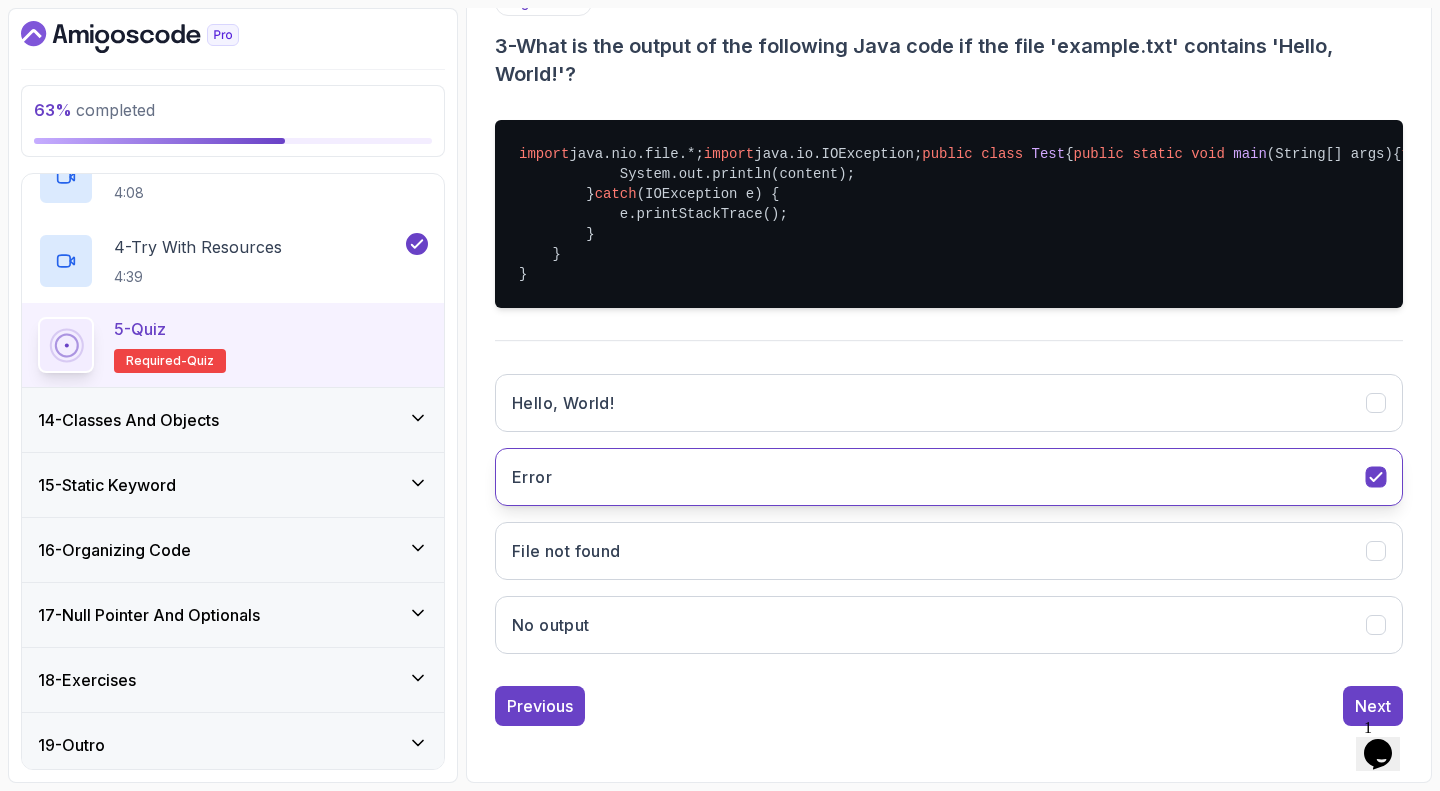 scroll, scrollTop: 493, scrollLeft: 0, axis: vertical 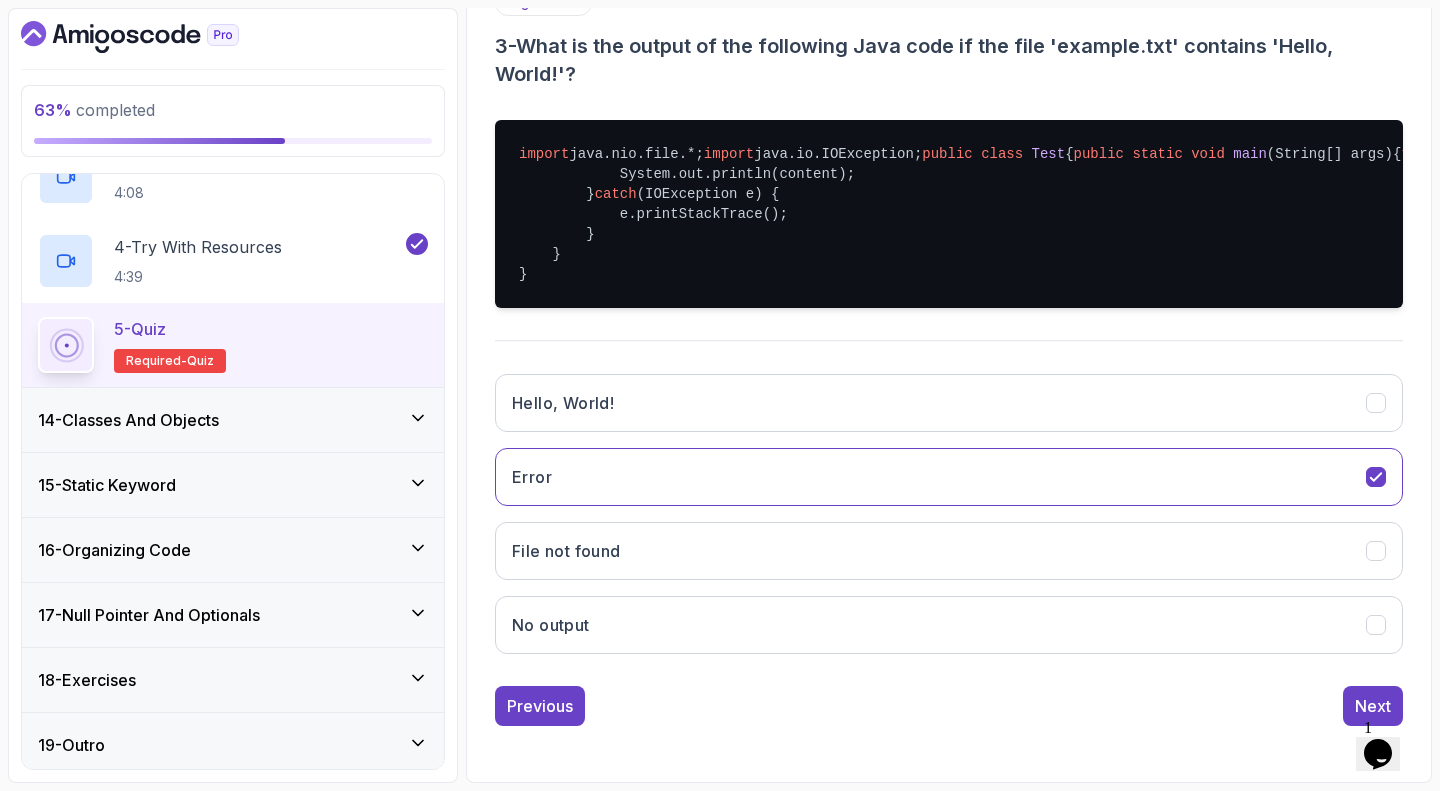 click on "single choice 3  -  What is the output of the following Java code if the file 'example.txt' contains 'Hello, World!'? import  java.nio.file.*;
import  java.io.IOException;
public   class   Test  {
public   static   void   main (String[] args)  {
try  {
String   content   =  Files.readString(Path.of( "example.txt" ));
System.out.println(content);
}  catch  (IOException e) {
e.printStackTrace();
}
}
}
Hello, World! Error File not found No output Previous Next" at bounding box center (949, 358) 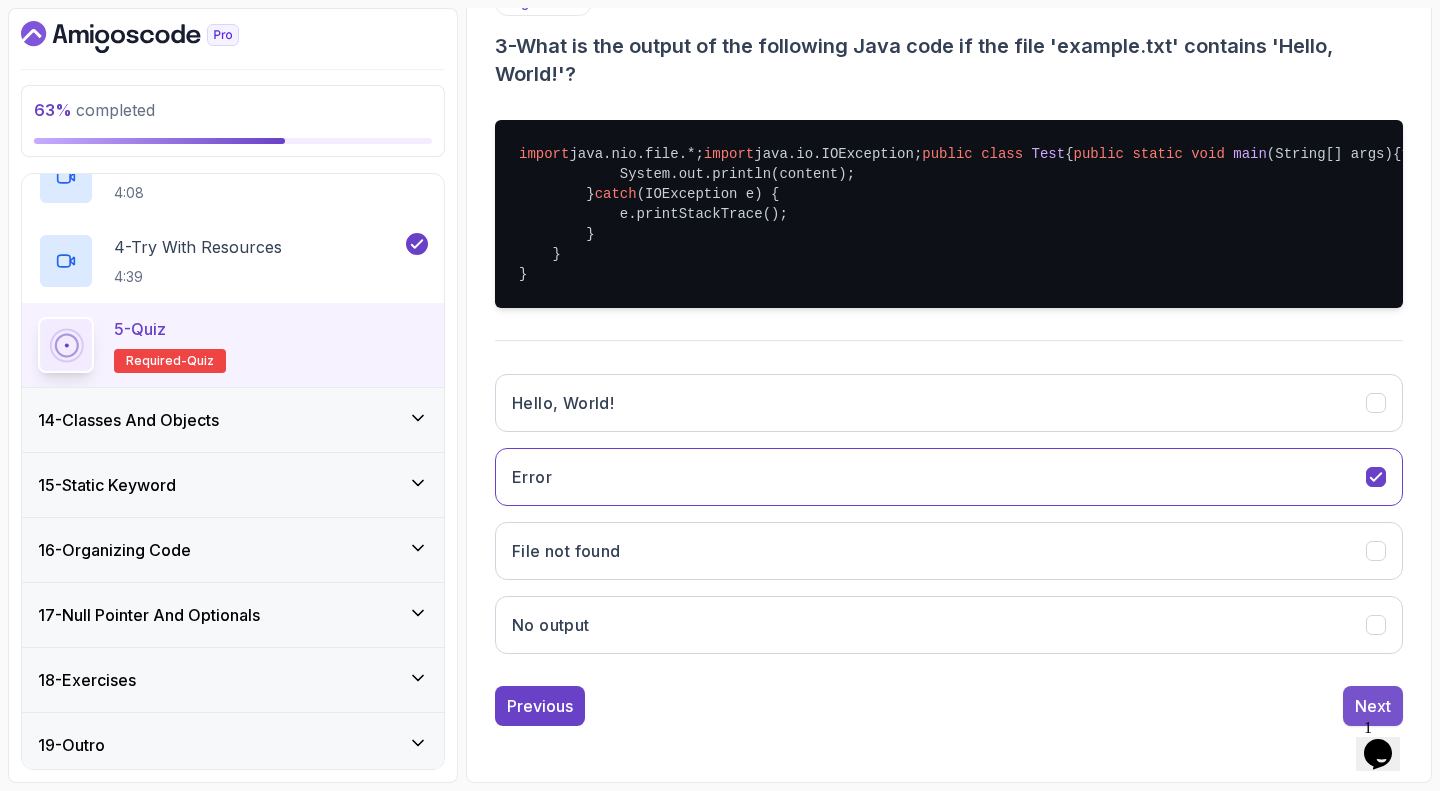 click on "Next" at bounding box center [1373, 706] 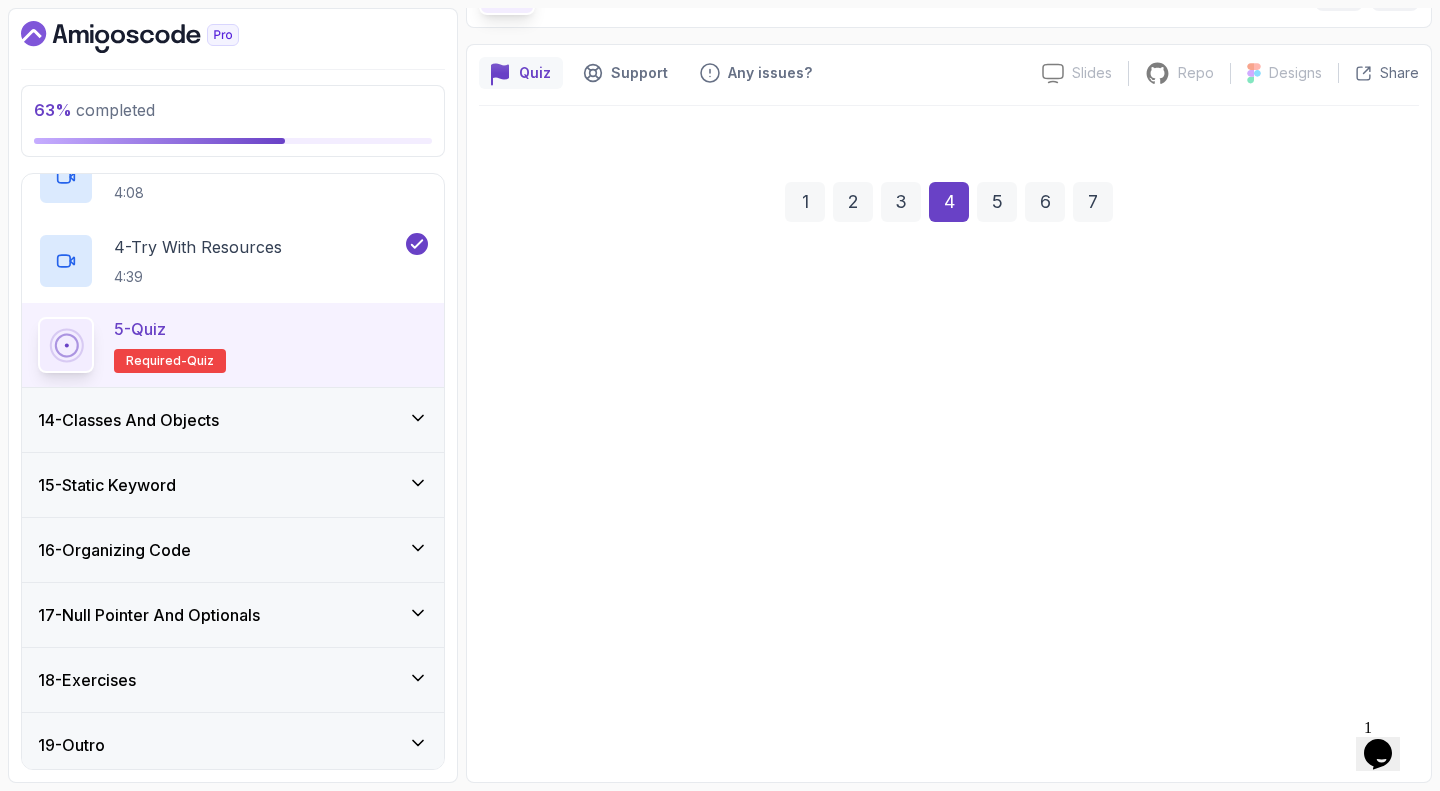 scroll, scrollTop: 129, scrollLeft: 0, axis: vertical 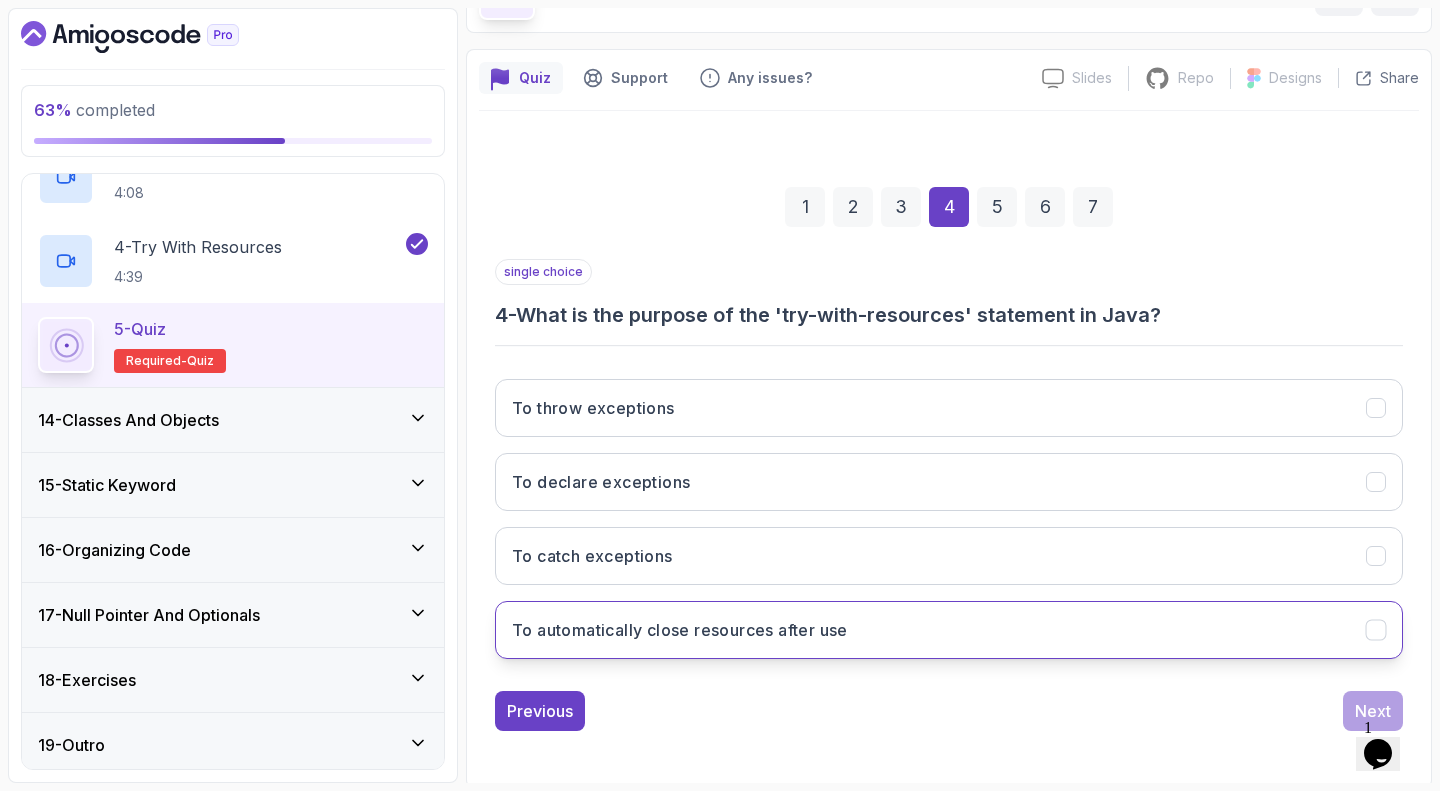 click on "To automatically close resources after use" at bounding box center (949, 630) 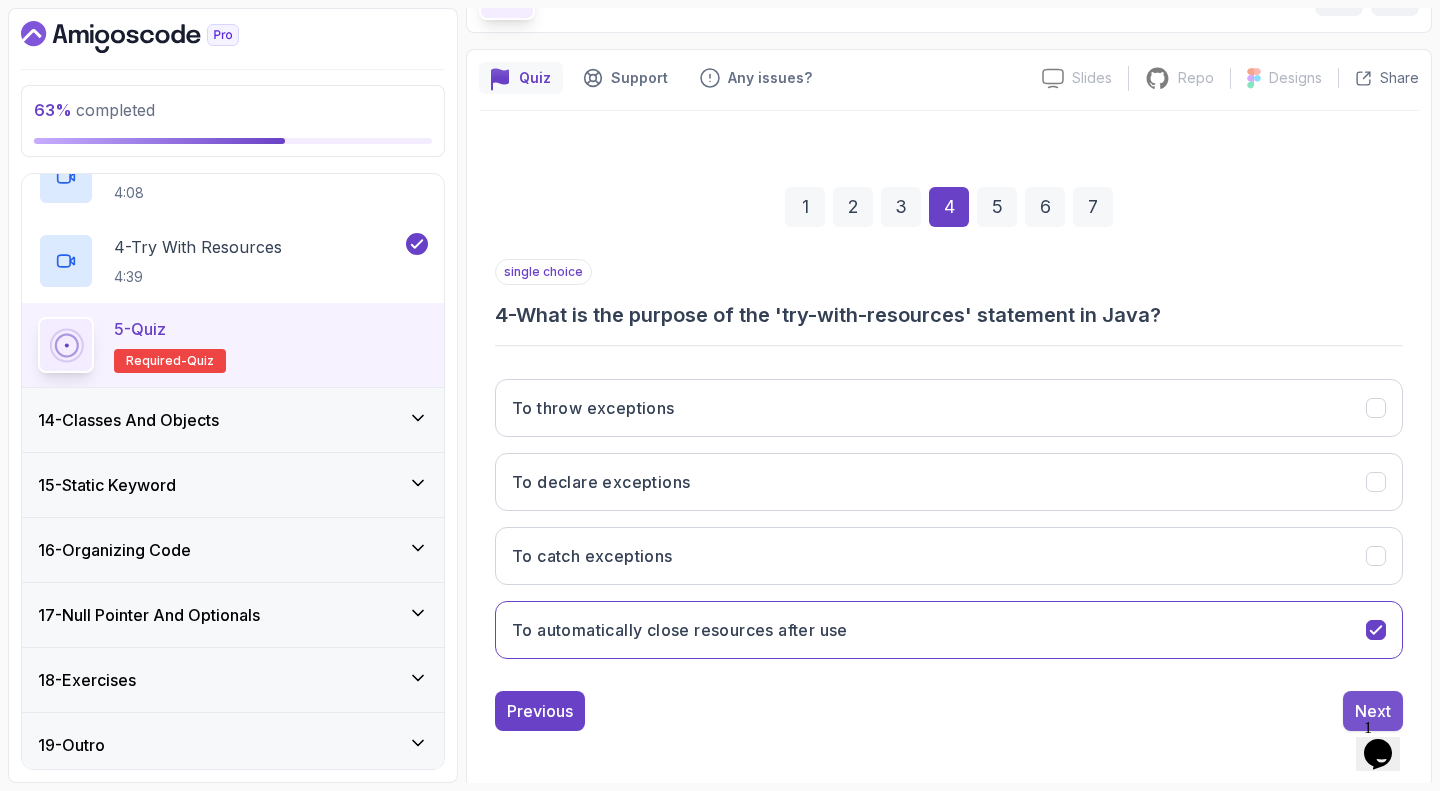 click on "Next" at bounding box center (1373, 711) 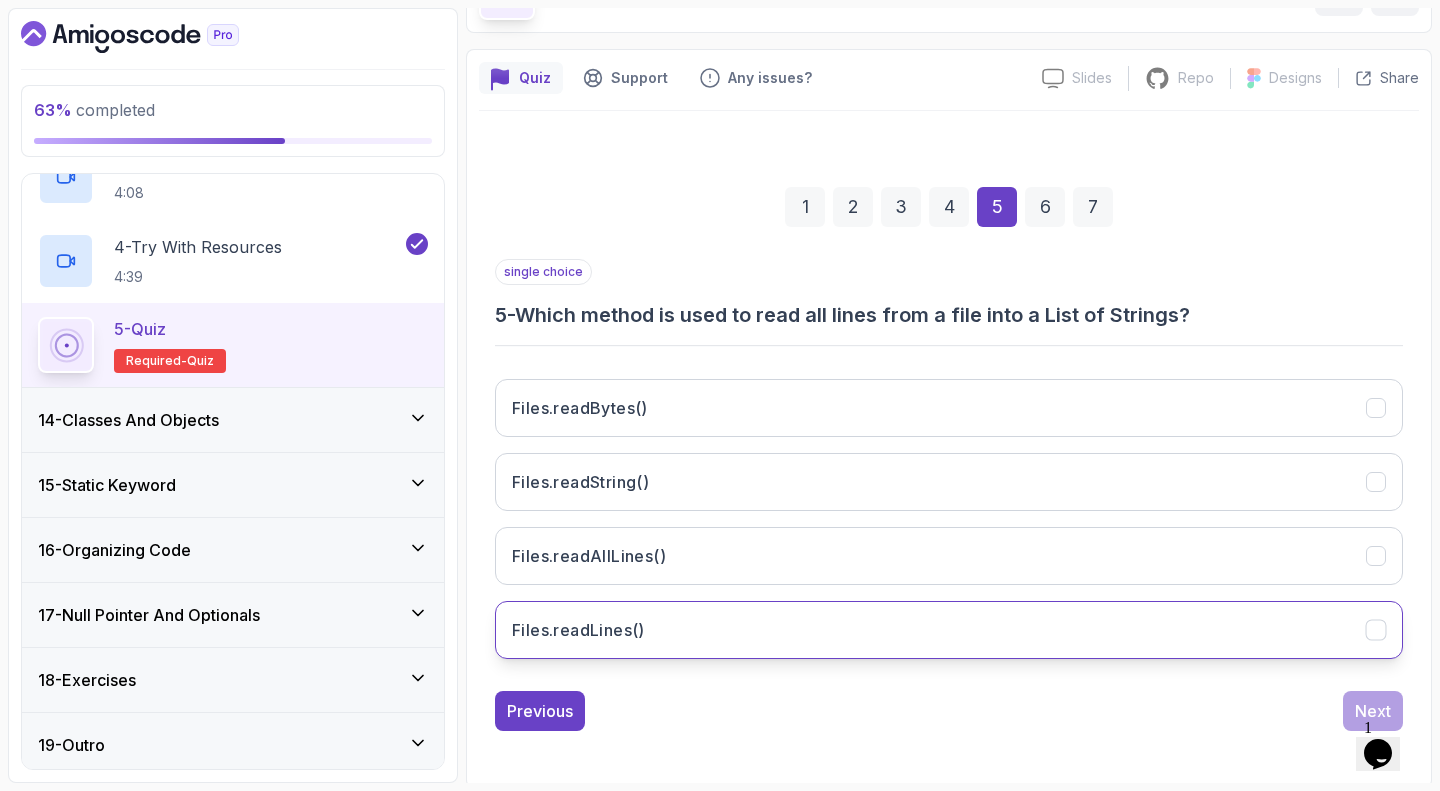 click on "Files.readLines()" at bounding box center (949, 630) 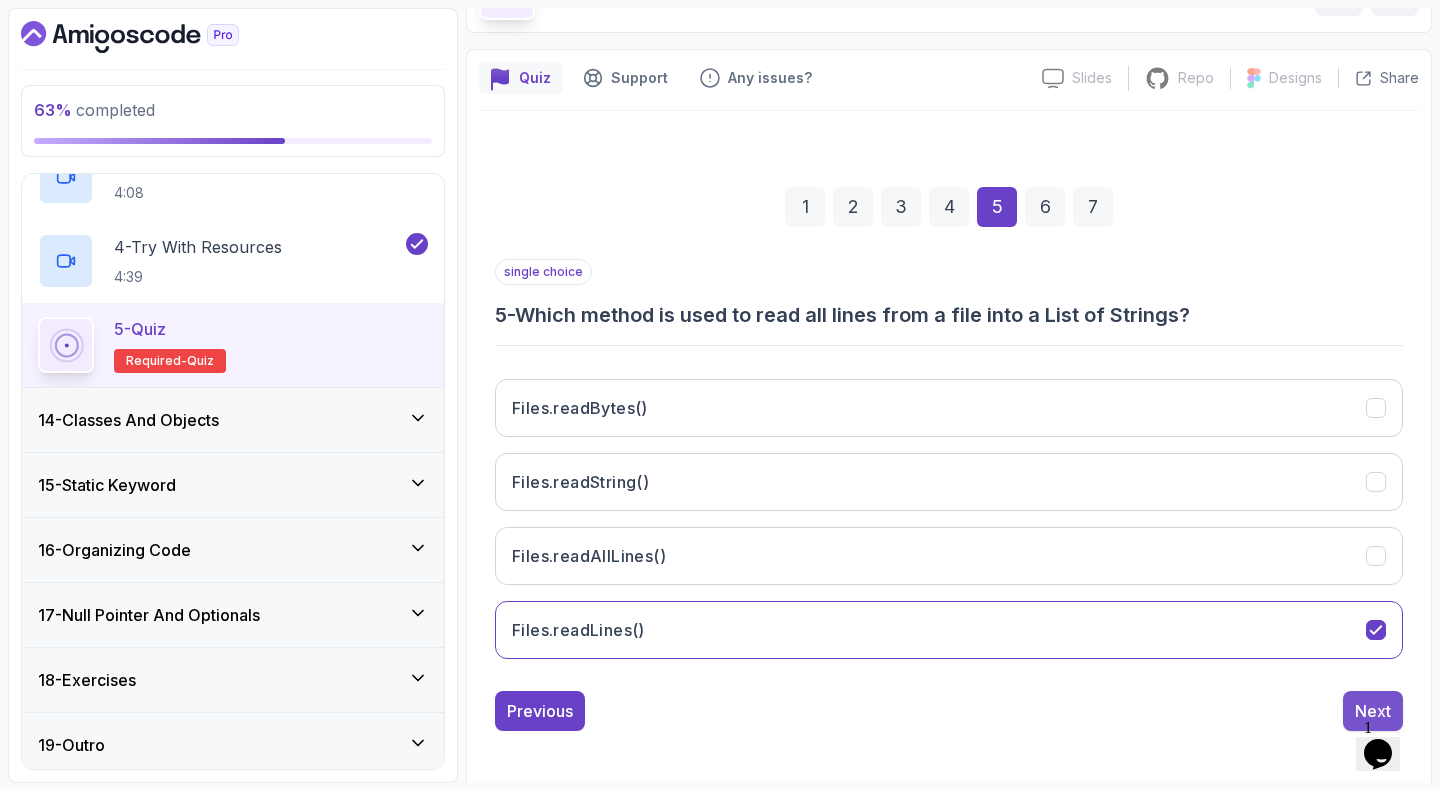 click on "Next" at bounding box center (1373, 711) 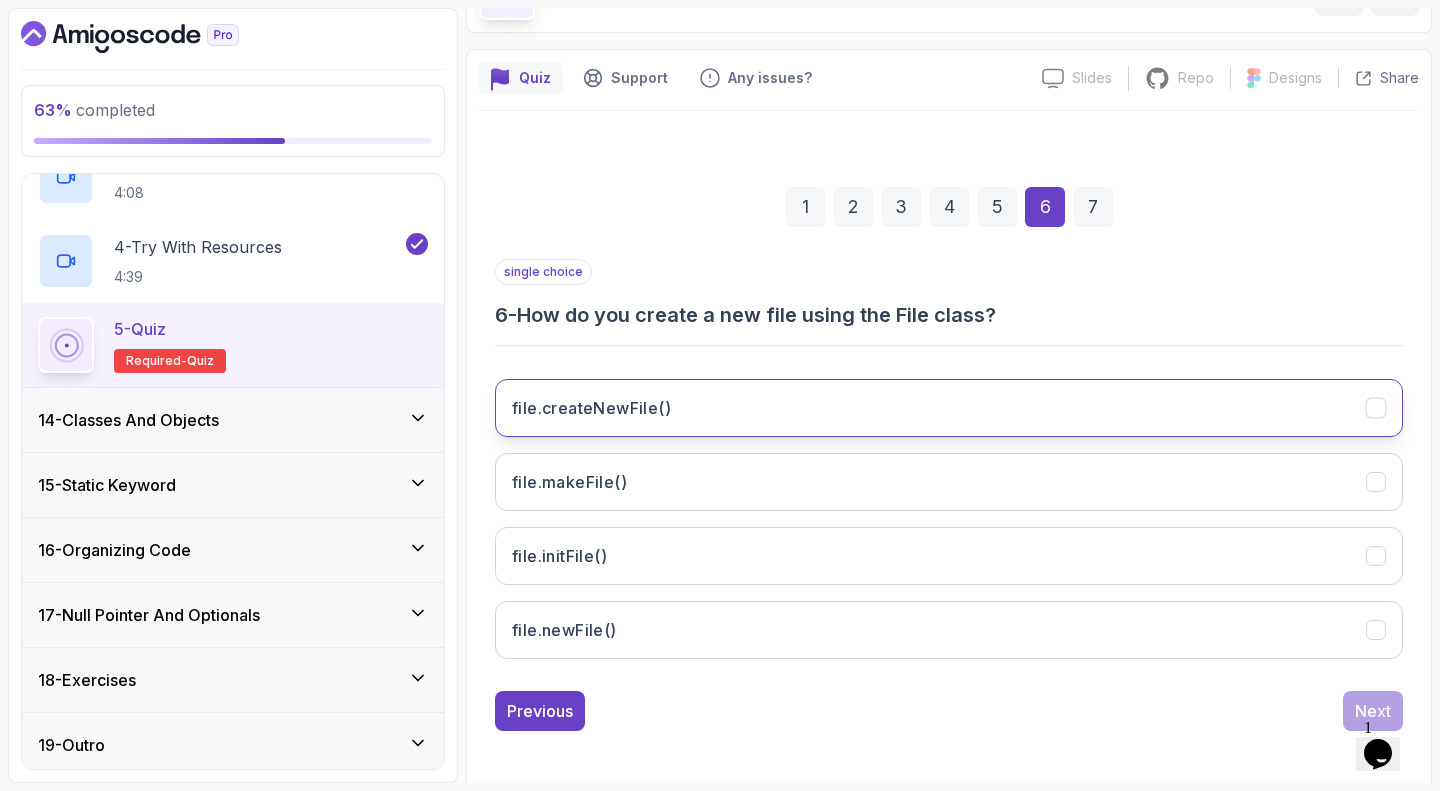 click on "file.createNewFile()" at bounding box center (949, 408) 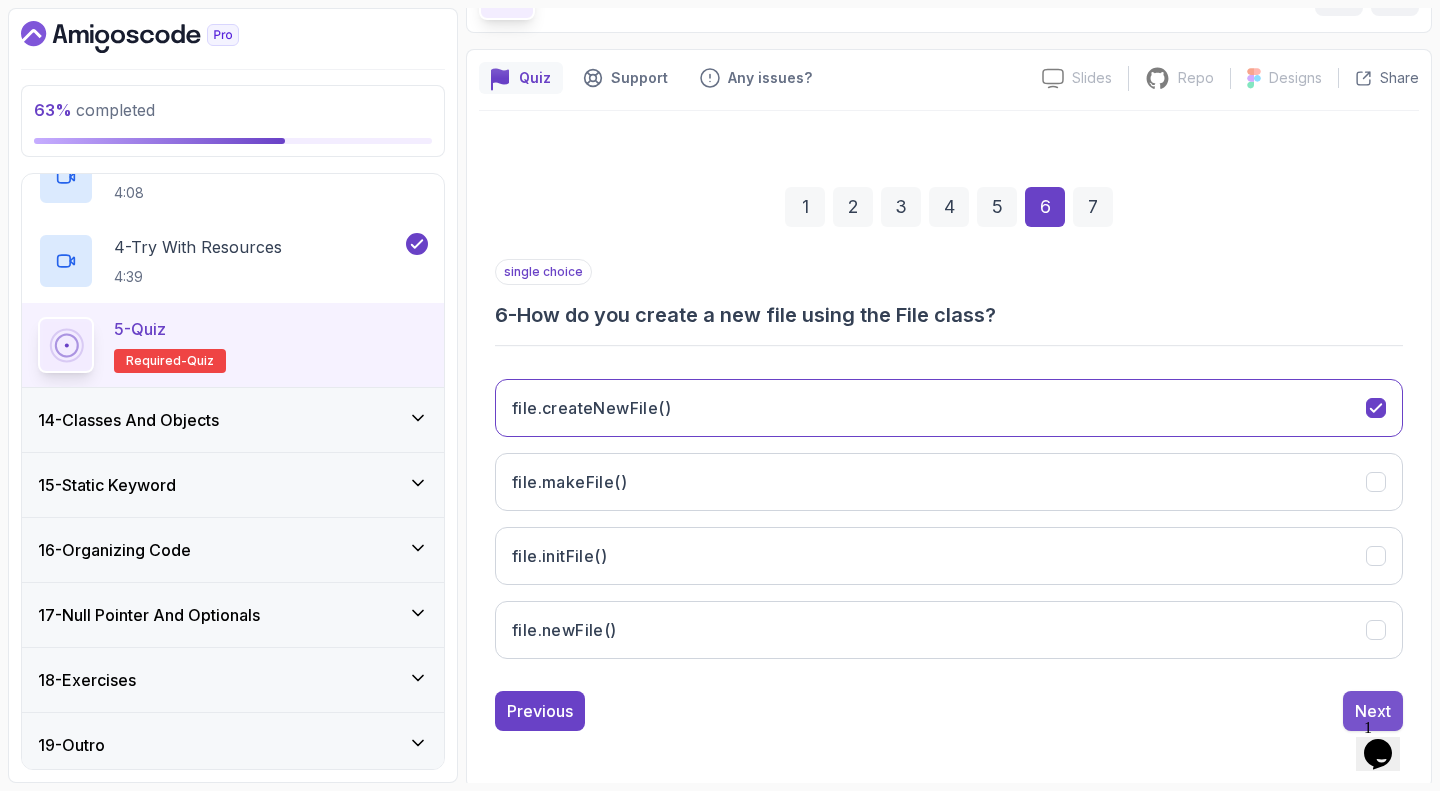 click on "Next" at bounding box center [1373, 711] 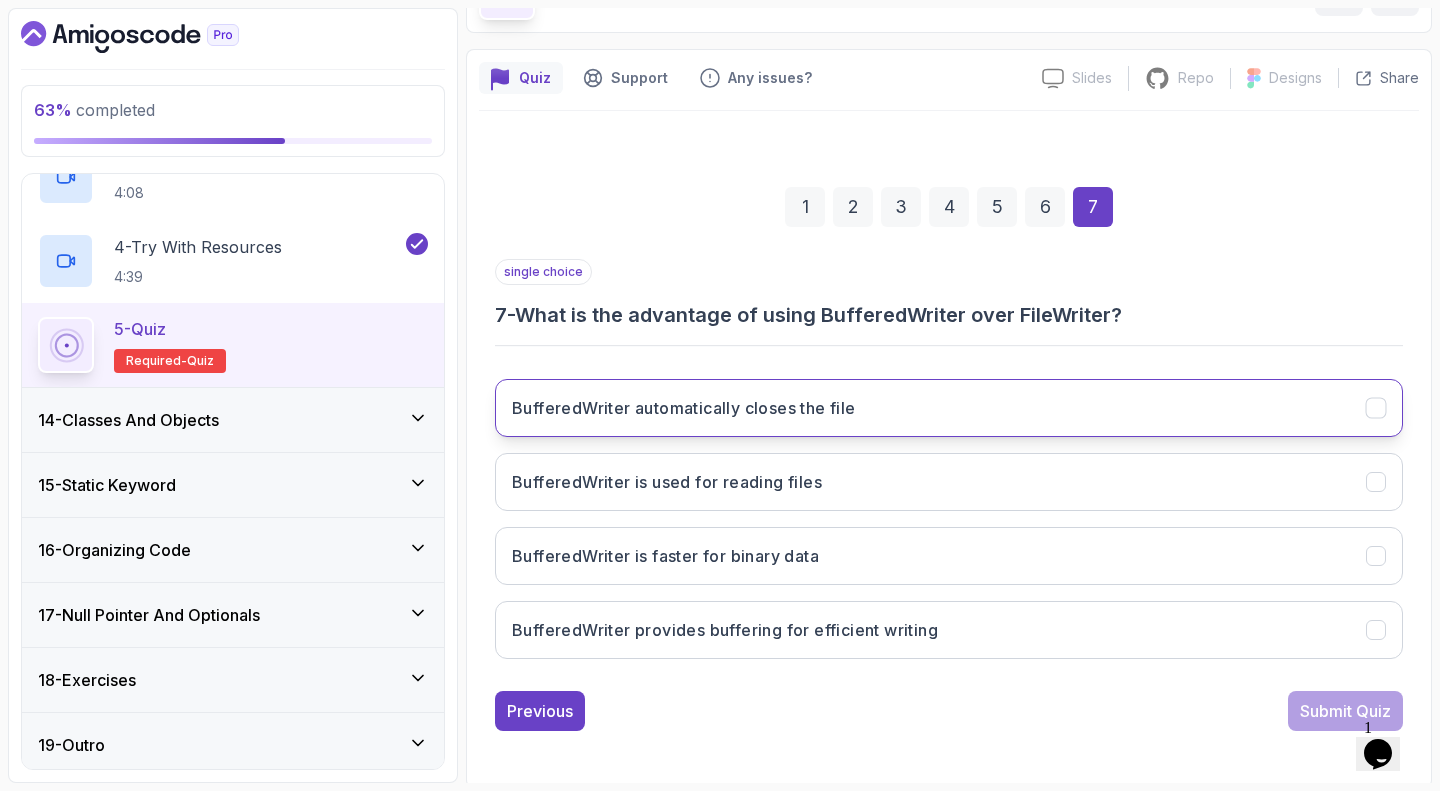 click on "BufferedWriter automatically closes the file" at bounding box center [949, 408] 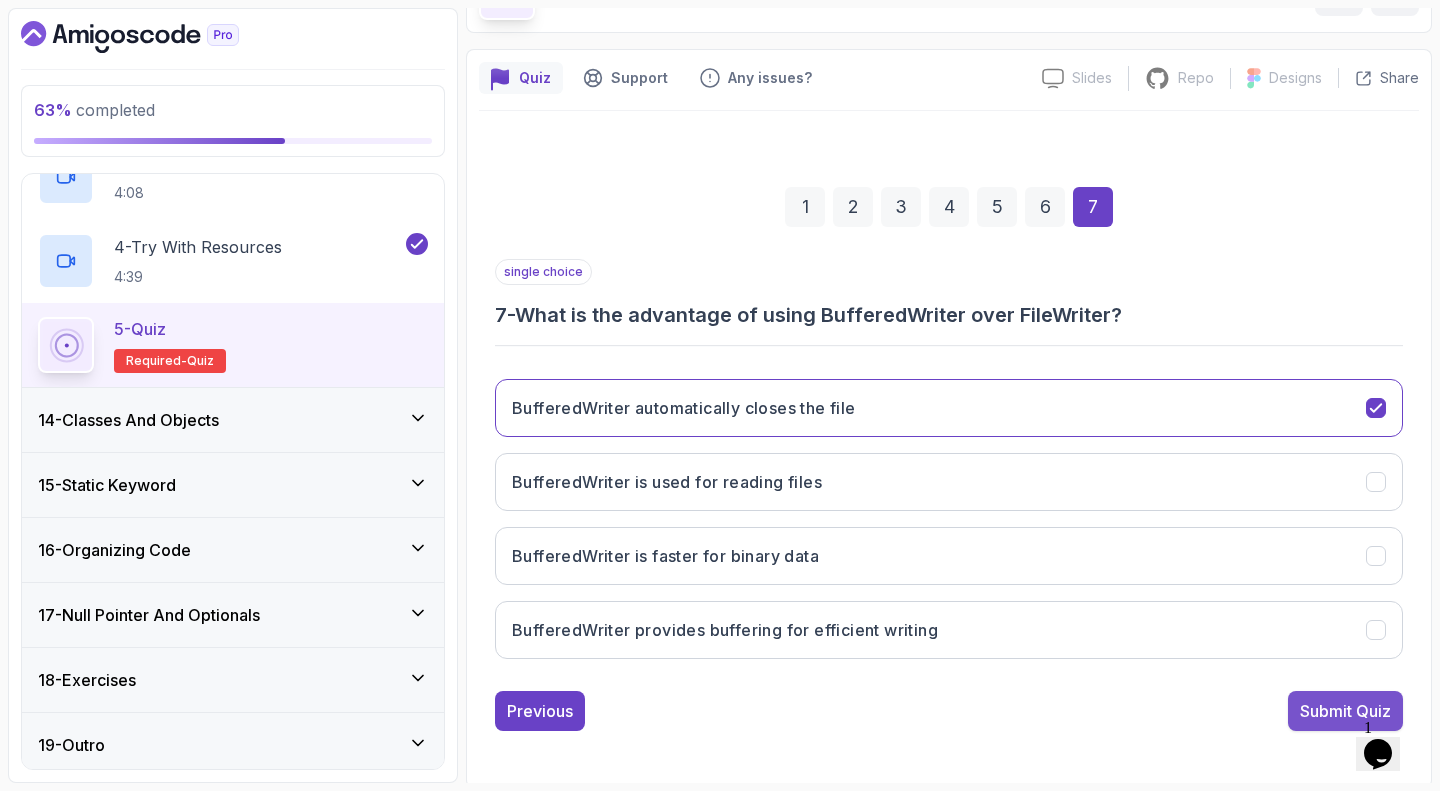 click on "Submit Quiz" at bounding box center [1345, 711] 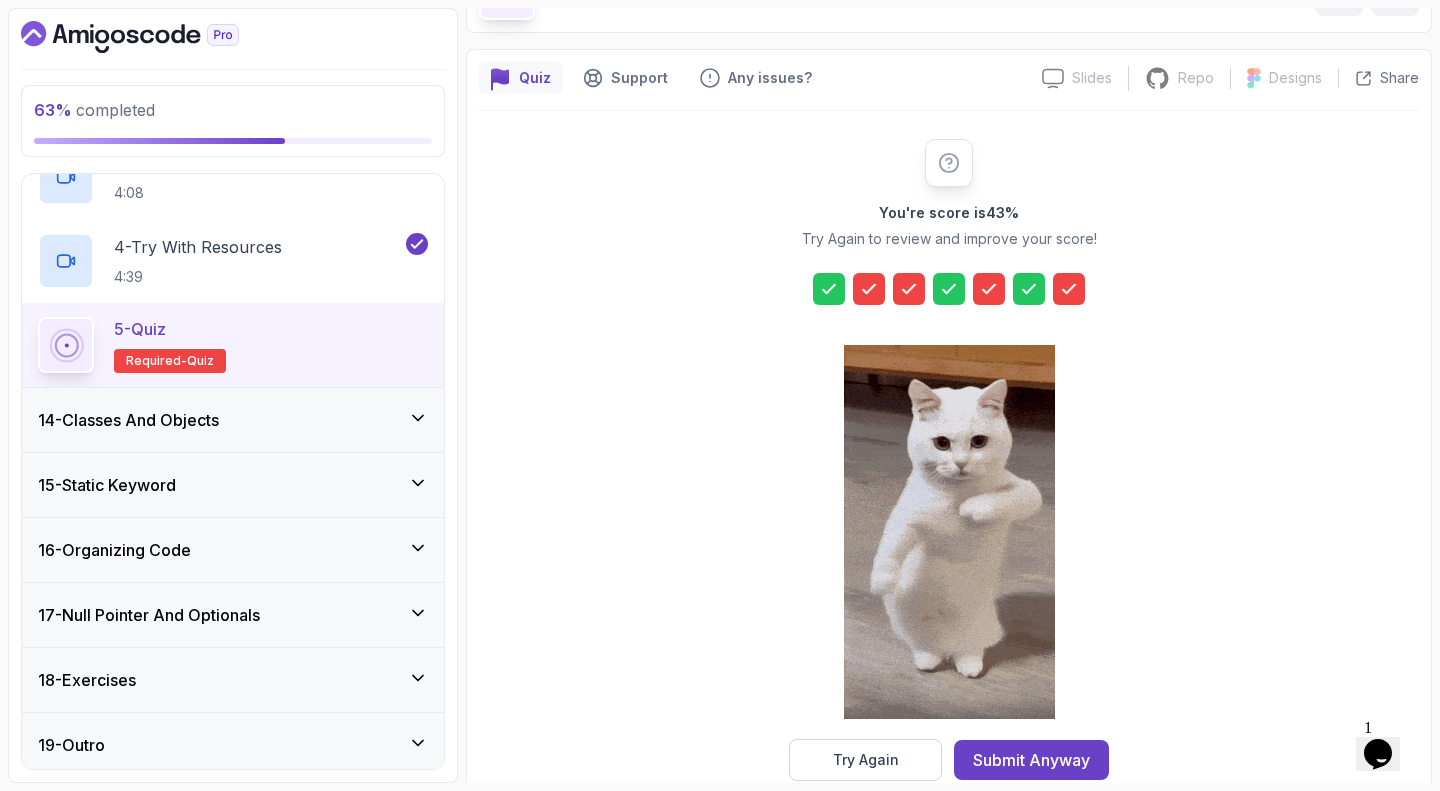 scroll, scrollTop: 165, scrollLeft: 0, axis: vertical 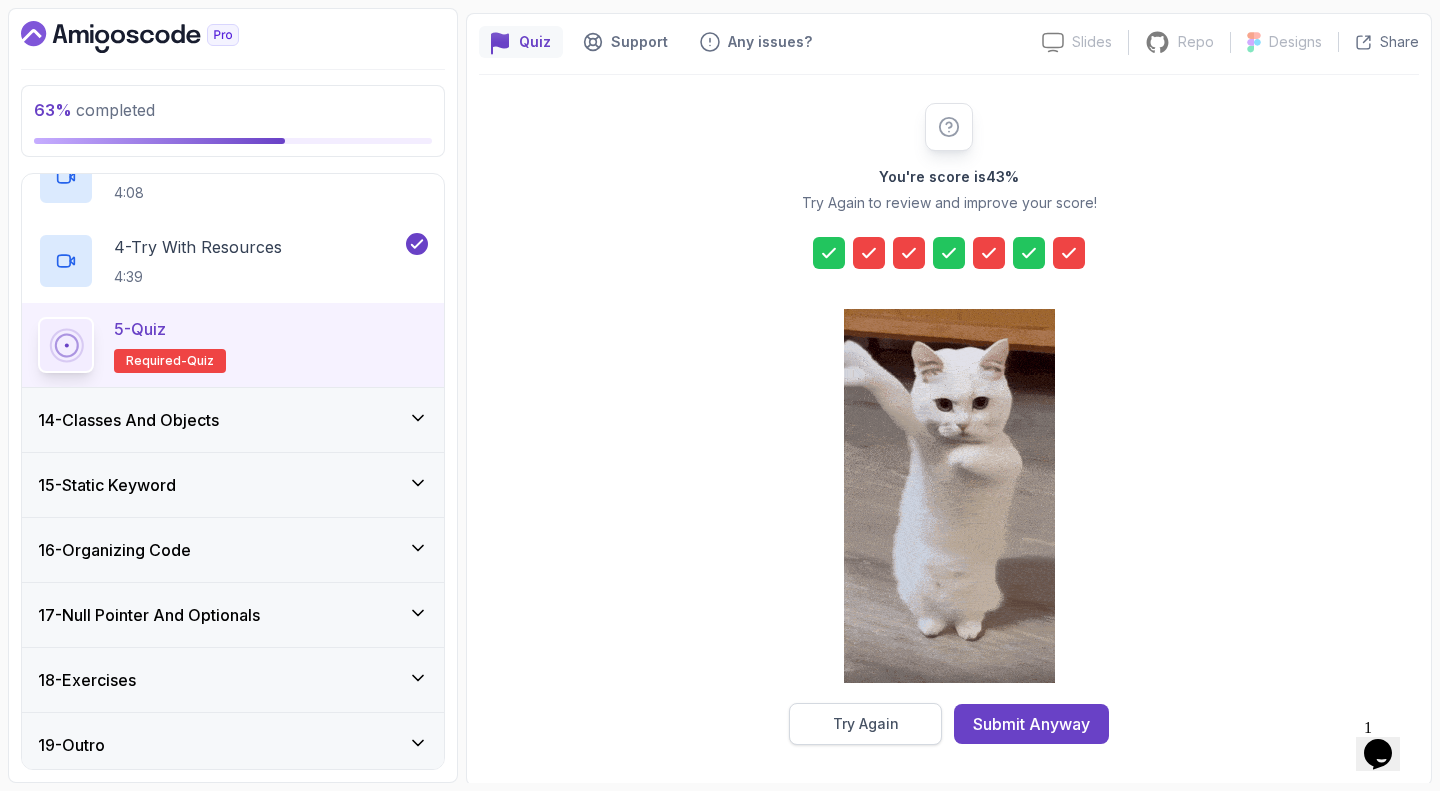 click on "Try Again" at bounding box center (865, 724) 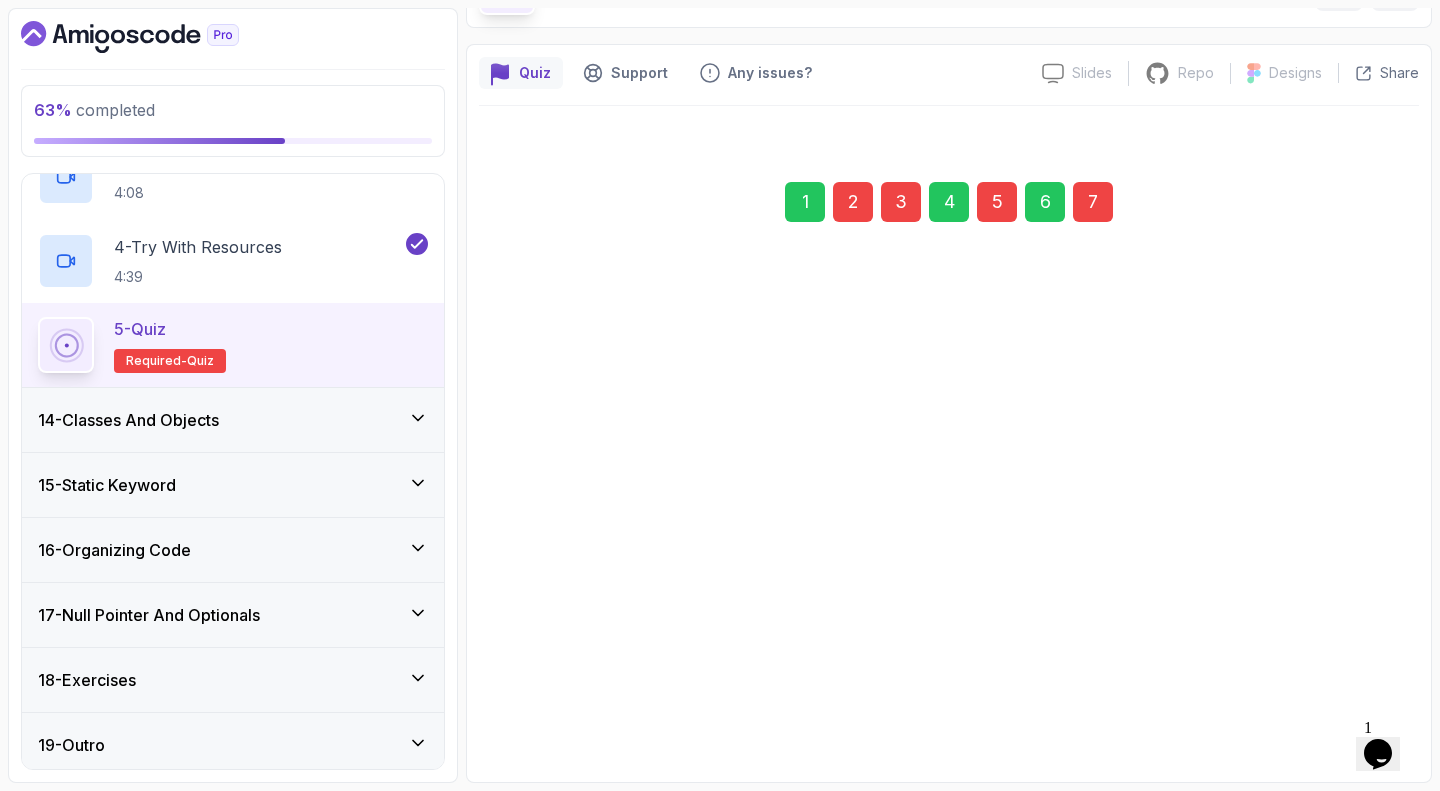 scroll, scrollTop: 129, scrollLeft: 0, axis: vertical 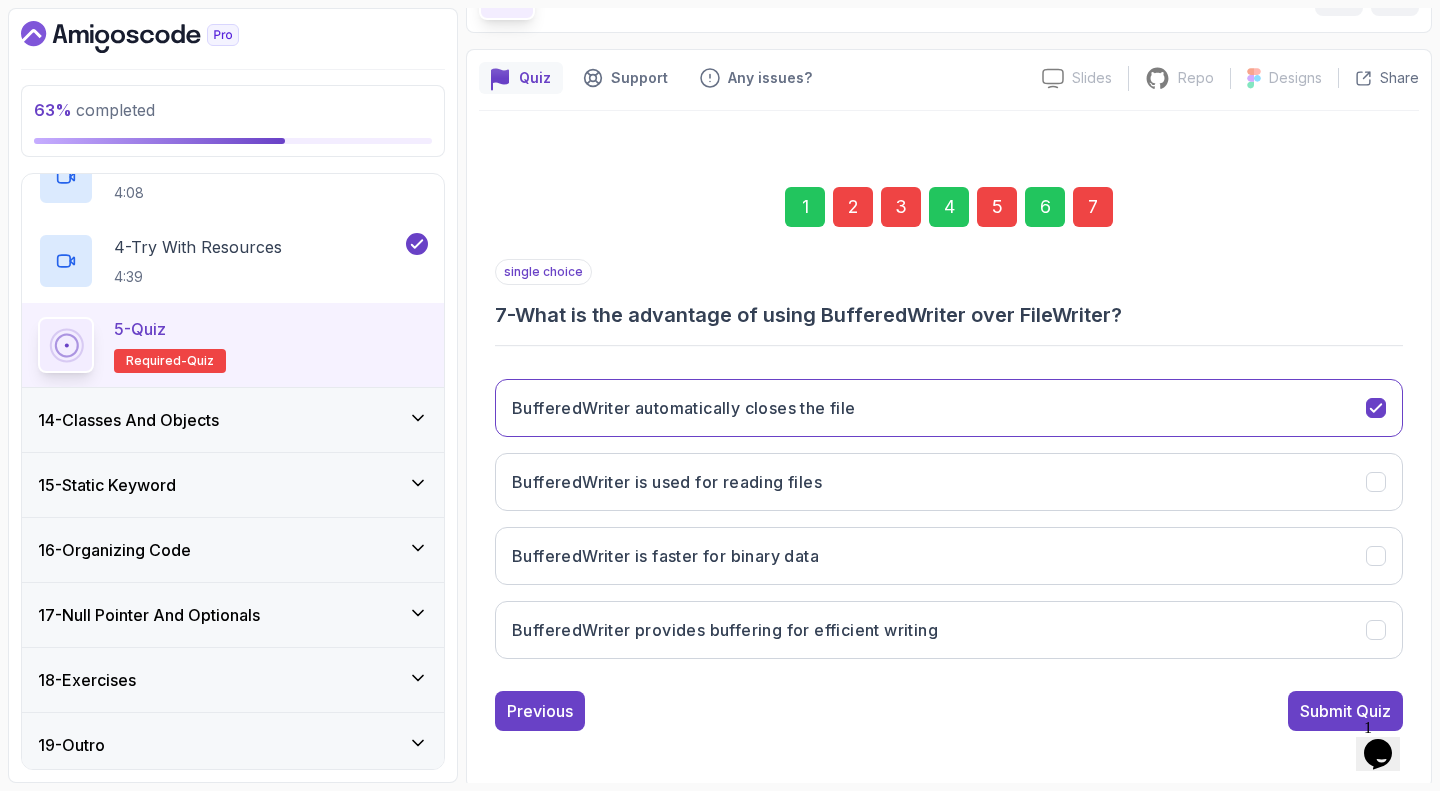 click on "2" at bounding box center (853, 207) 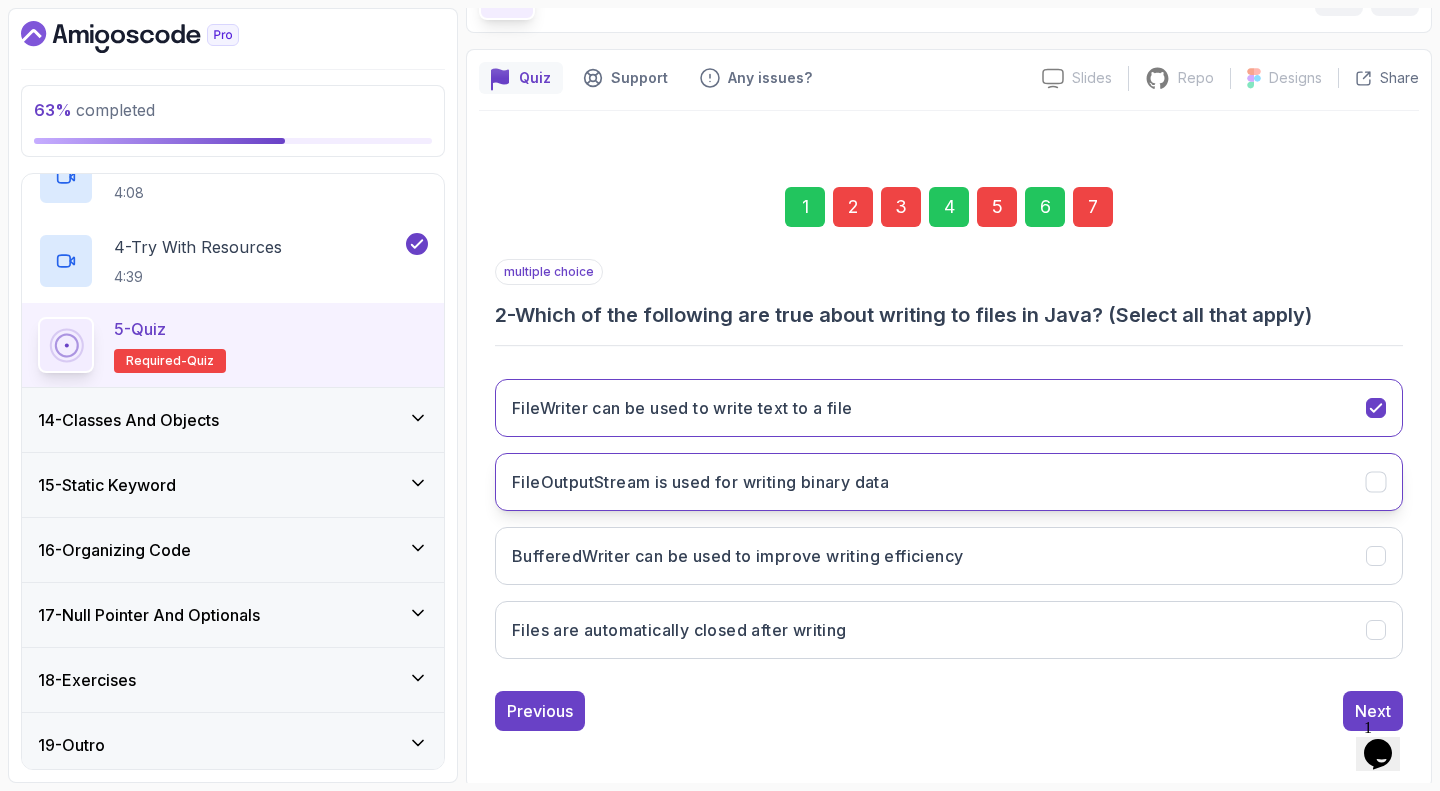 click on "FileOutputStream is used for writing binary data" at bounding box center (949, 482) 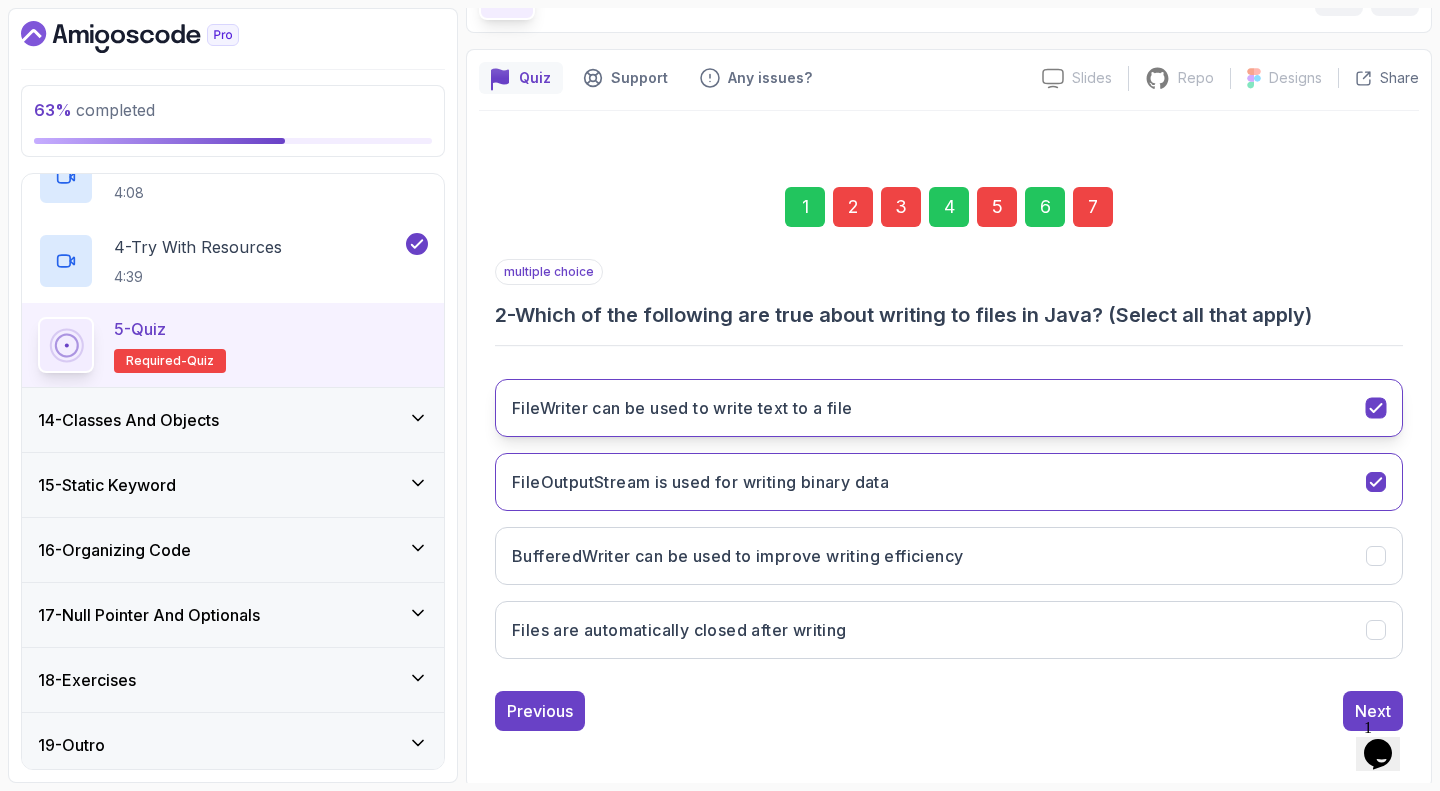 click on "FileWriter can be used to write text to a file" at bounding box center [949, 408] 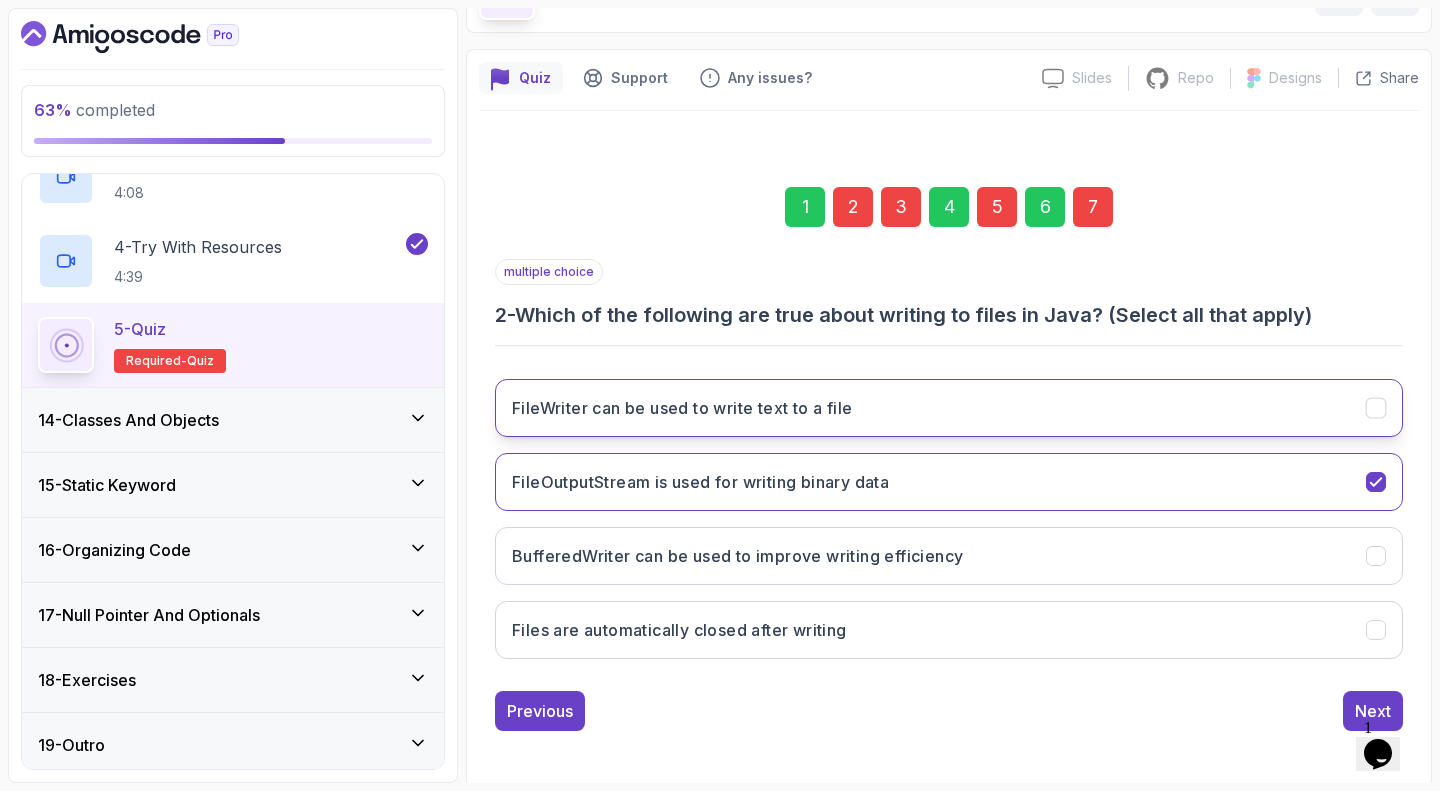 click on "FileWriter can be used to write text to a file" at bounding box center [949, 408] 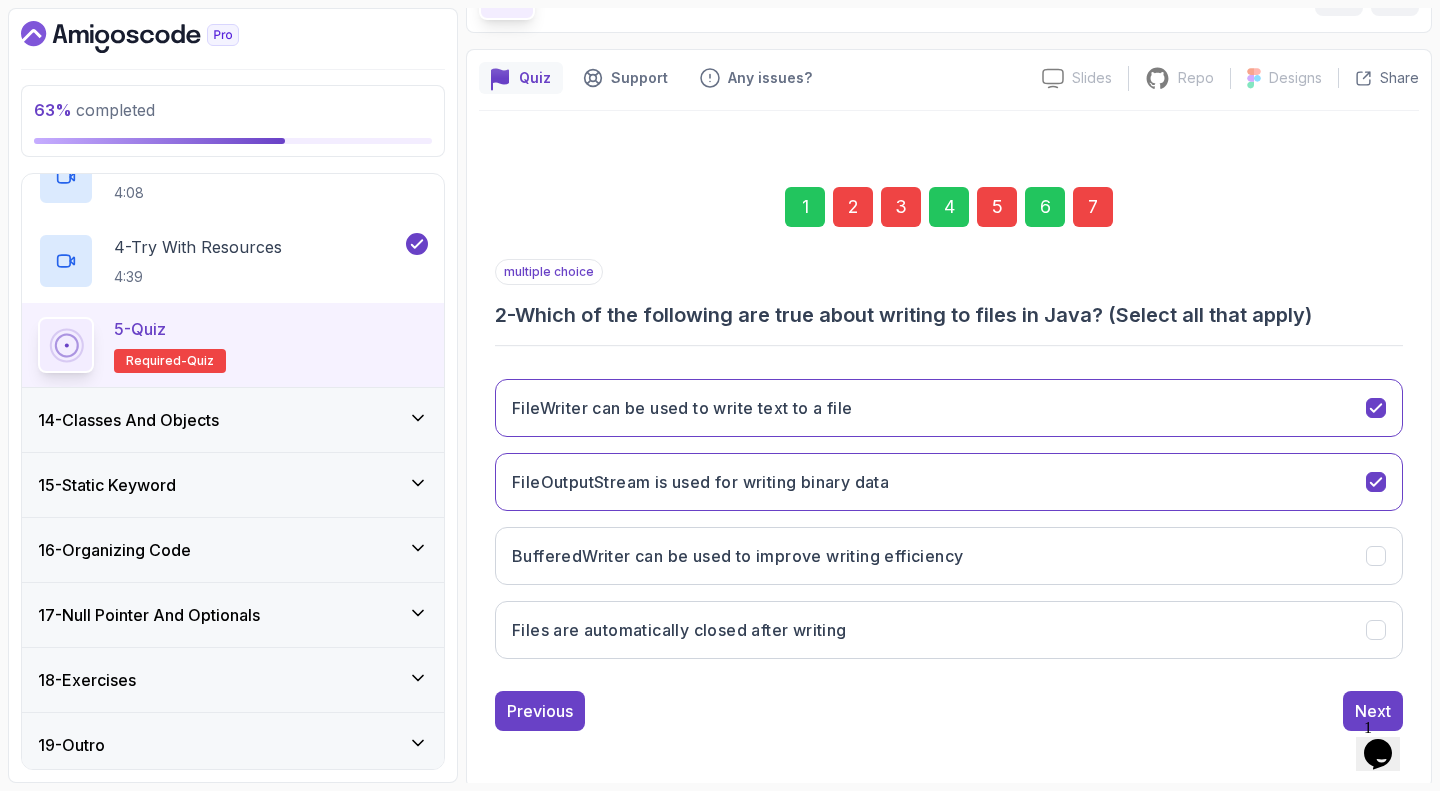 click on "7" at bounding box center [1093, 207] 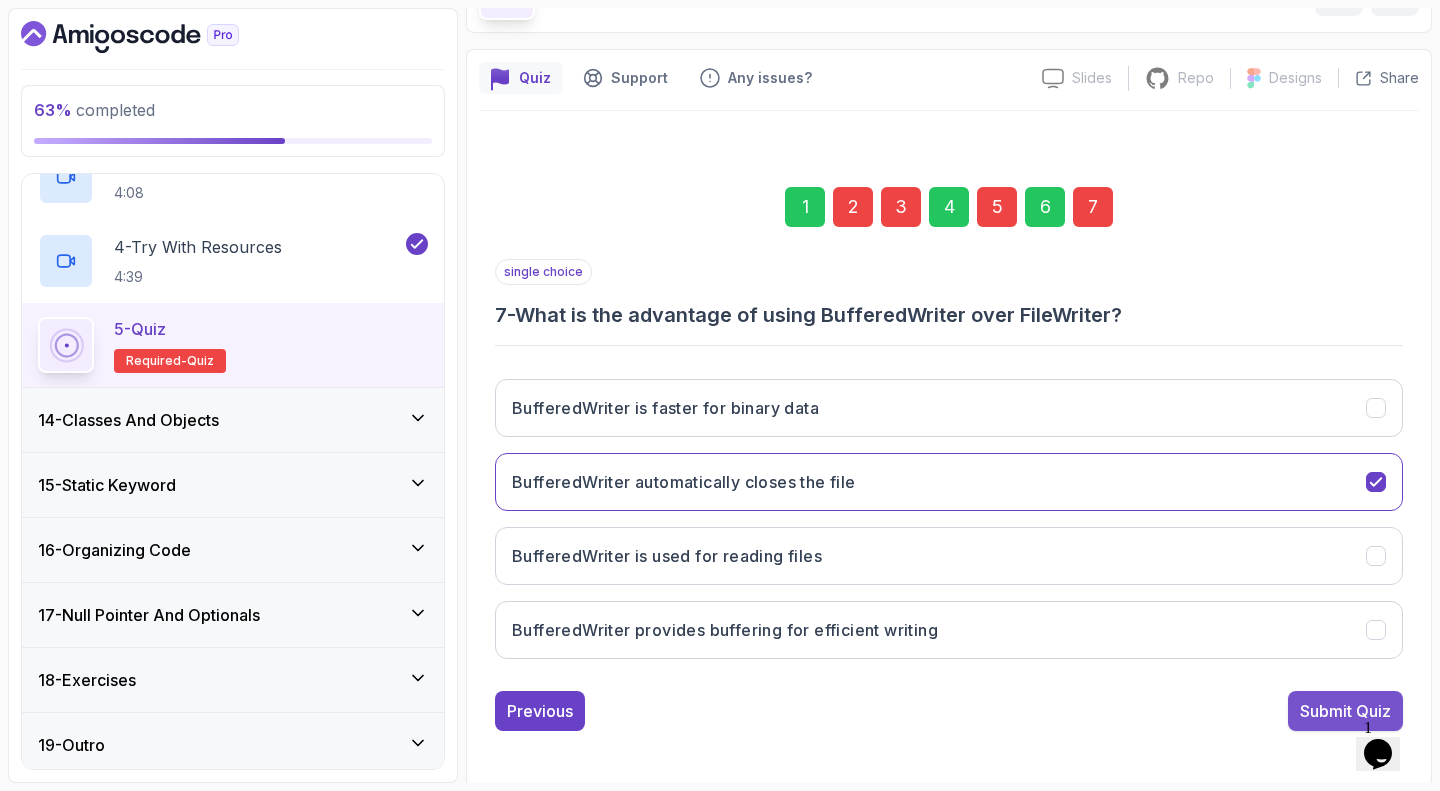 click on "Submit Quiz" at bounding box center [1345, 711] 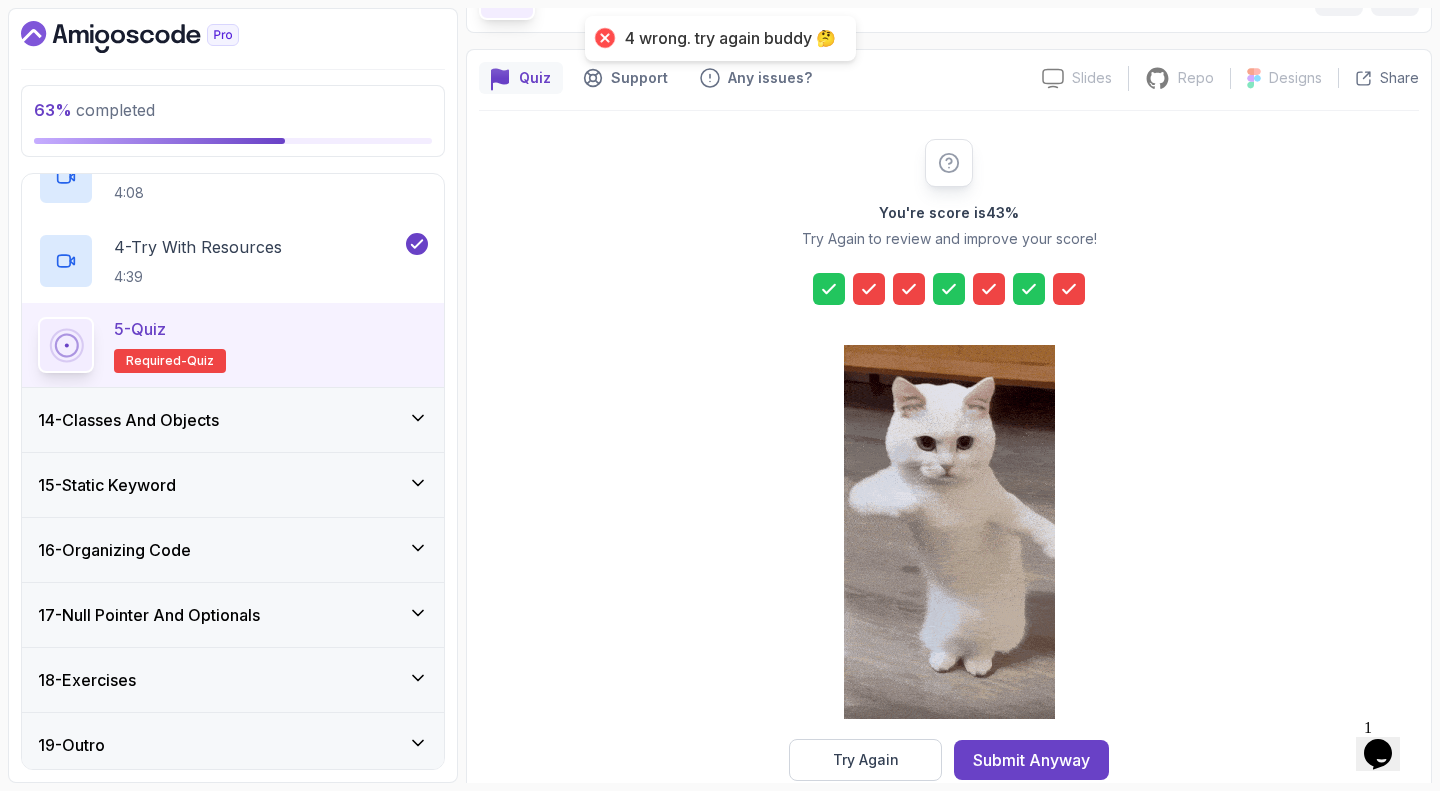click 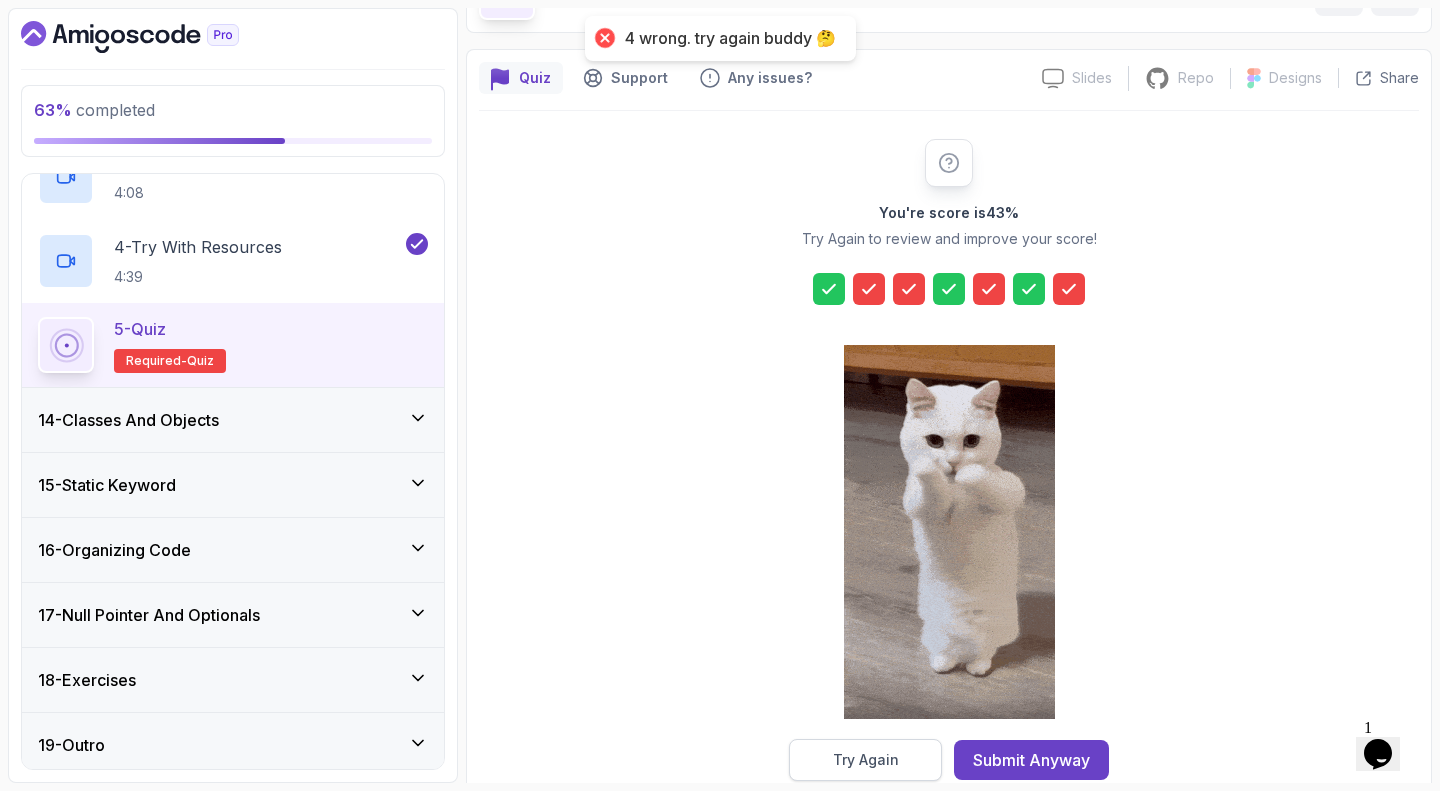click on "Try Again" at bounding box center [866, 760] 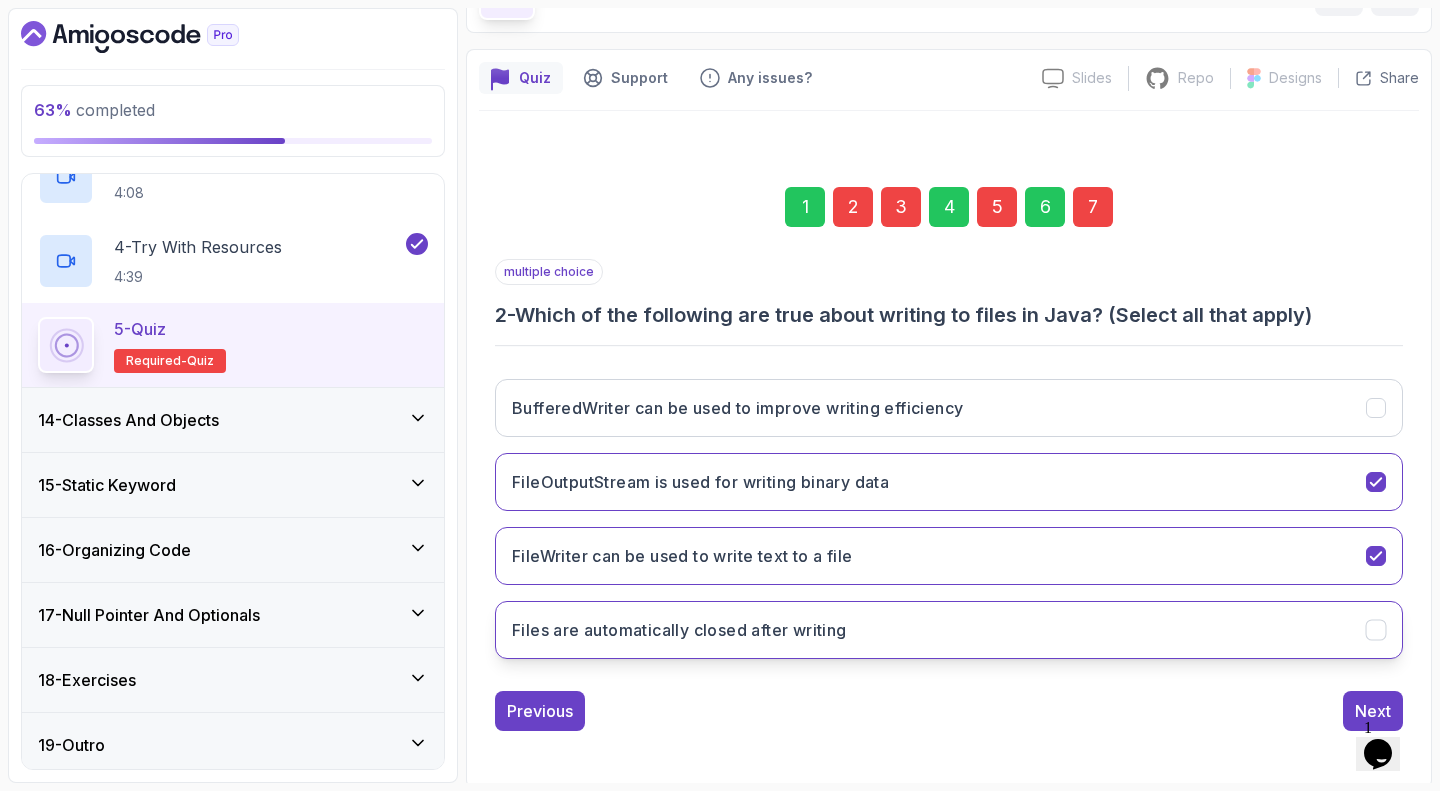 click on "Files are automatically closed after writing" at bounding box center [949, 630] 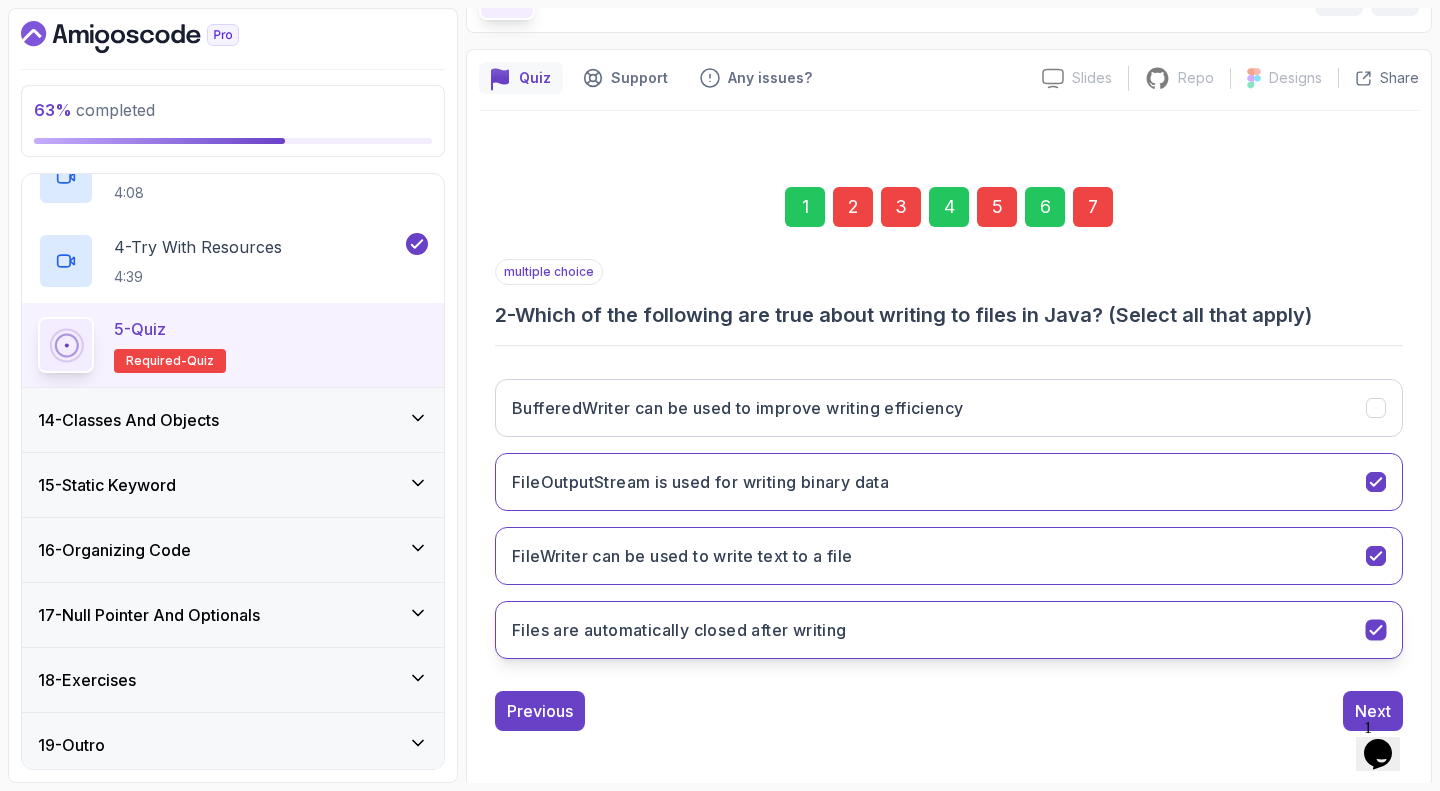 click on "Files are automatically closed after writing" at bounding box center (949, 630) 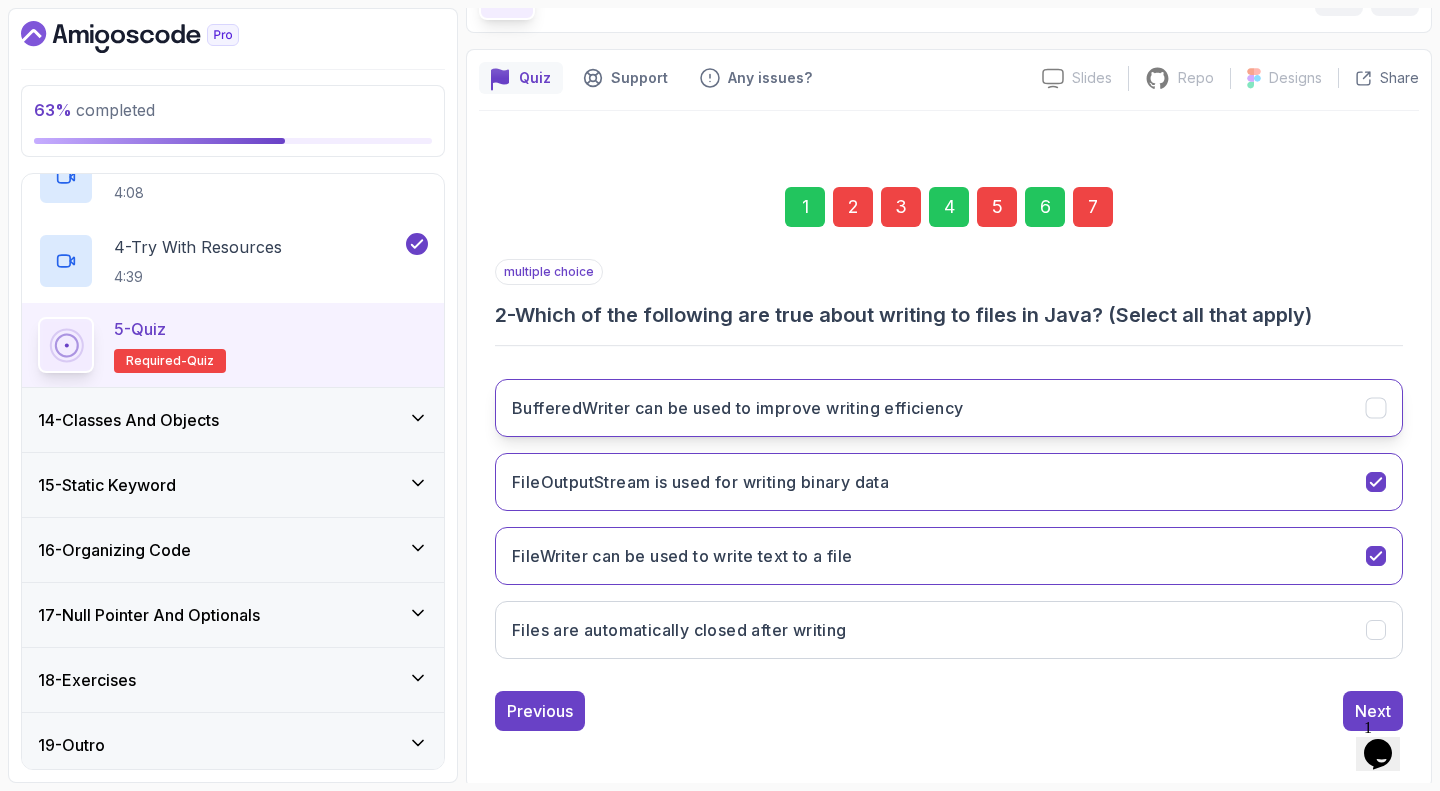 click on "BufferedWriter can be used to improve writing efficiency" at bounding box center (949, 408) 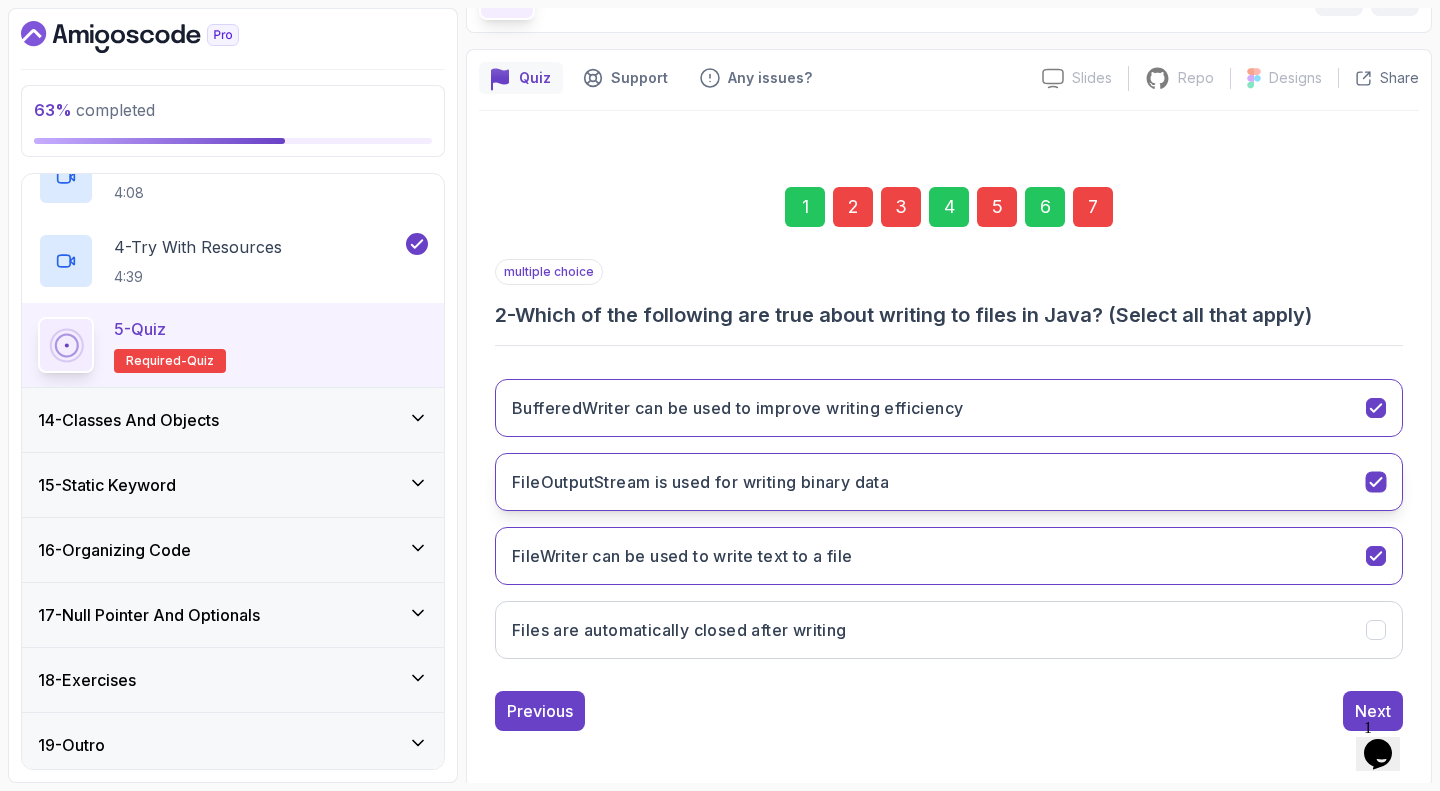 click on "FileOutputStream is used for writing binary data" at bounding box center (949, 482) 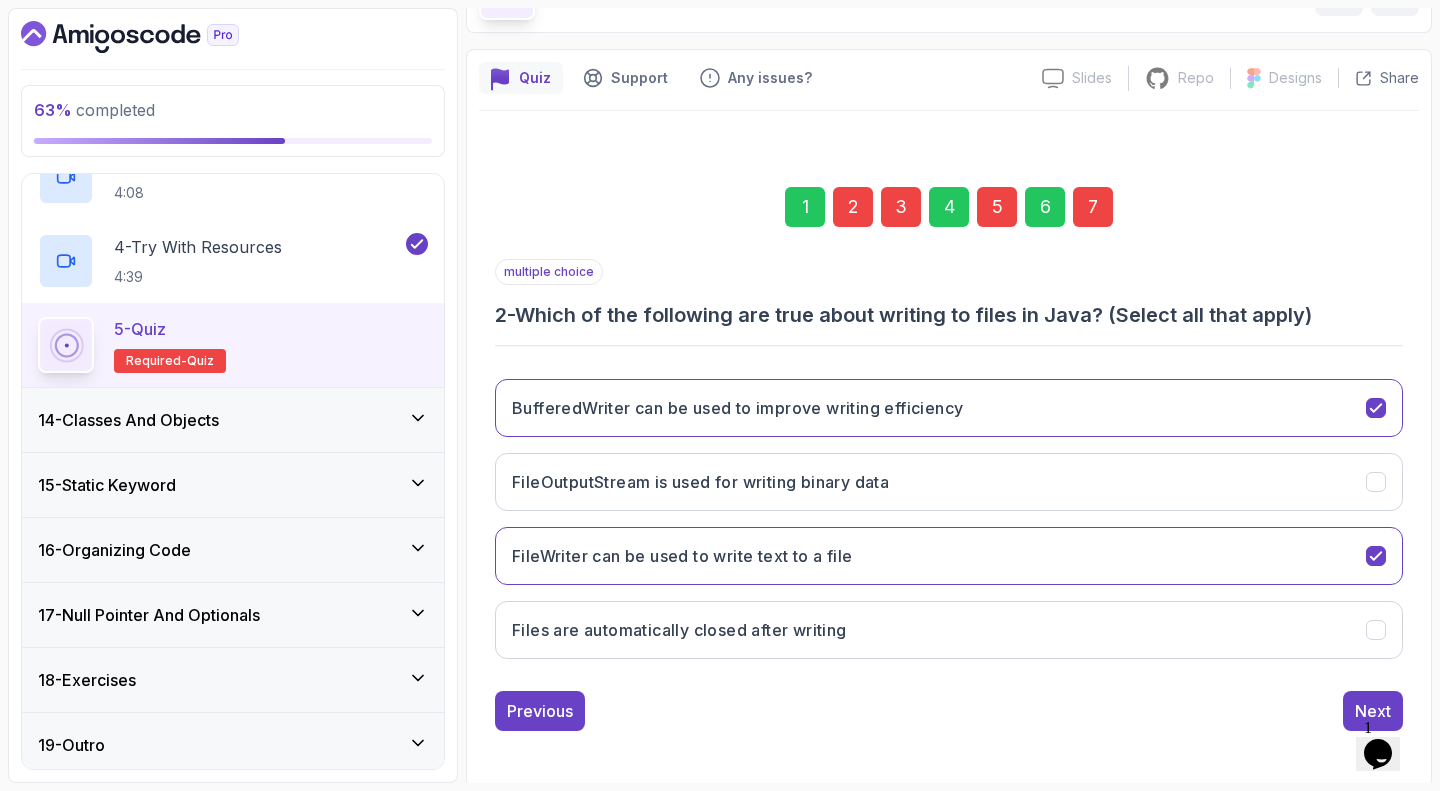 click on "7" at bounding box center (1093, 207) 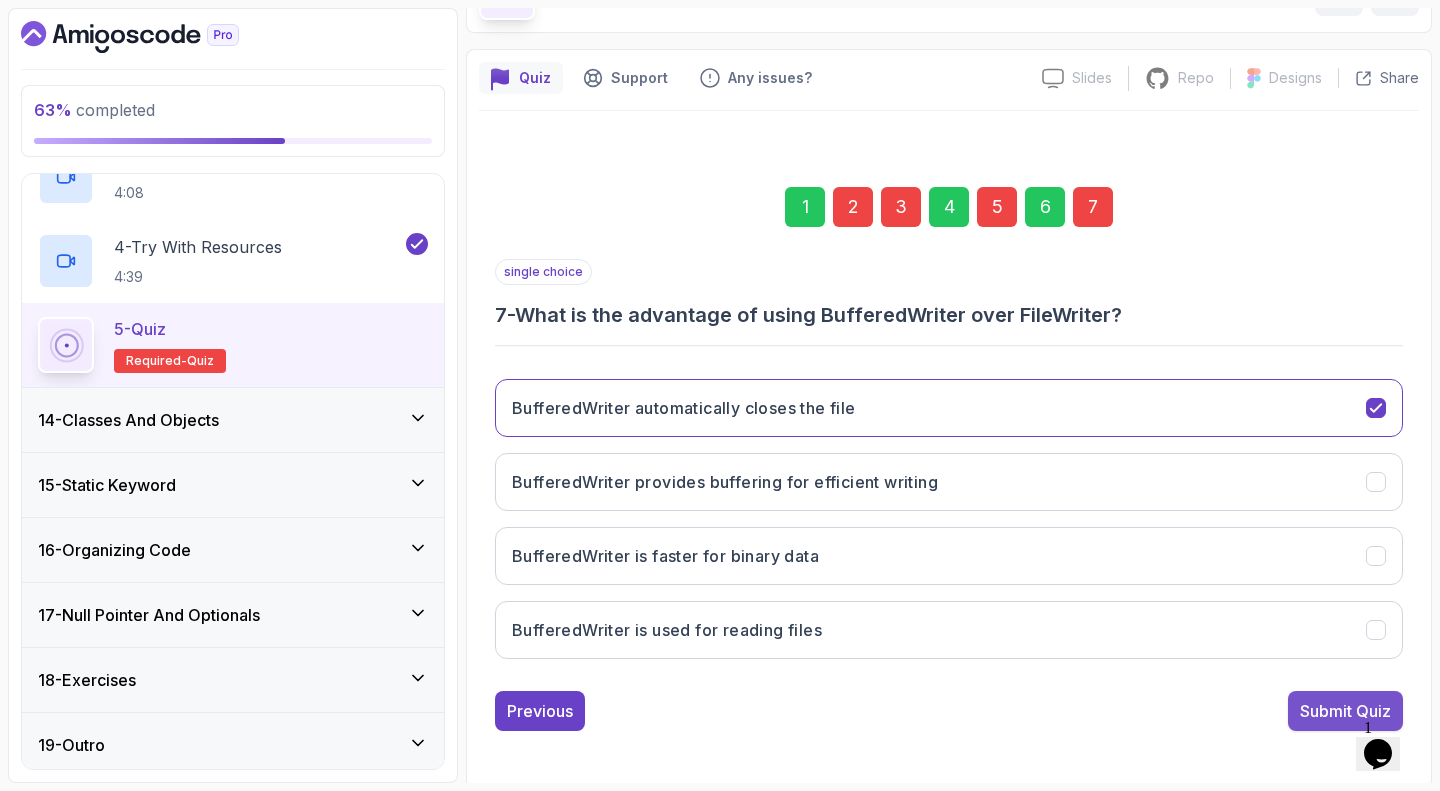 click on "Submit Quiz" at bounding box center [1345, 711] 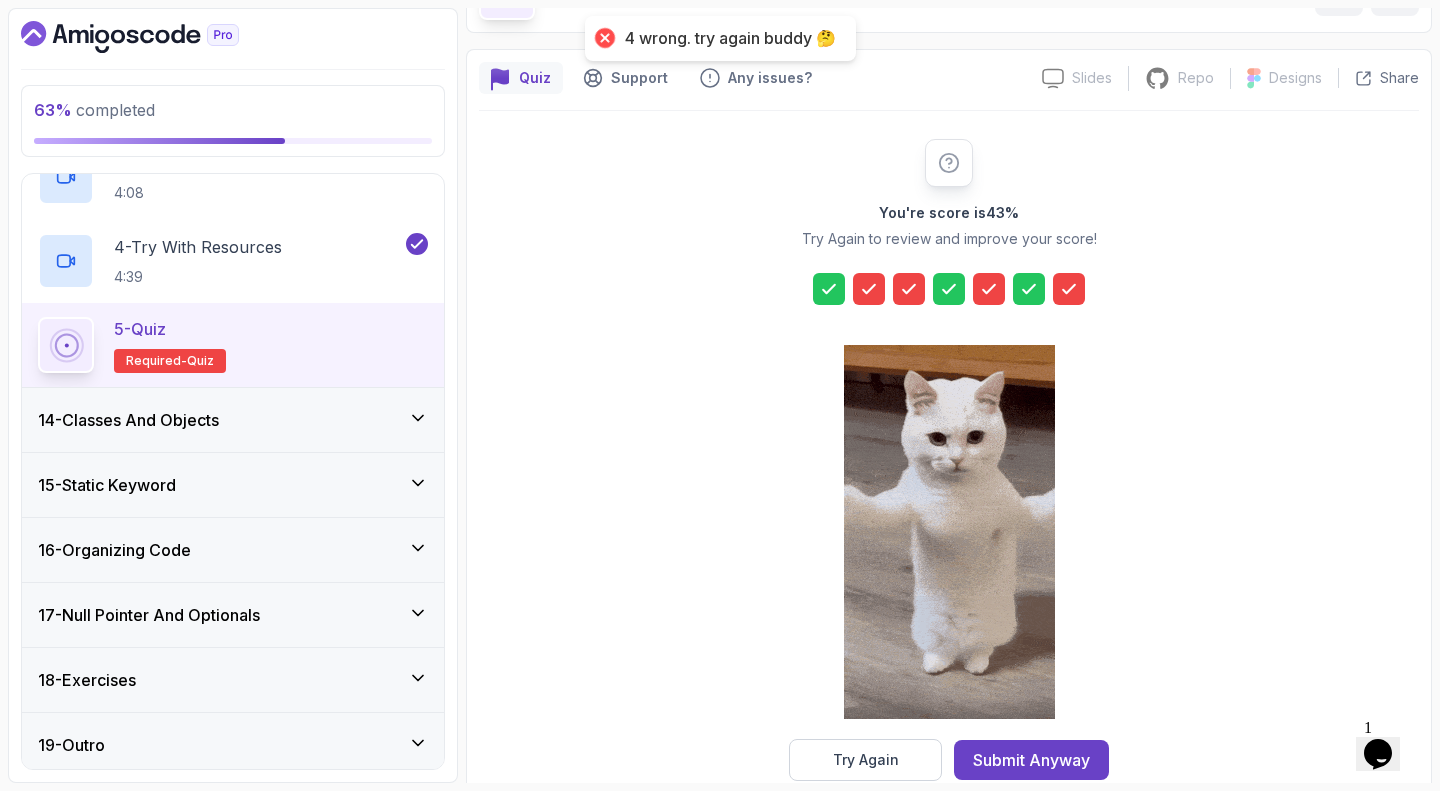 click 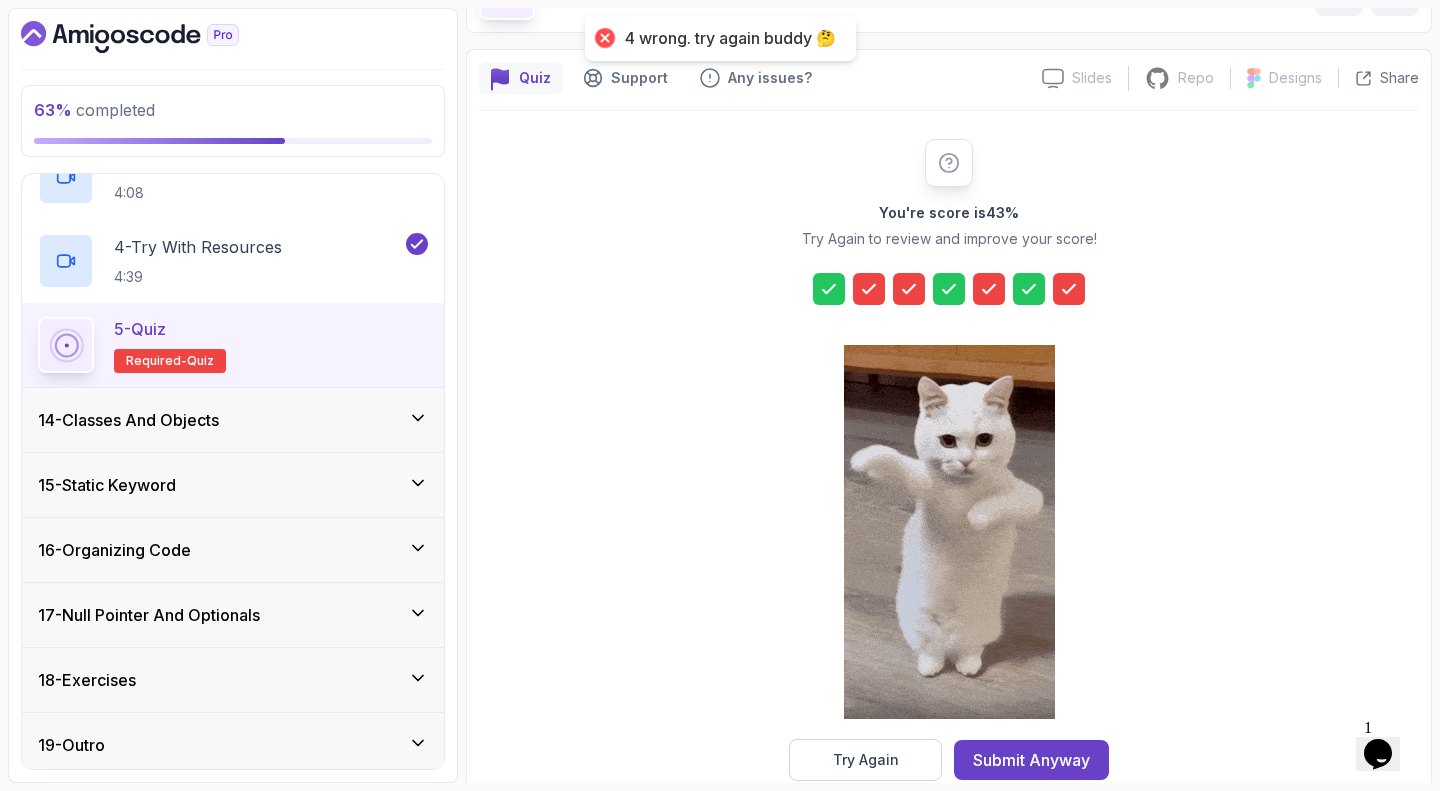 scroll, scrollTop: 165, scrollLeft: 0, axis: vertical 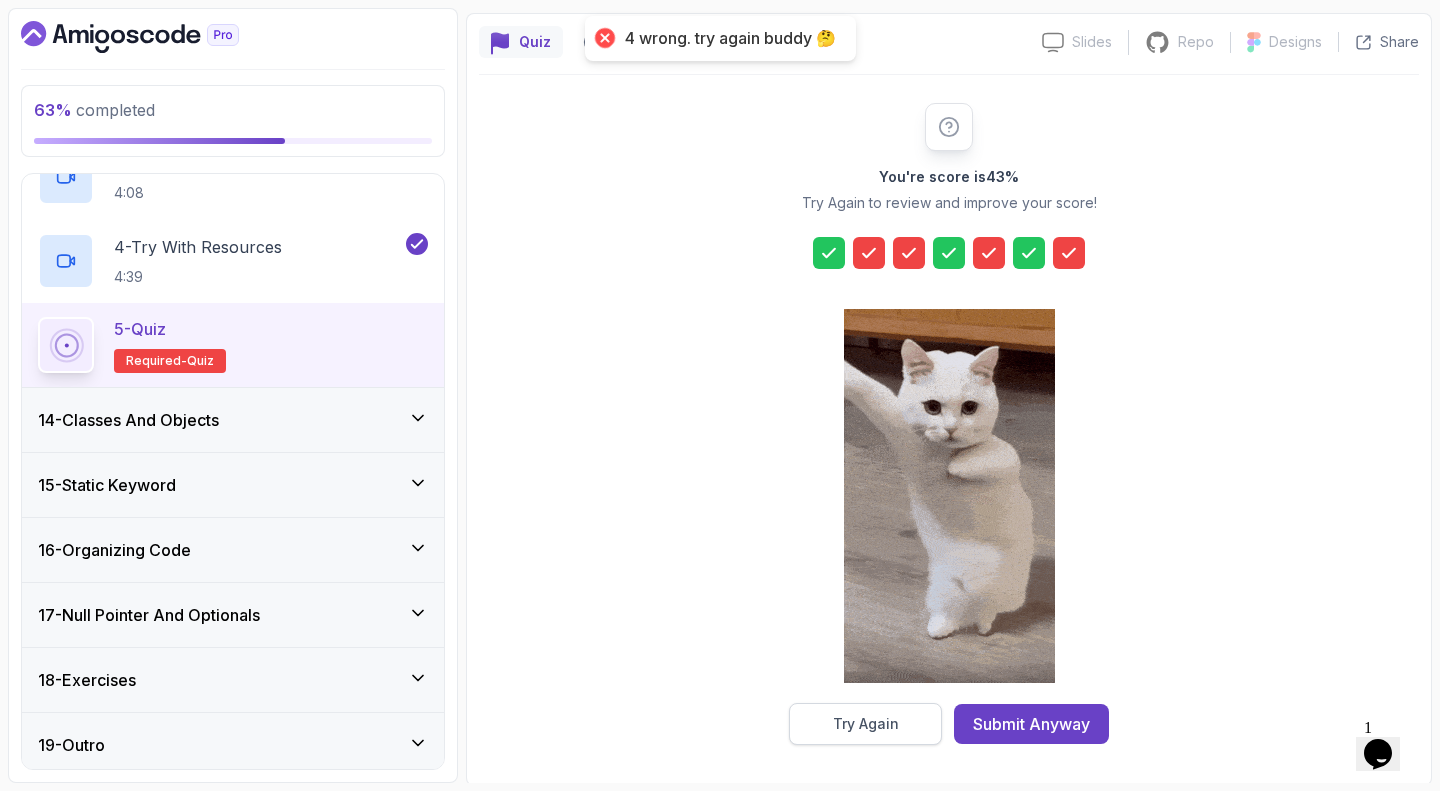 click on "Try Again" at bounding box center (866, 724) 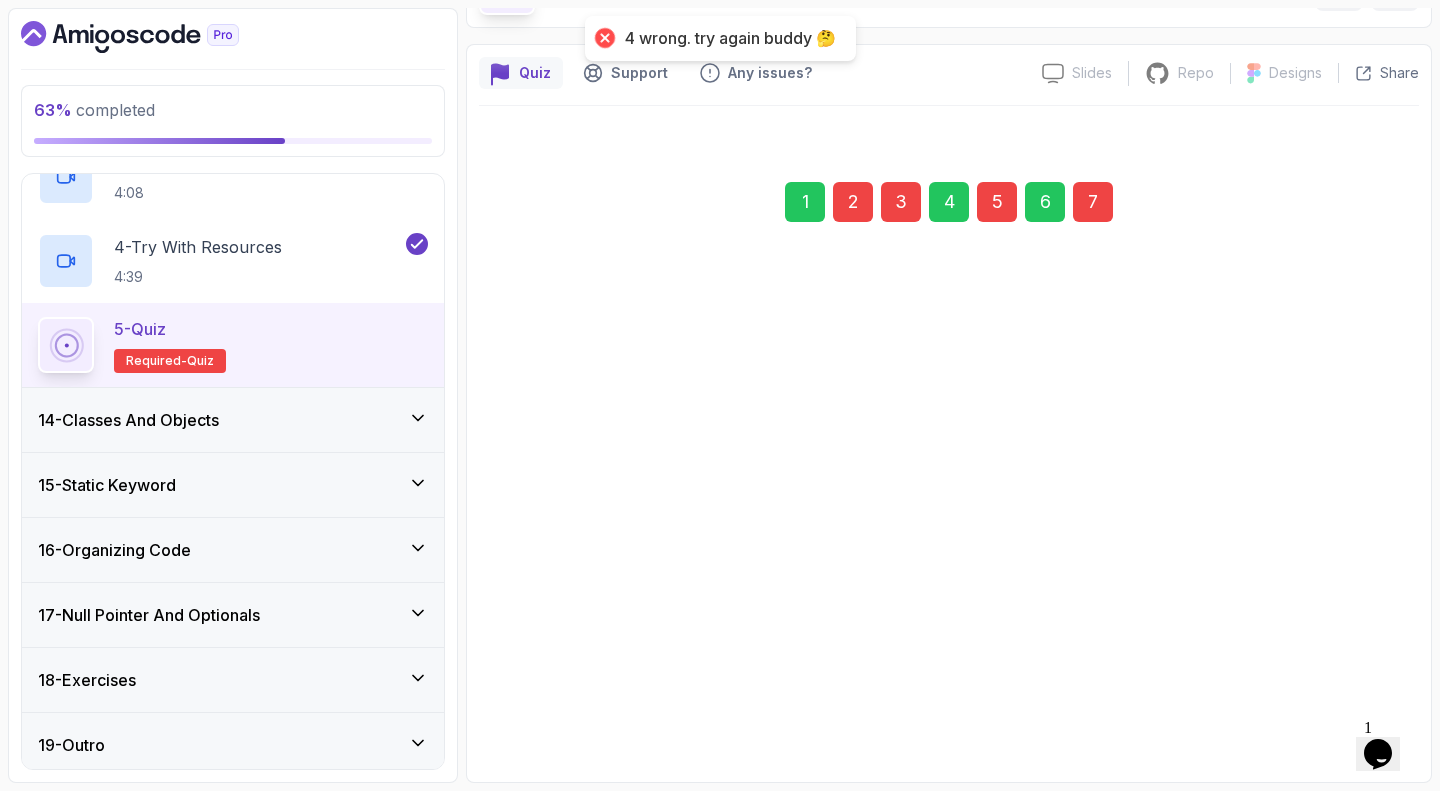 scroll, scrollTop: 129, scrollLeft: 0, axis: vertical 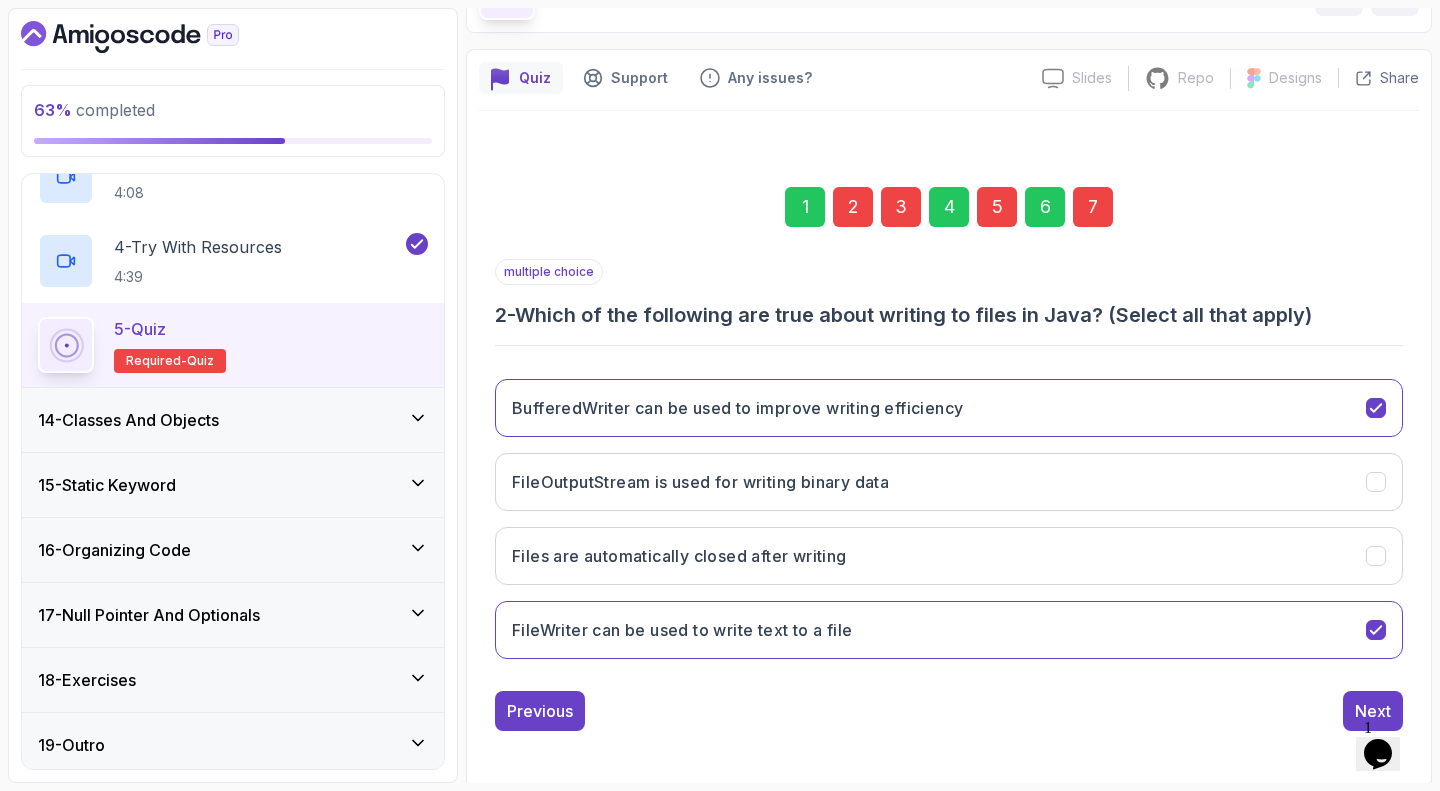 click on "5" at bounding box center (997, 207) 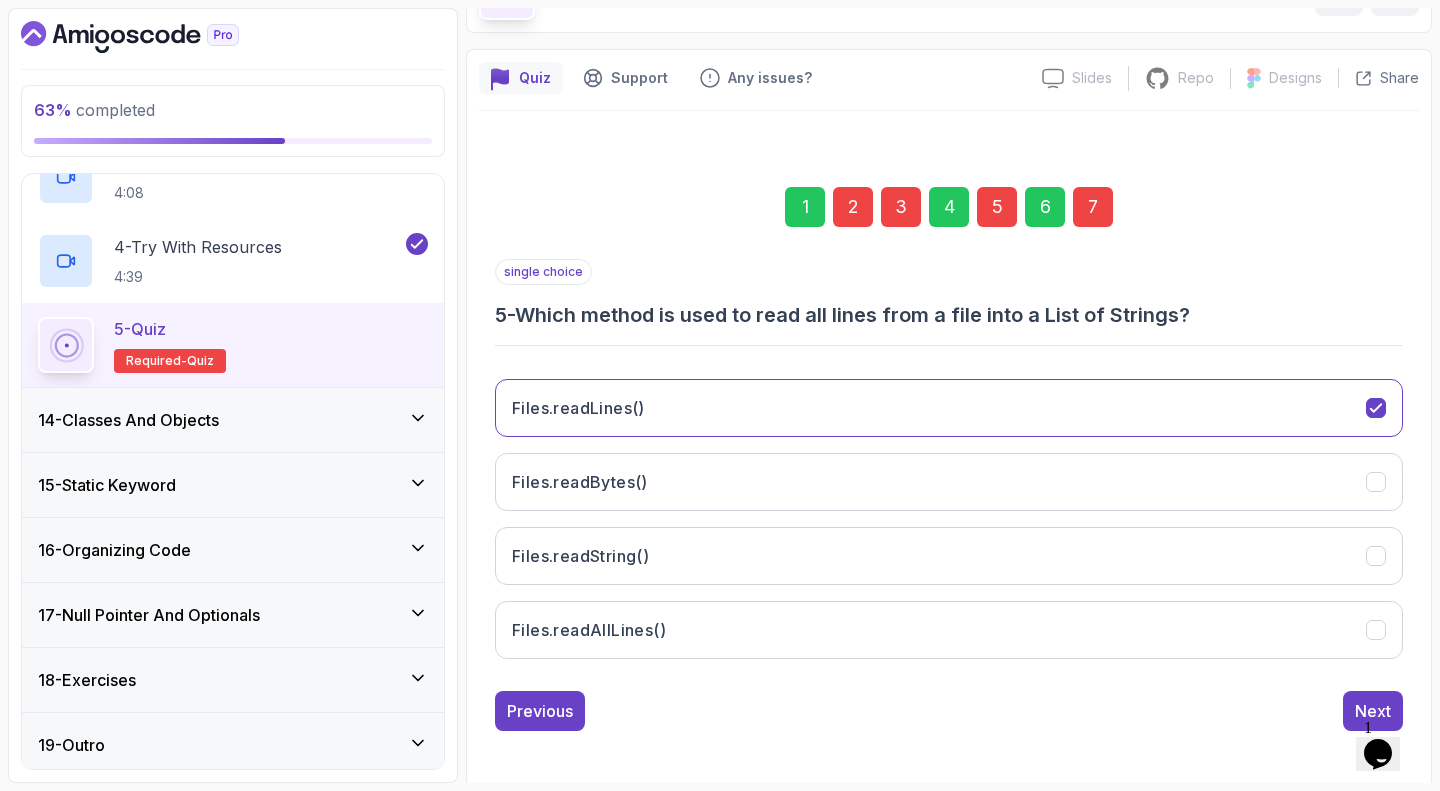 click on "3" at bounding box center [901, 207] 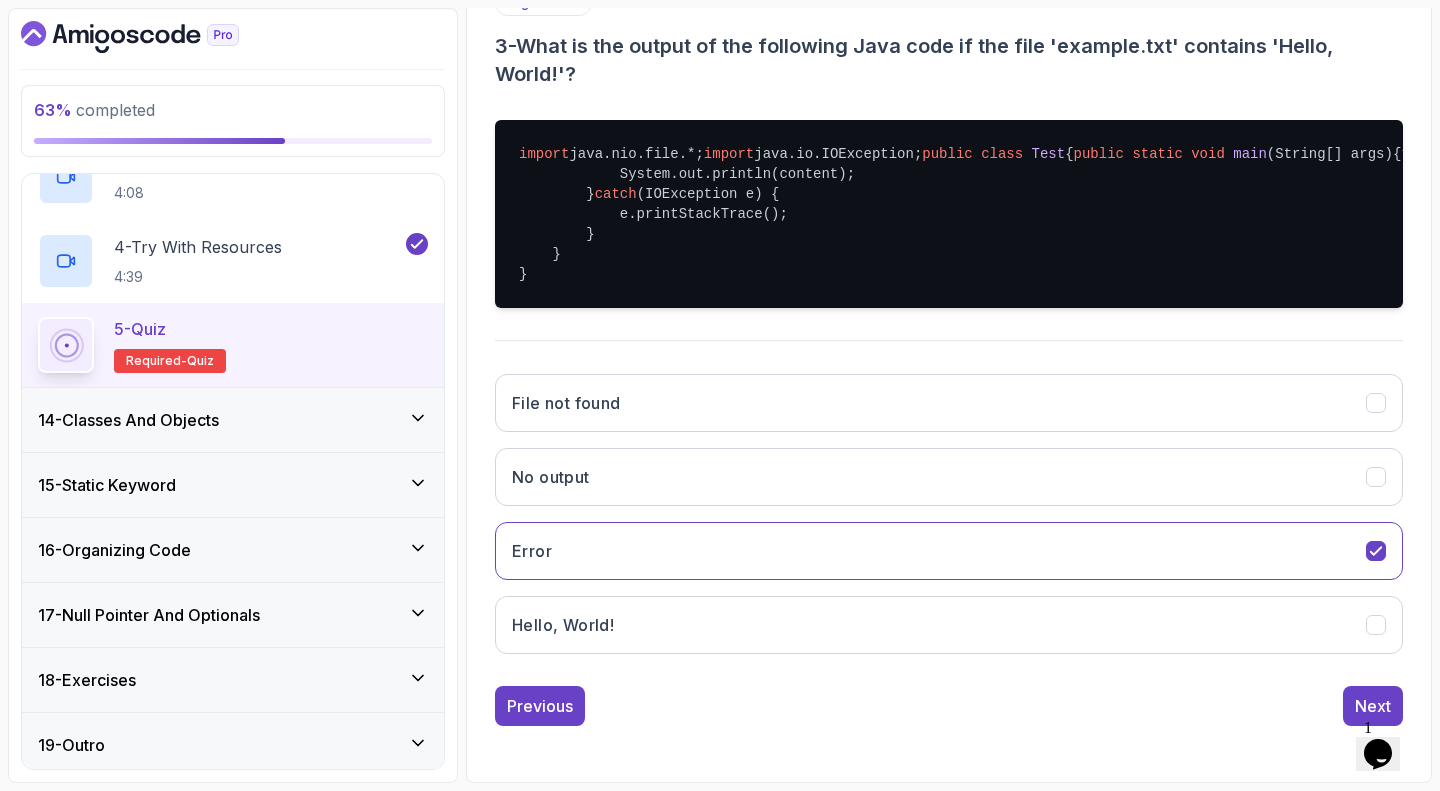 scroll, scrollTop: 472, scrollLeft: 0, axis: vertical 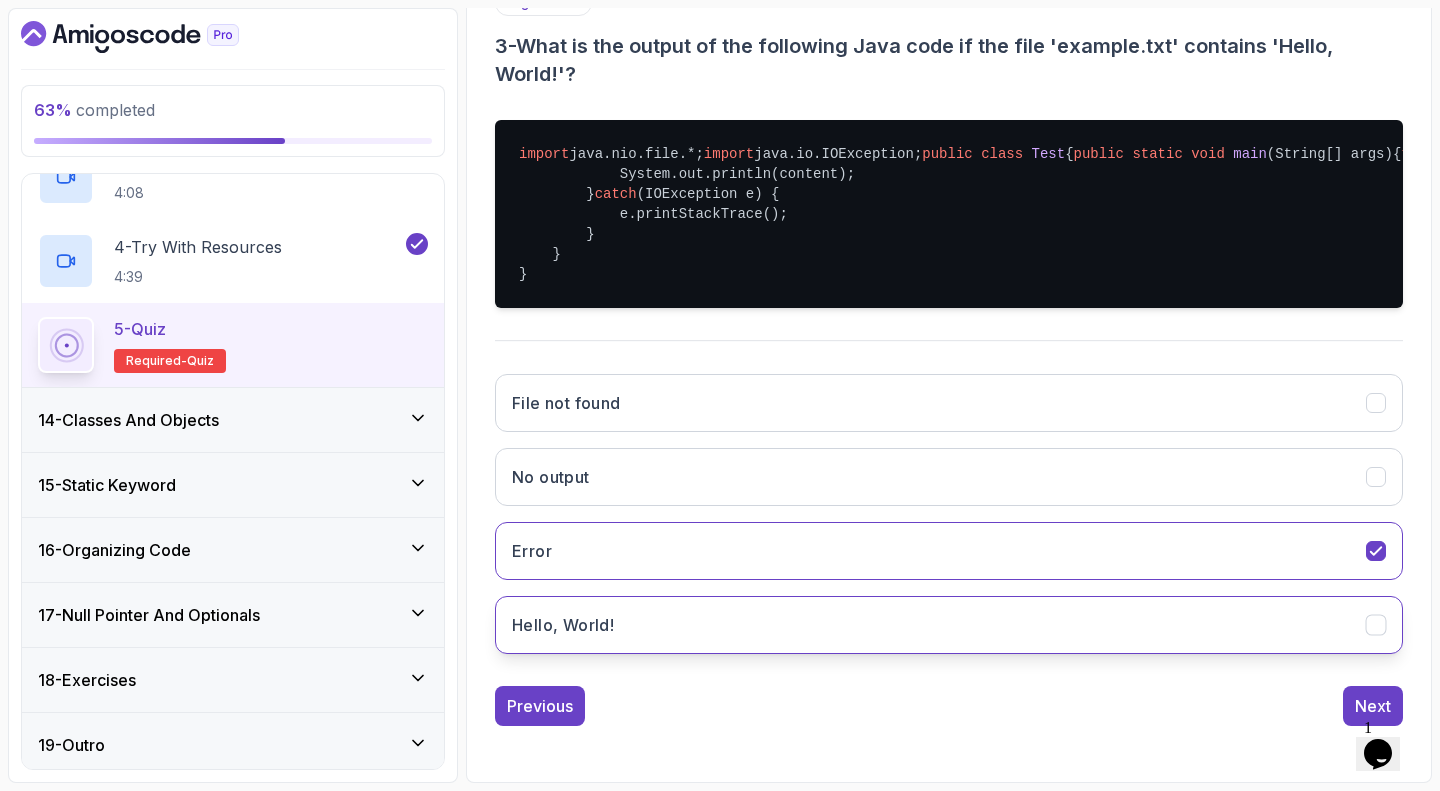 click on "Hello, World!" at bounding box center (949, 625) 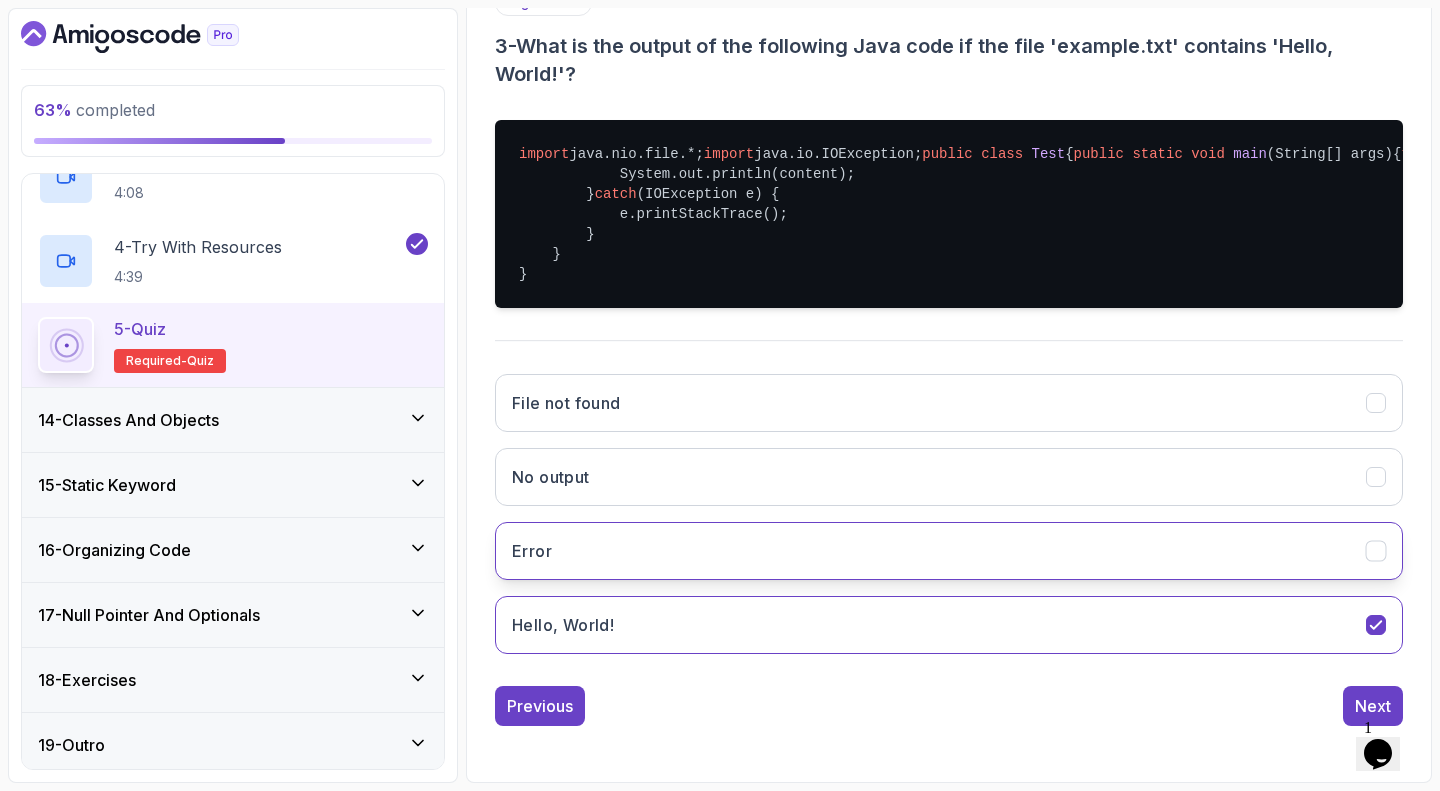 scroll, scrollTop: 0, scrollLeft: 0, axis: both 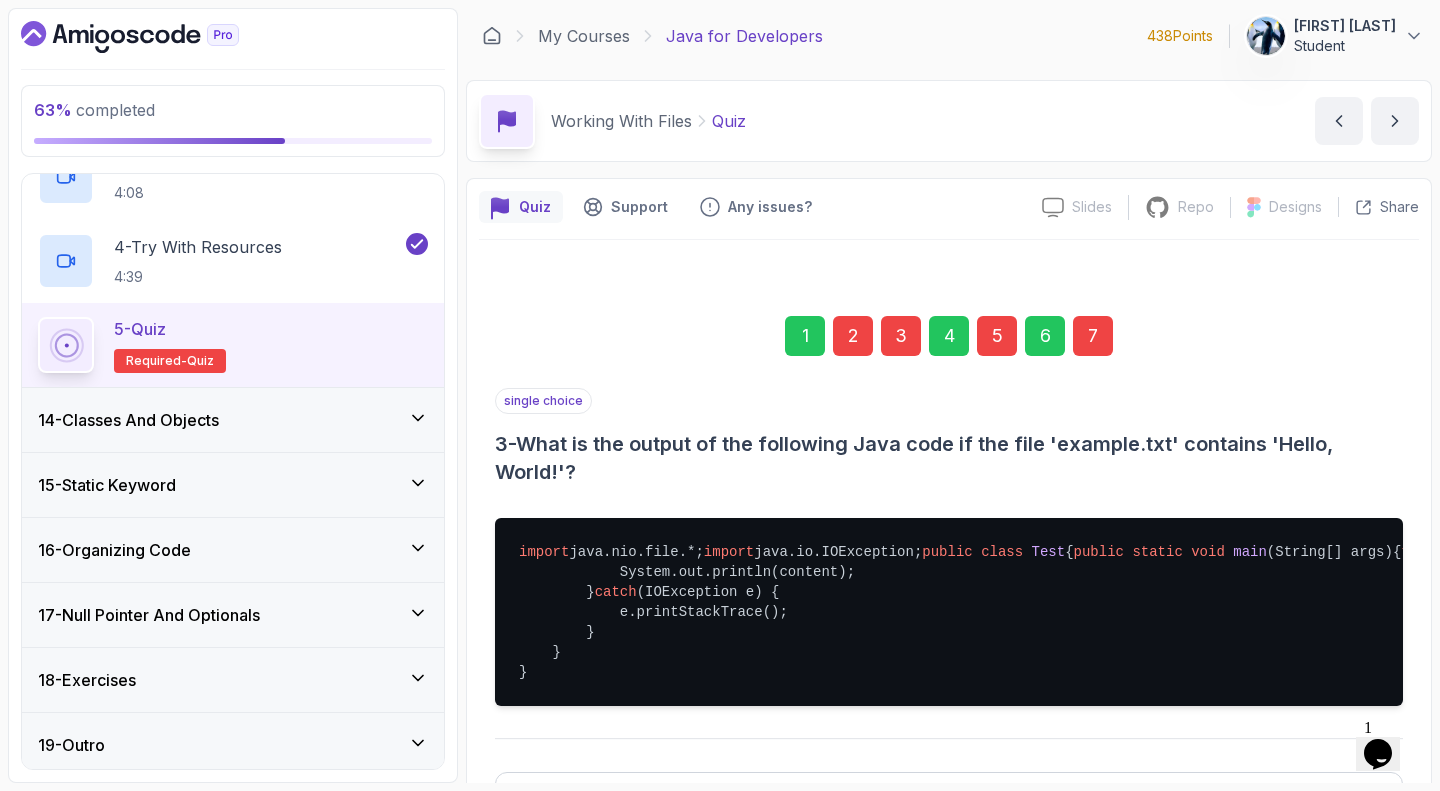 click on "1 2 3 4 5 6 7" at bounding box center (949, 336) 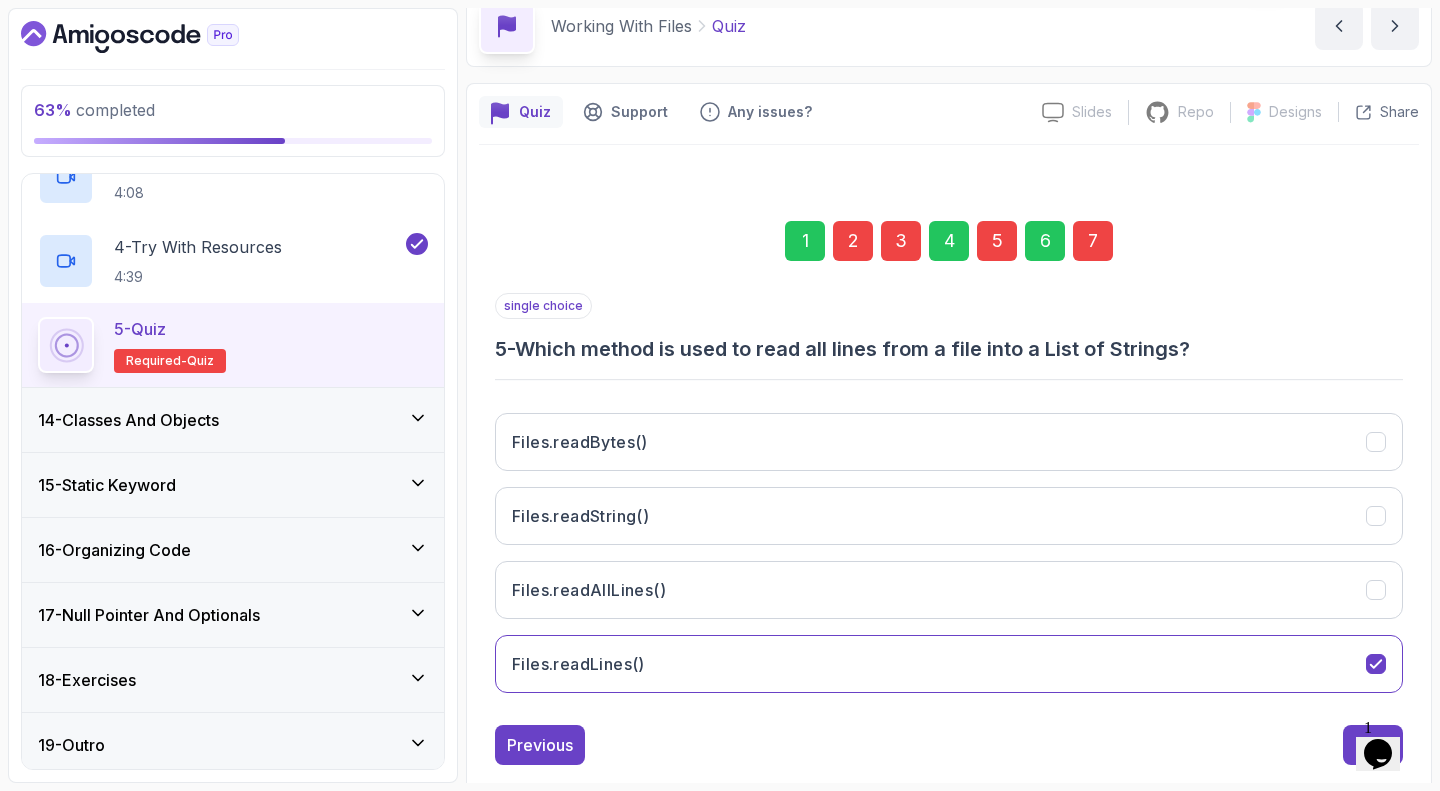 scroll, scrollTop: 96, scrollLeft: 0, axis: vertical 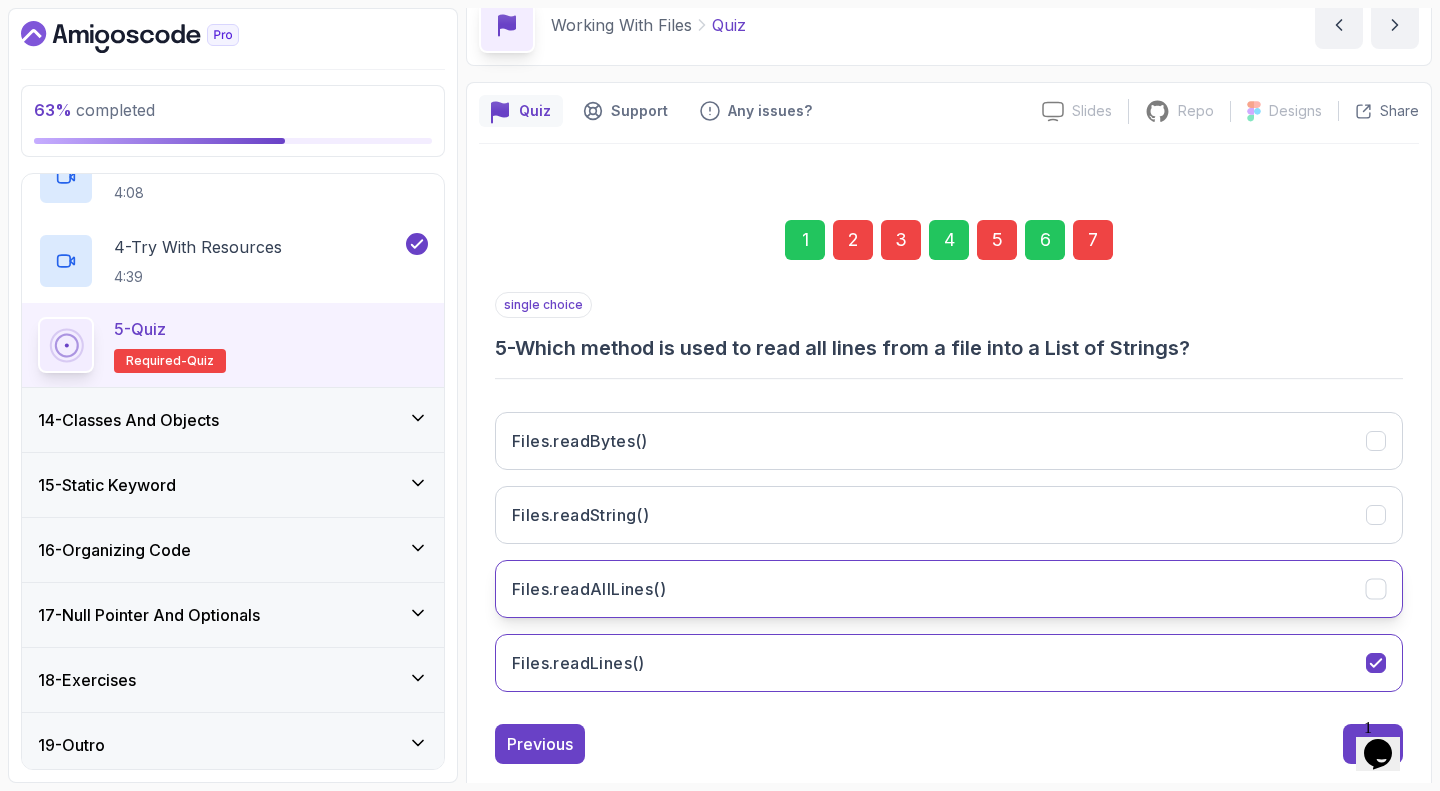 click on "Files.readAllLines()" at bounding box center [589, 589] 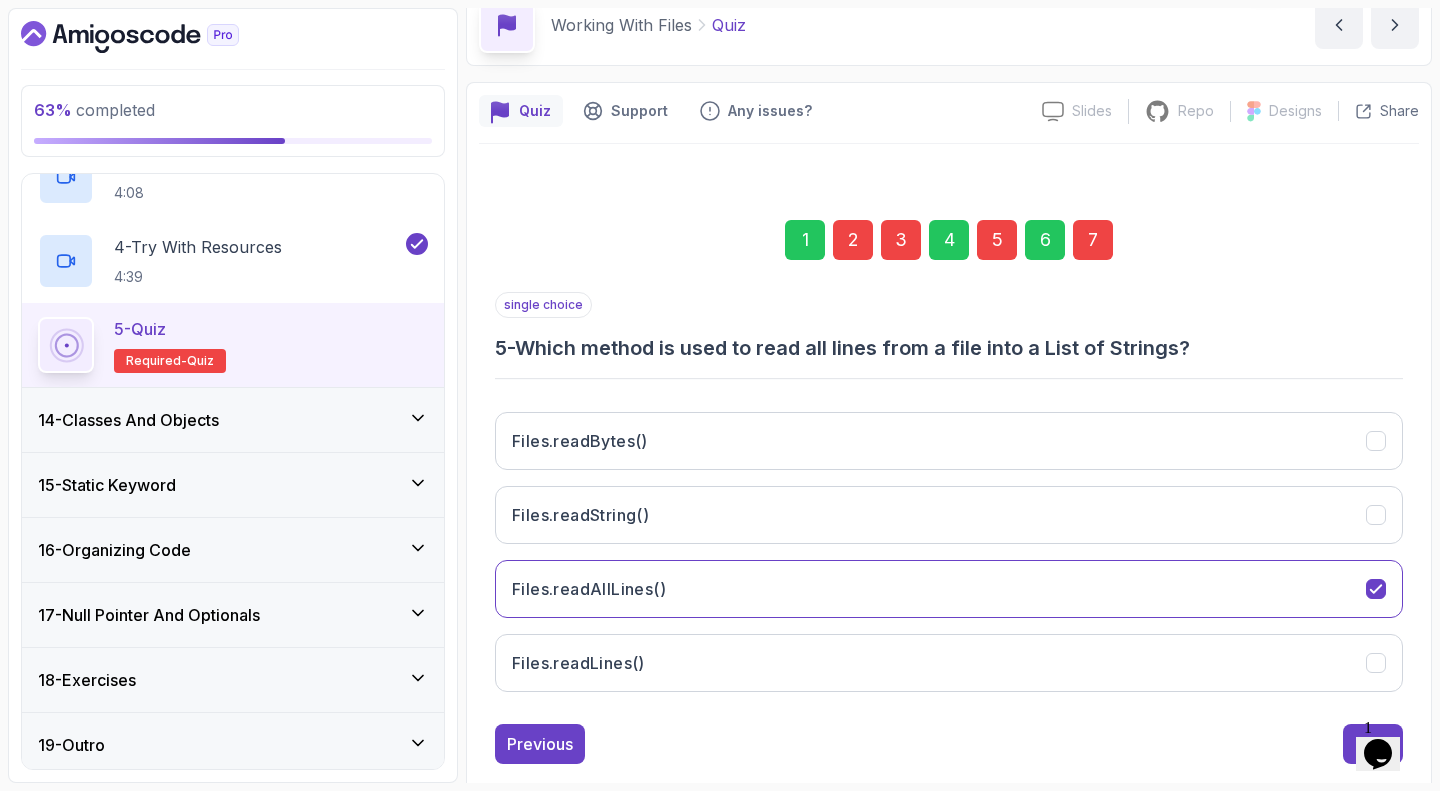 click on "7" at bounding box center (1093, 240) 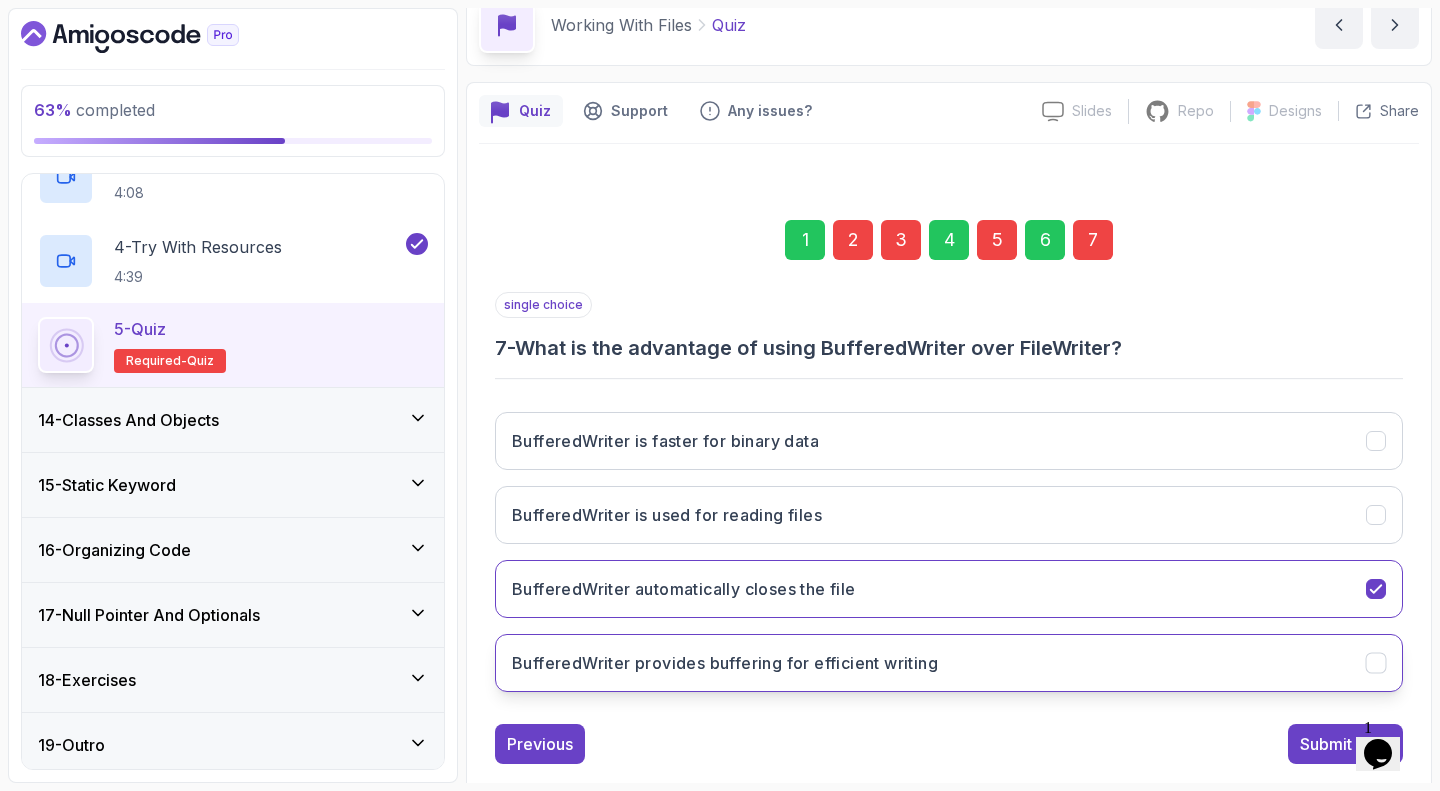 click on "BufferedWriter provides buffering for efficient writing" at bounding box center (949, 663) 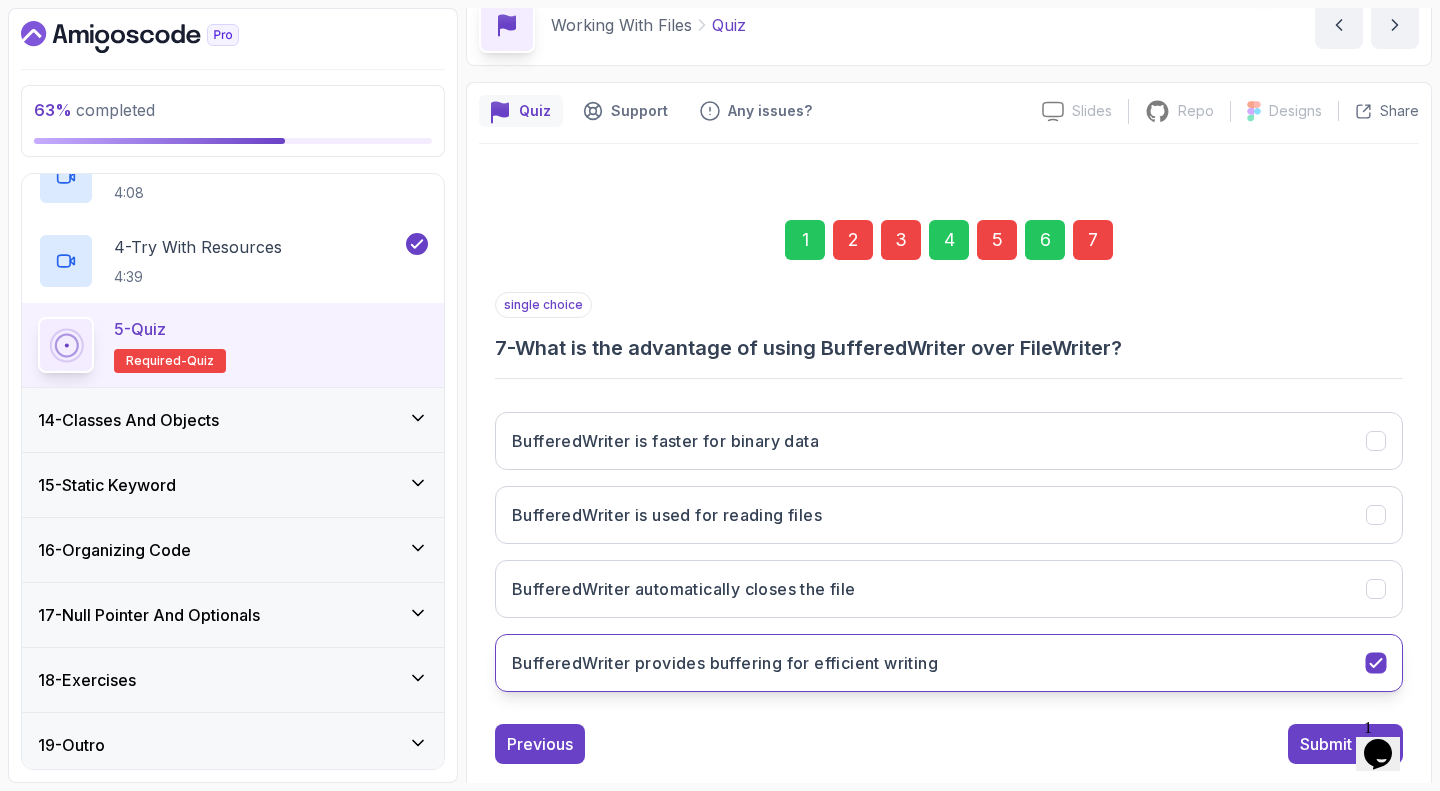 scroll, scrollTop: 129, scrollLeft: 0, axis: vertical 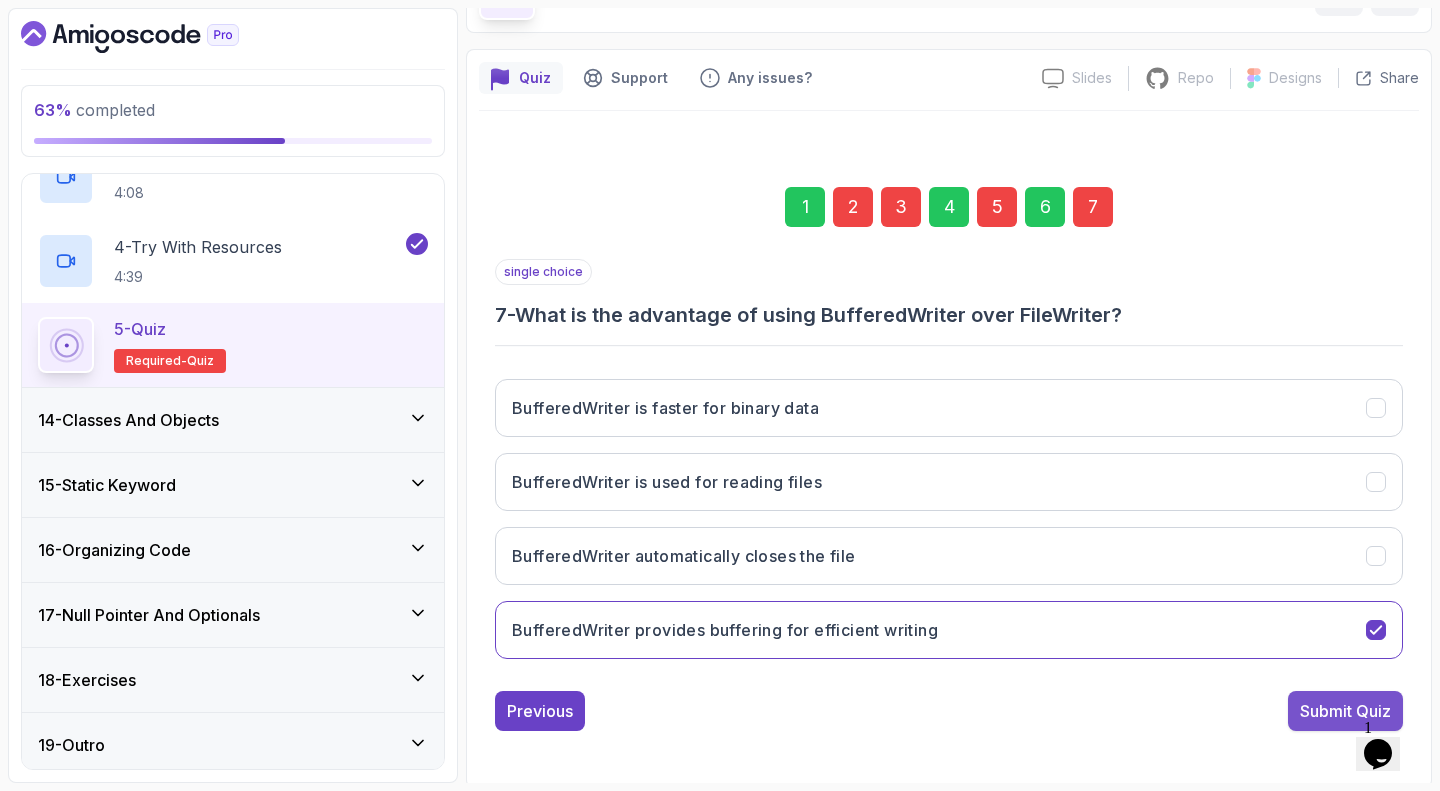 click on "Submit Quiz" at bounding box center [1345, 711] 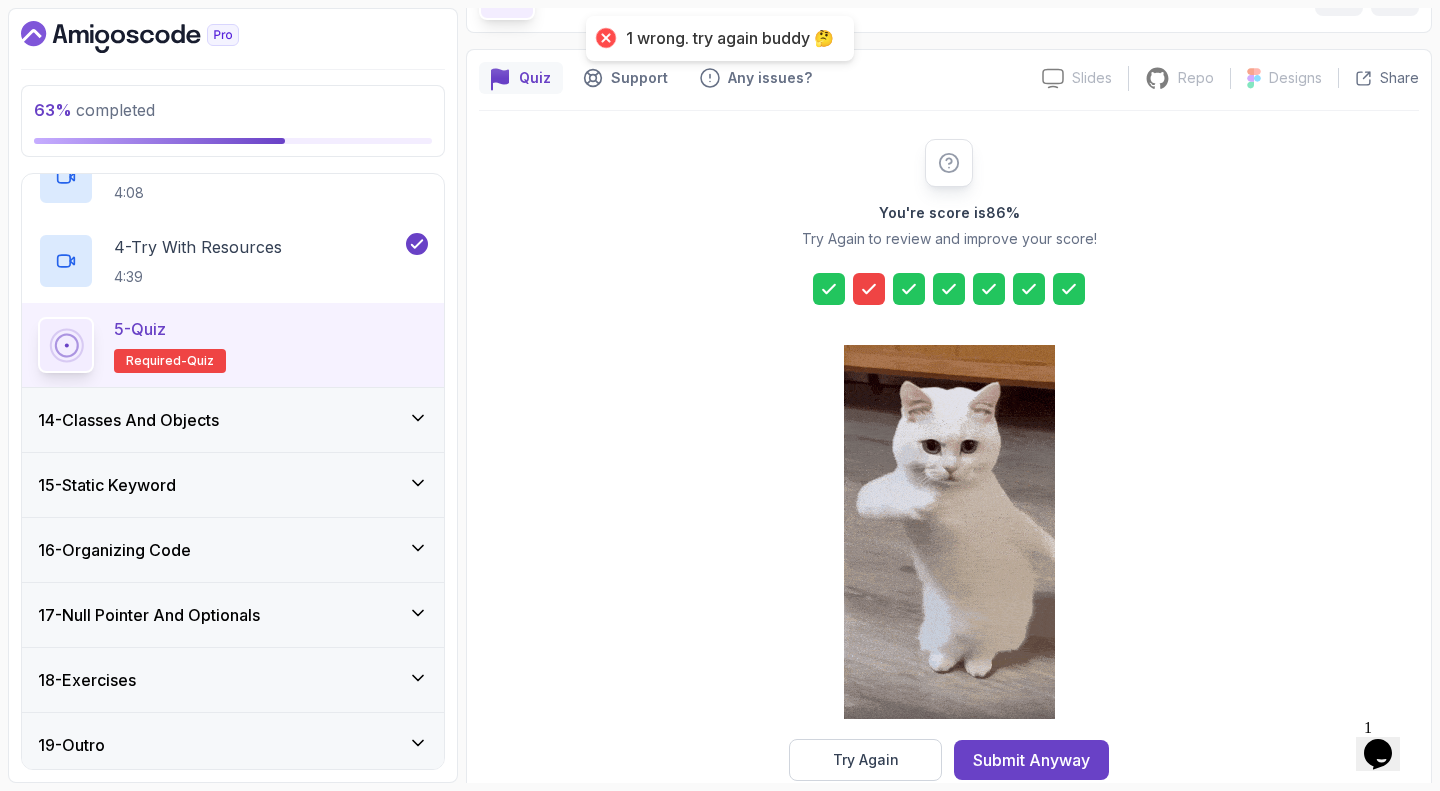 click 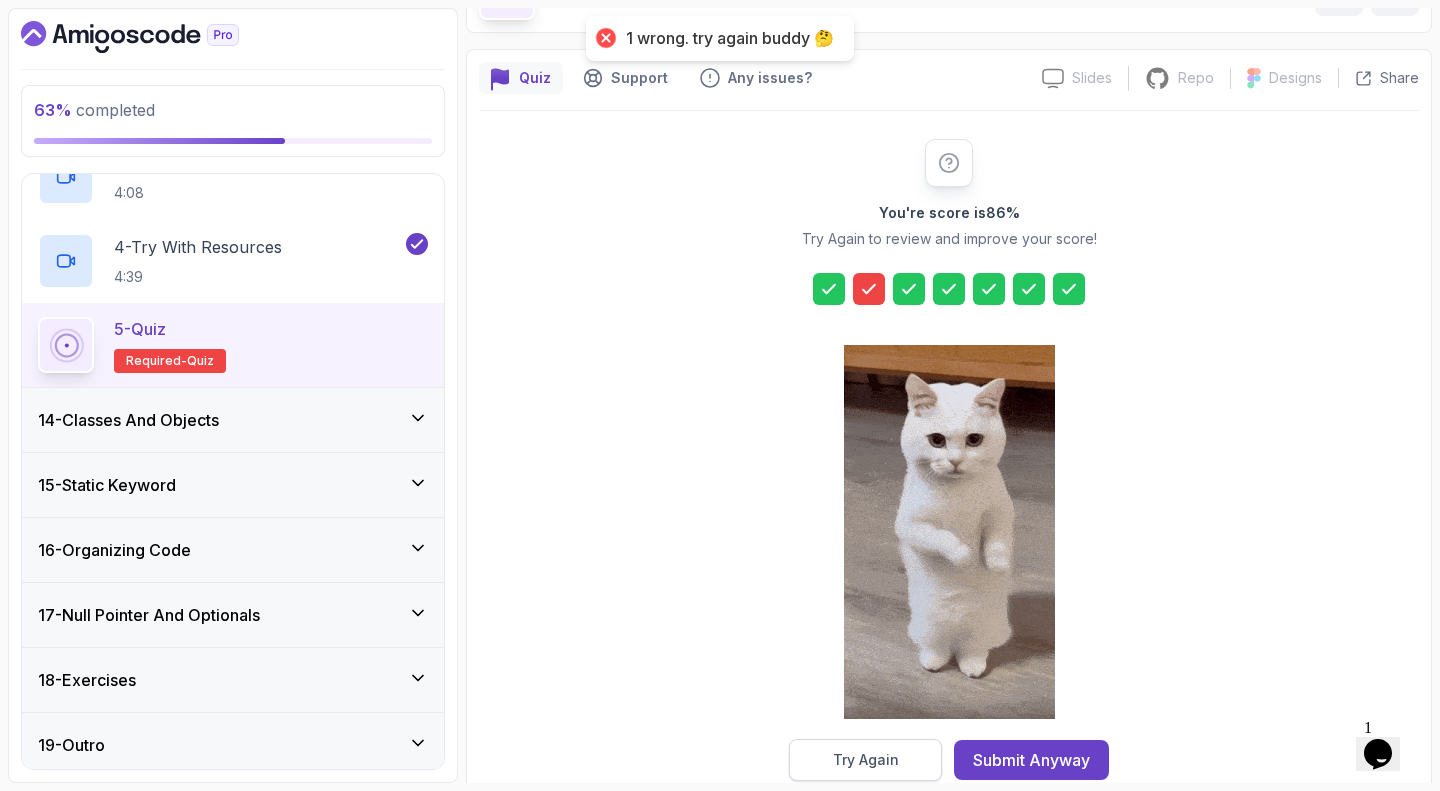 click on "Try Again" at bounding box center [865, 760] 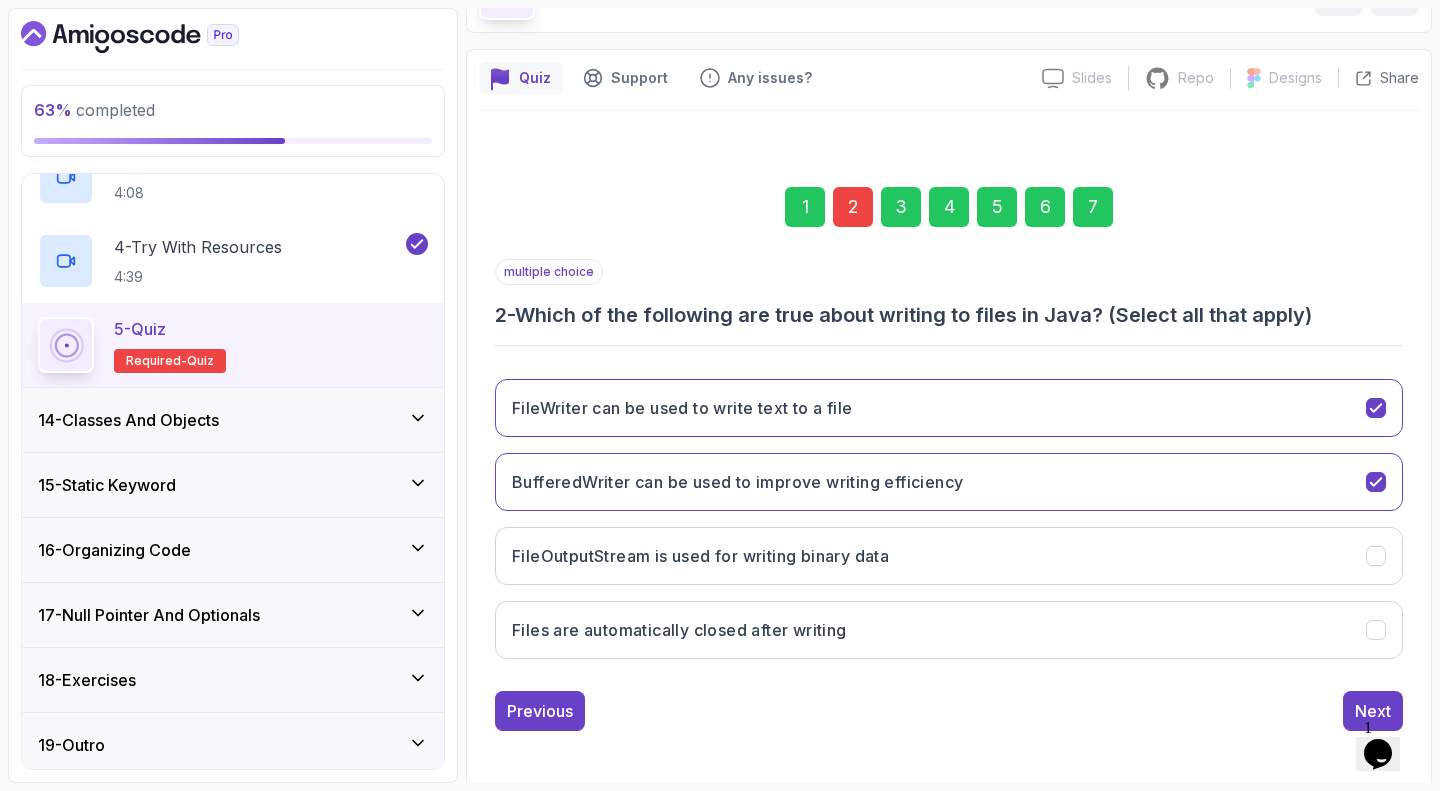click on "2" at bounding box center [853, 207] 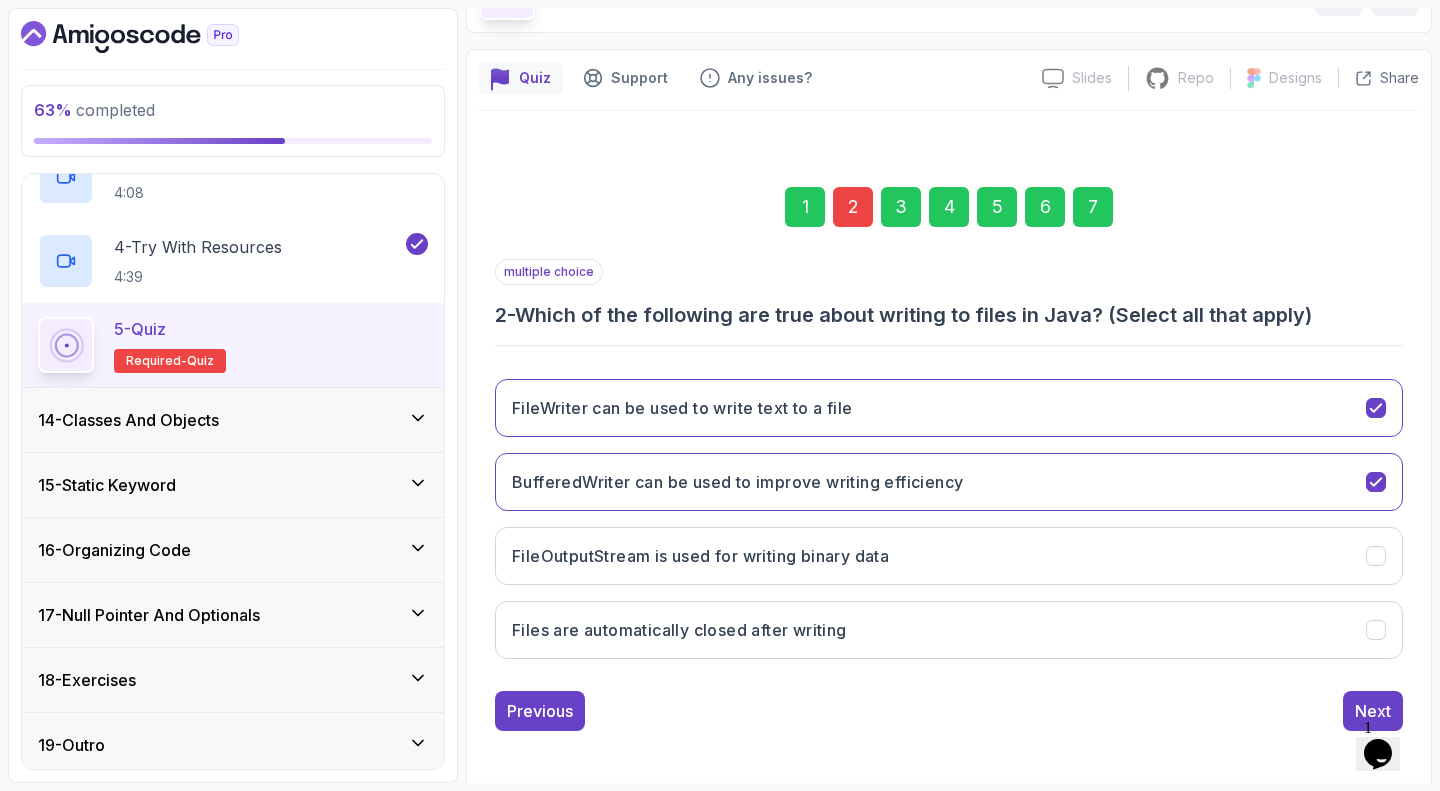 click on "2" at bounding box center (853, 207) 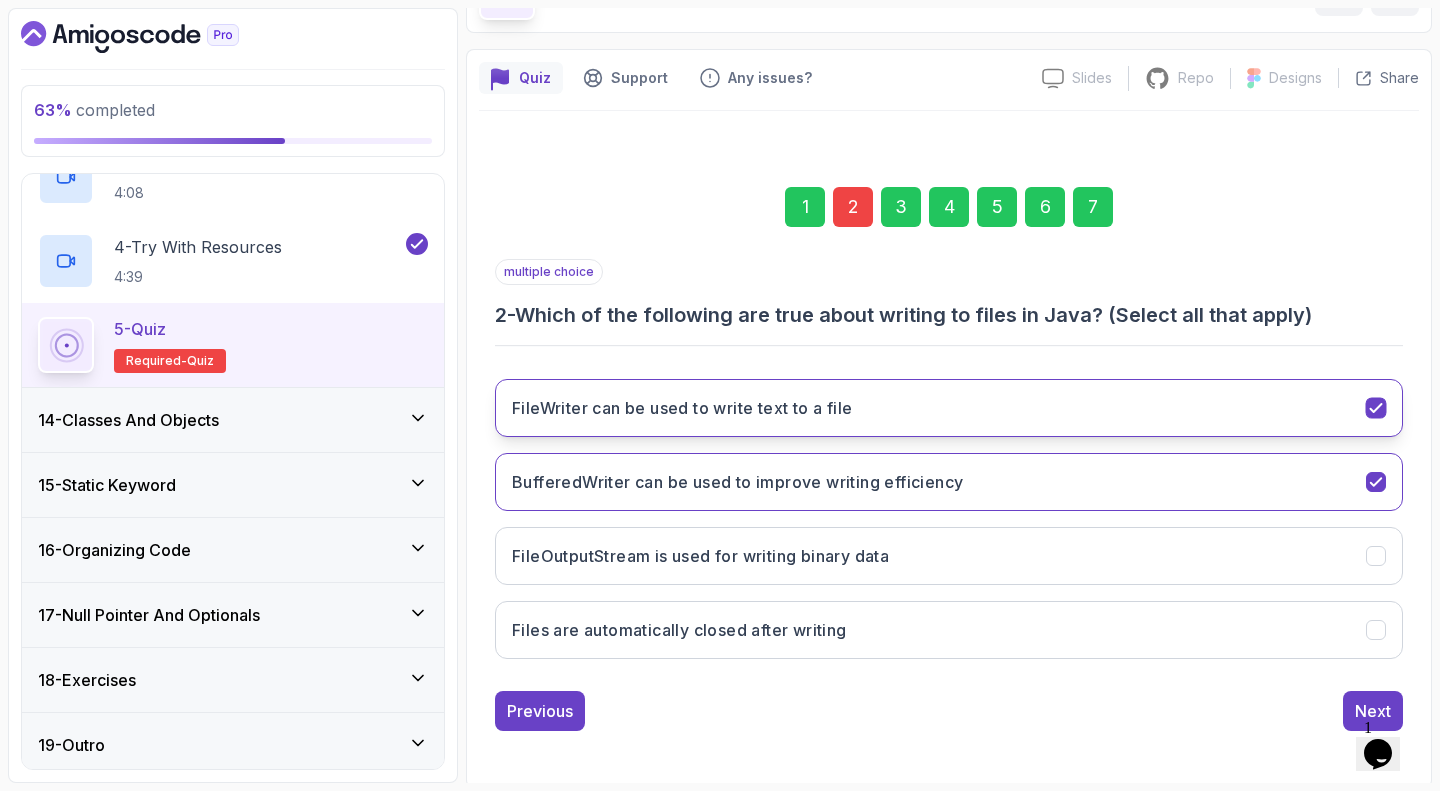 click on "FileWriter can be used to write text to a file" at bounding box center [949, 408] 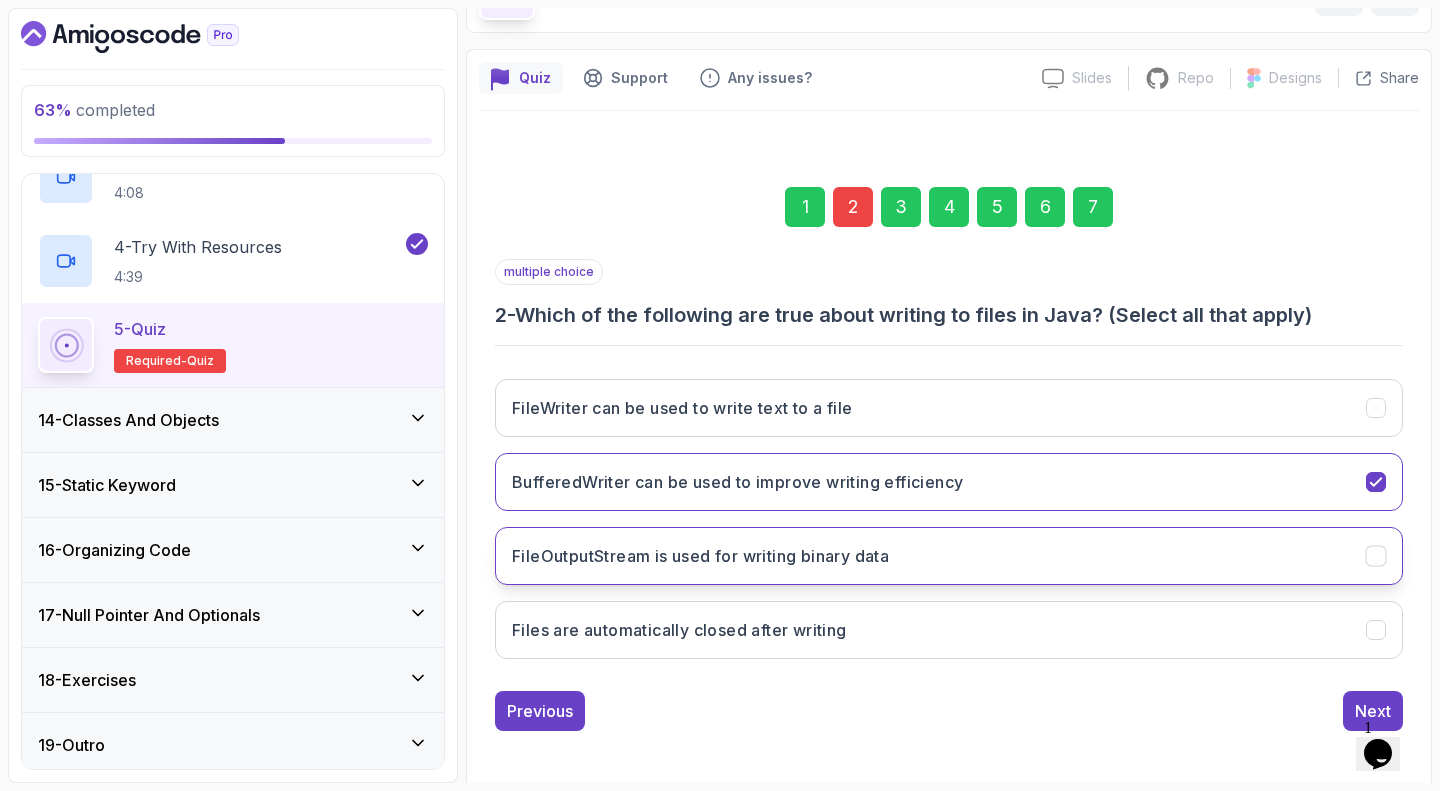 click on "FileOutputStream is used for writing binary data" at bounding box center [949, 556] 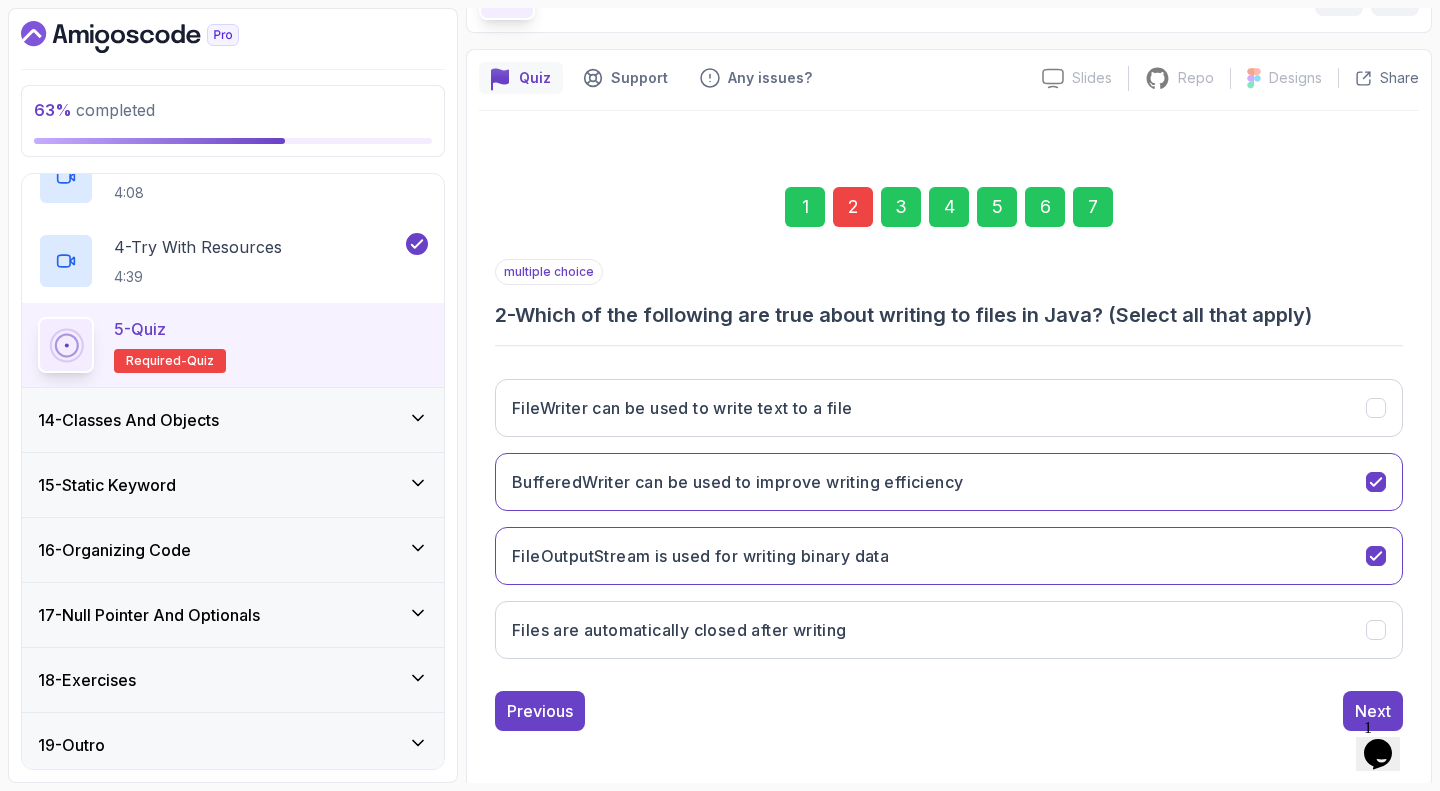 click on "7" at bounding box center (1093, 207) 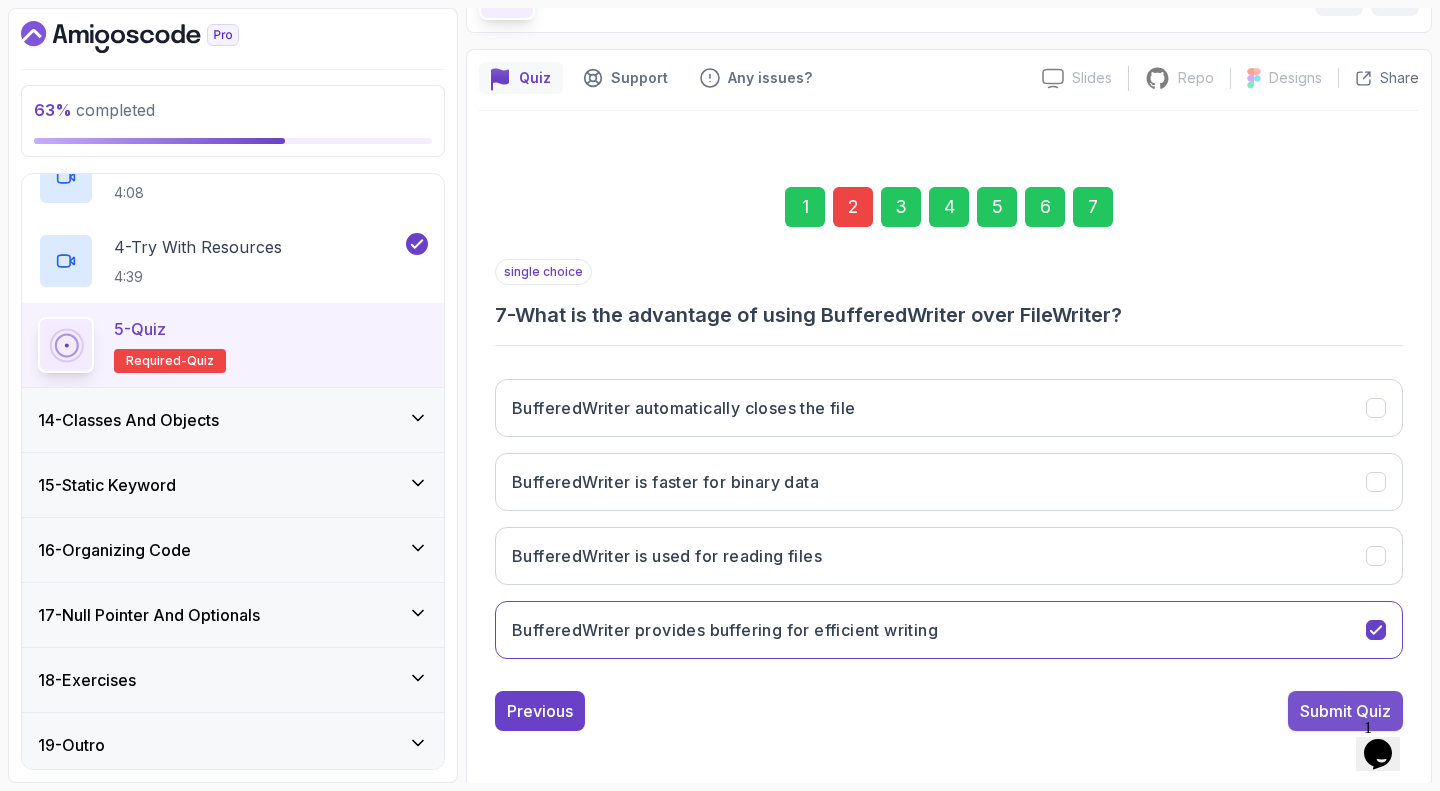 click on "Submit Quiz" at bounding box center (1345, 711) 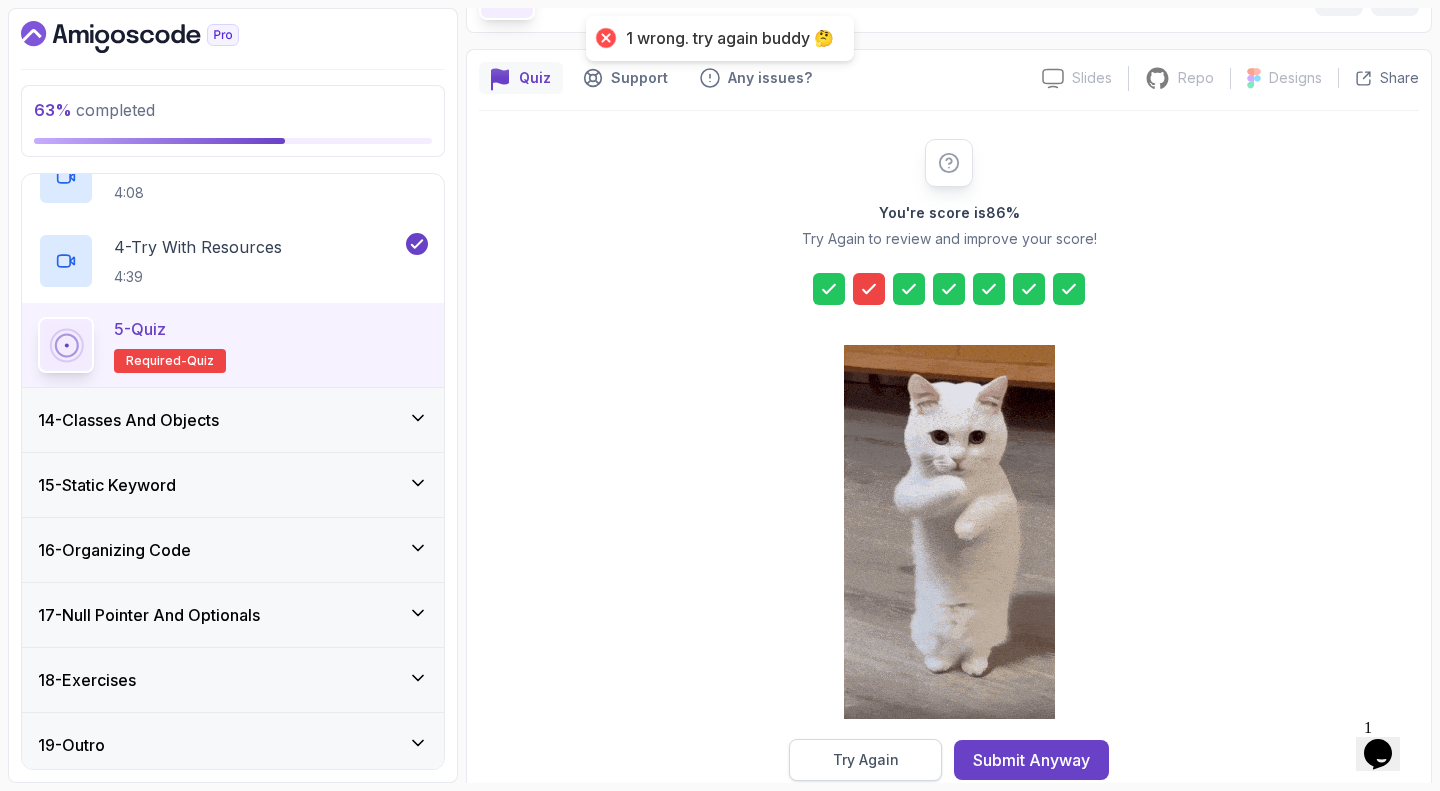 click on "Try Again" at bounding box center [865, 760] 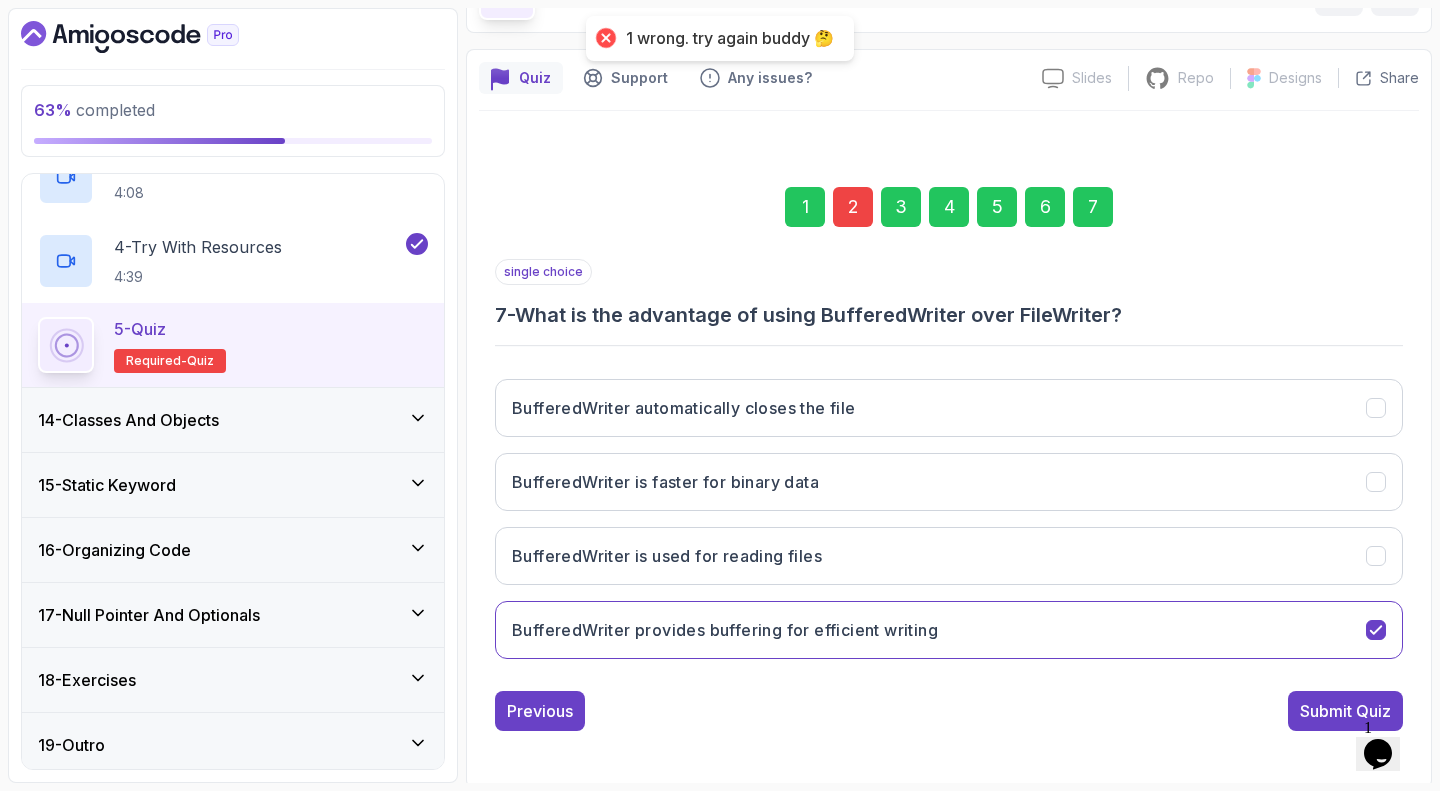 click on "2" at bounding box center [853, 207] 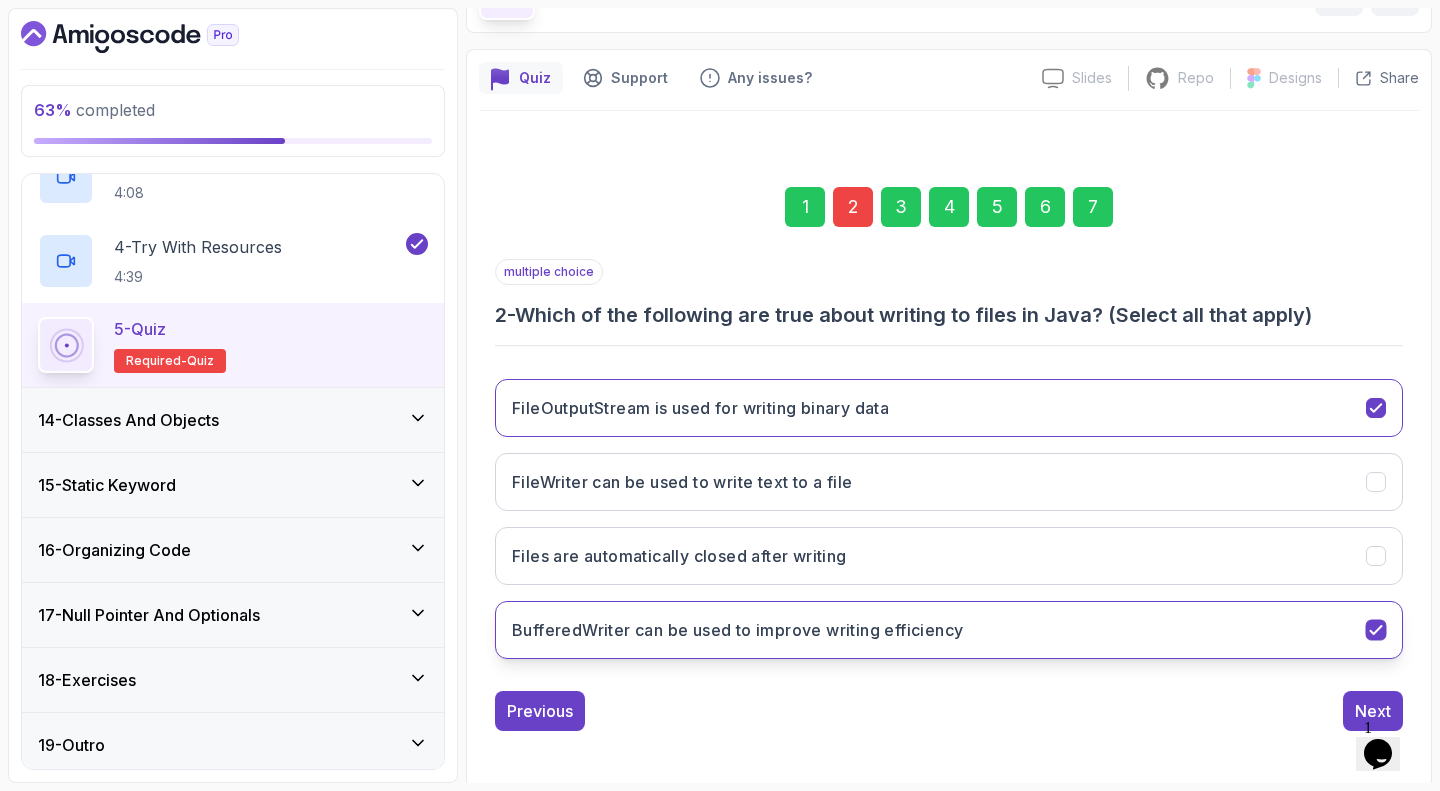 click 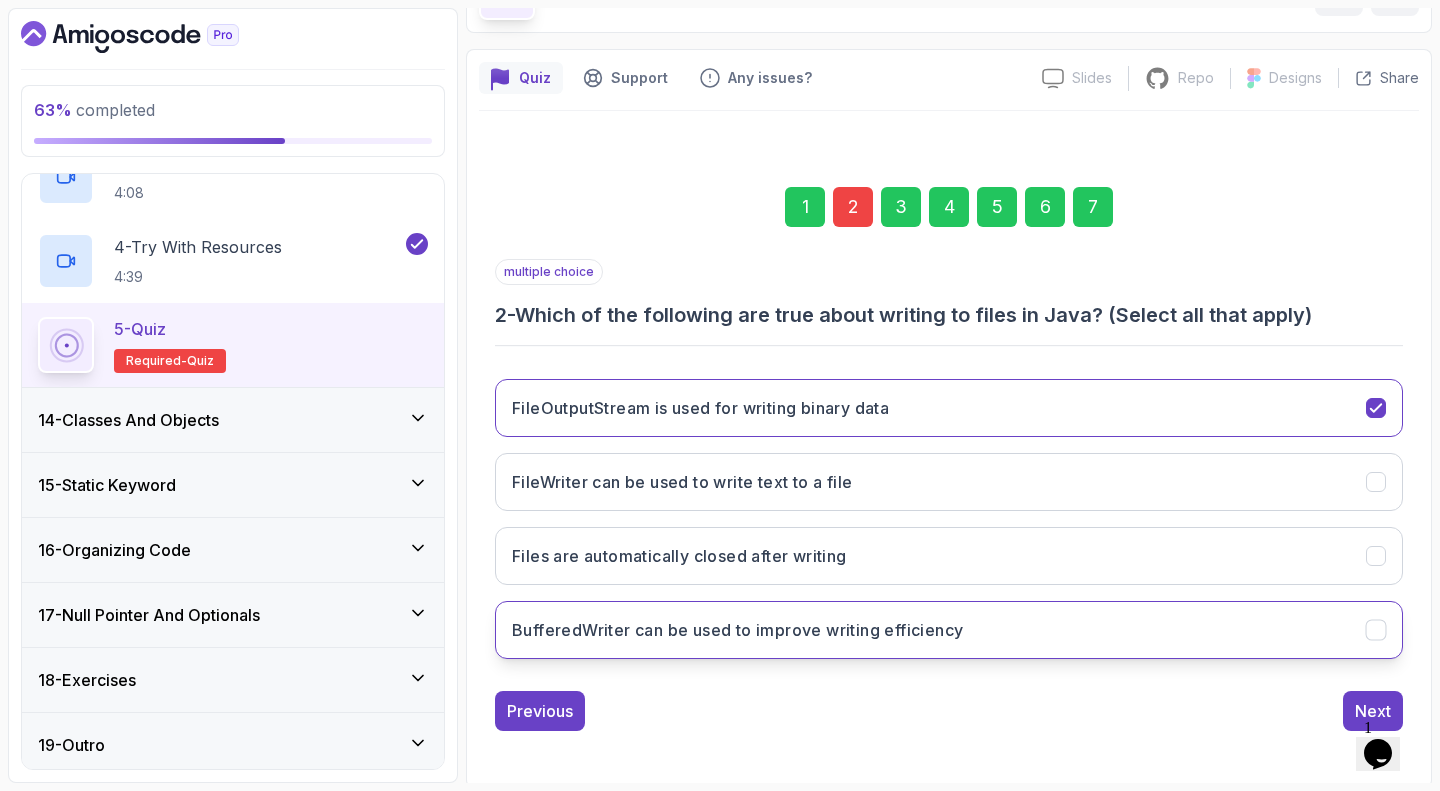 click on "BufferedWriter can be used to improve writing efficiency" at bounding box center [949, 630] 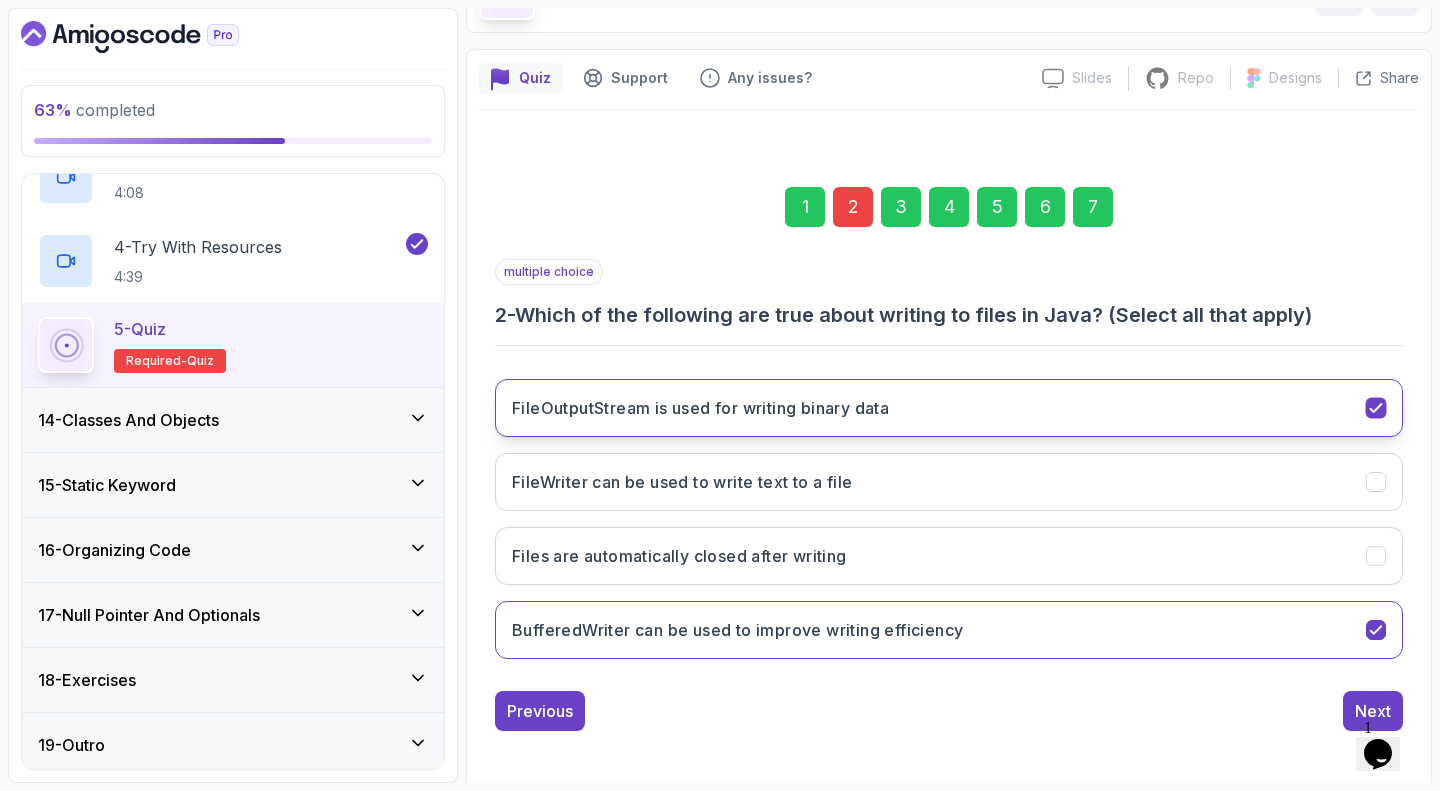 click on "FileOutputStream is used for writing binary data" at bounding box center [949, 408] 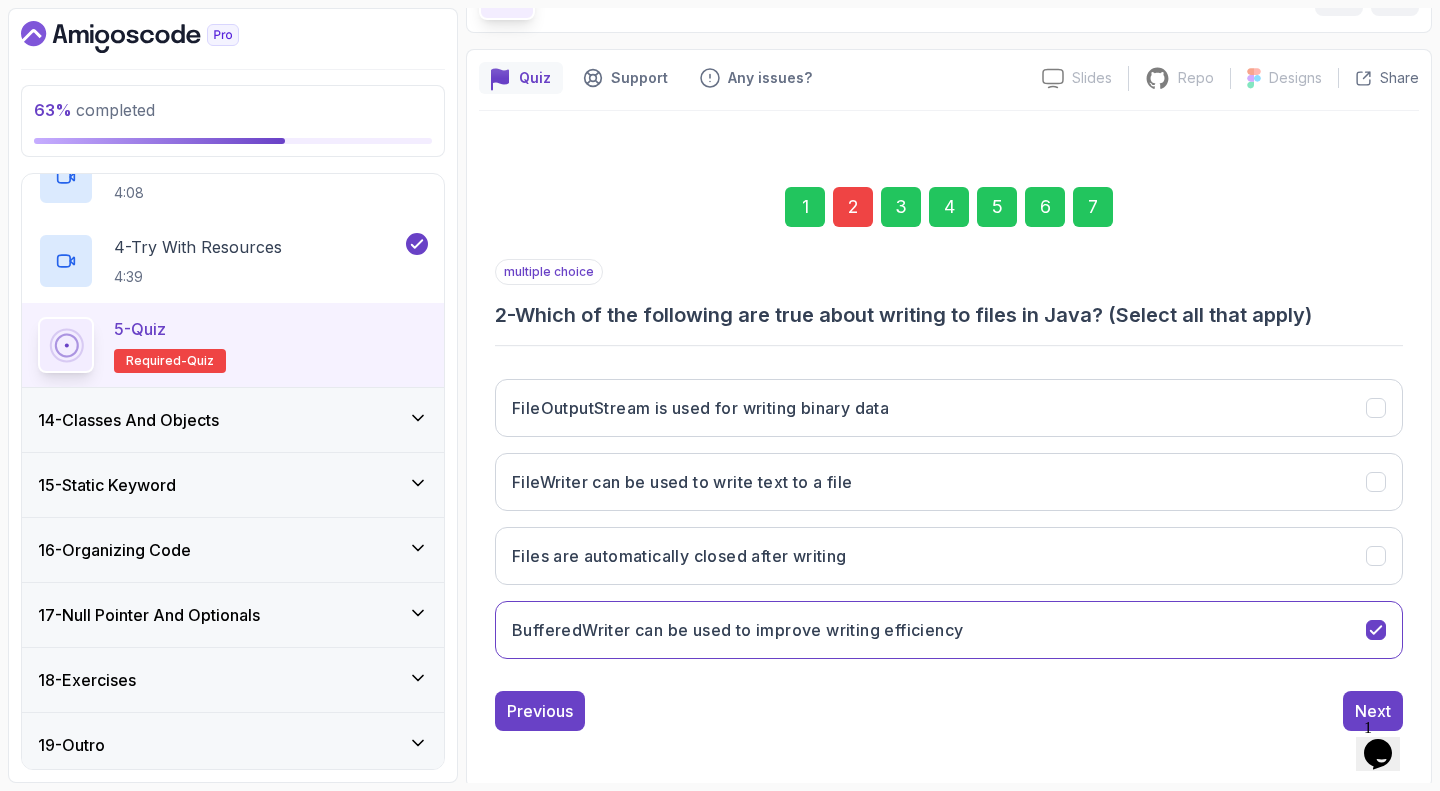 click on "7" at bounding box center (1093, 207) 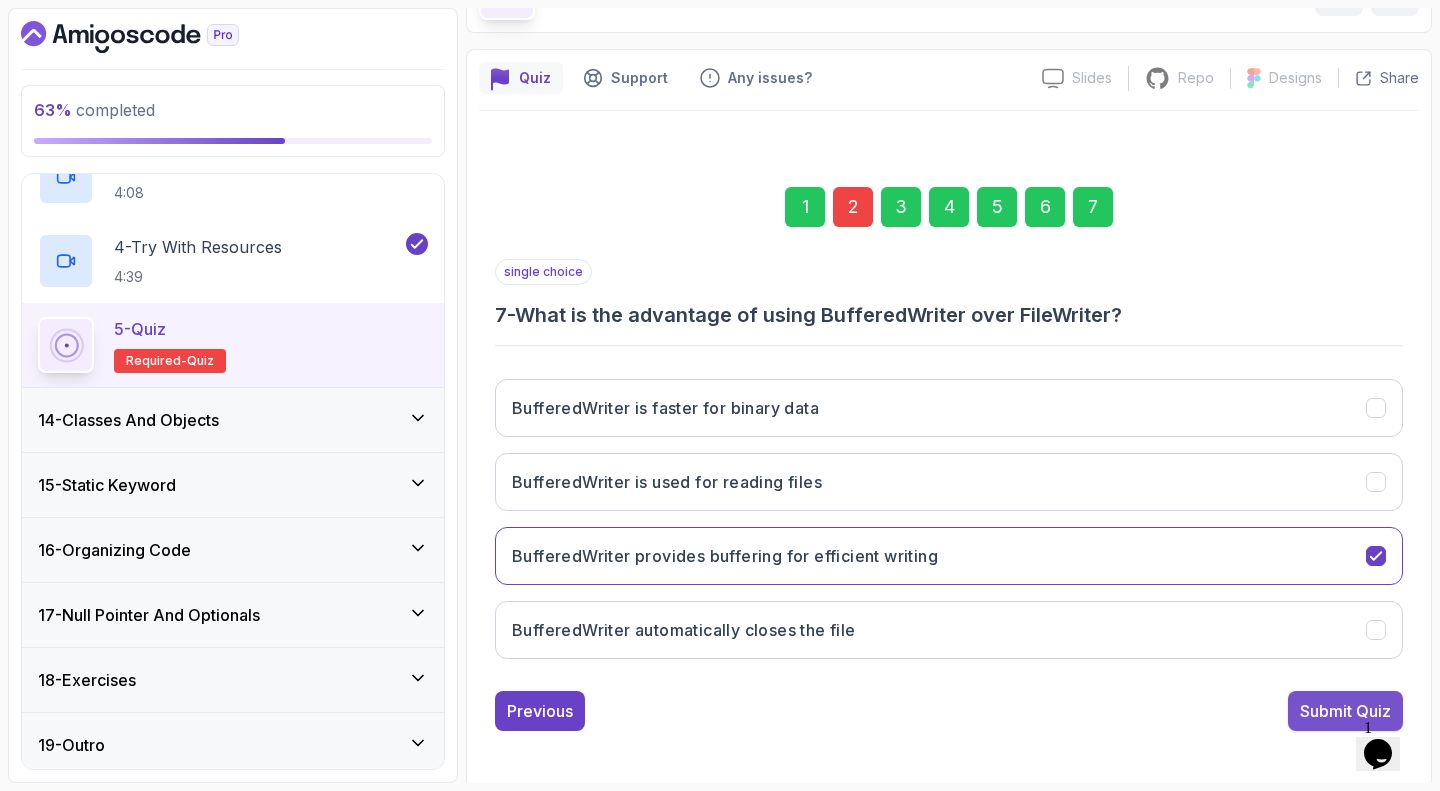 click on "Submit Quiz" at bounding box center [1345, 711] 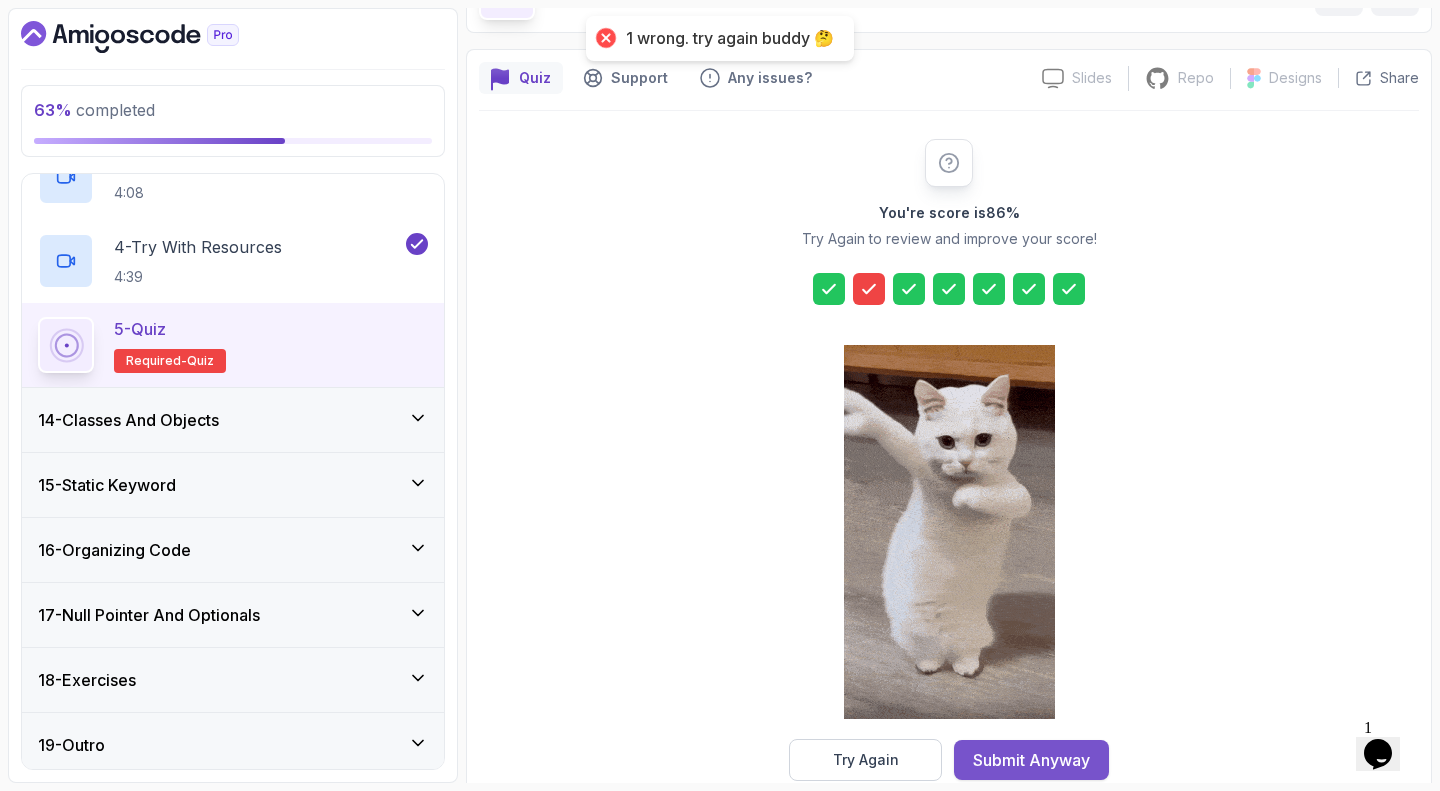 click on "Submit Anyway" at bounding box center [1031, 760] 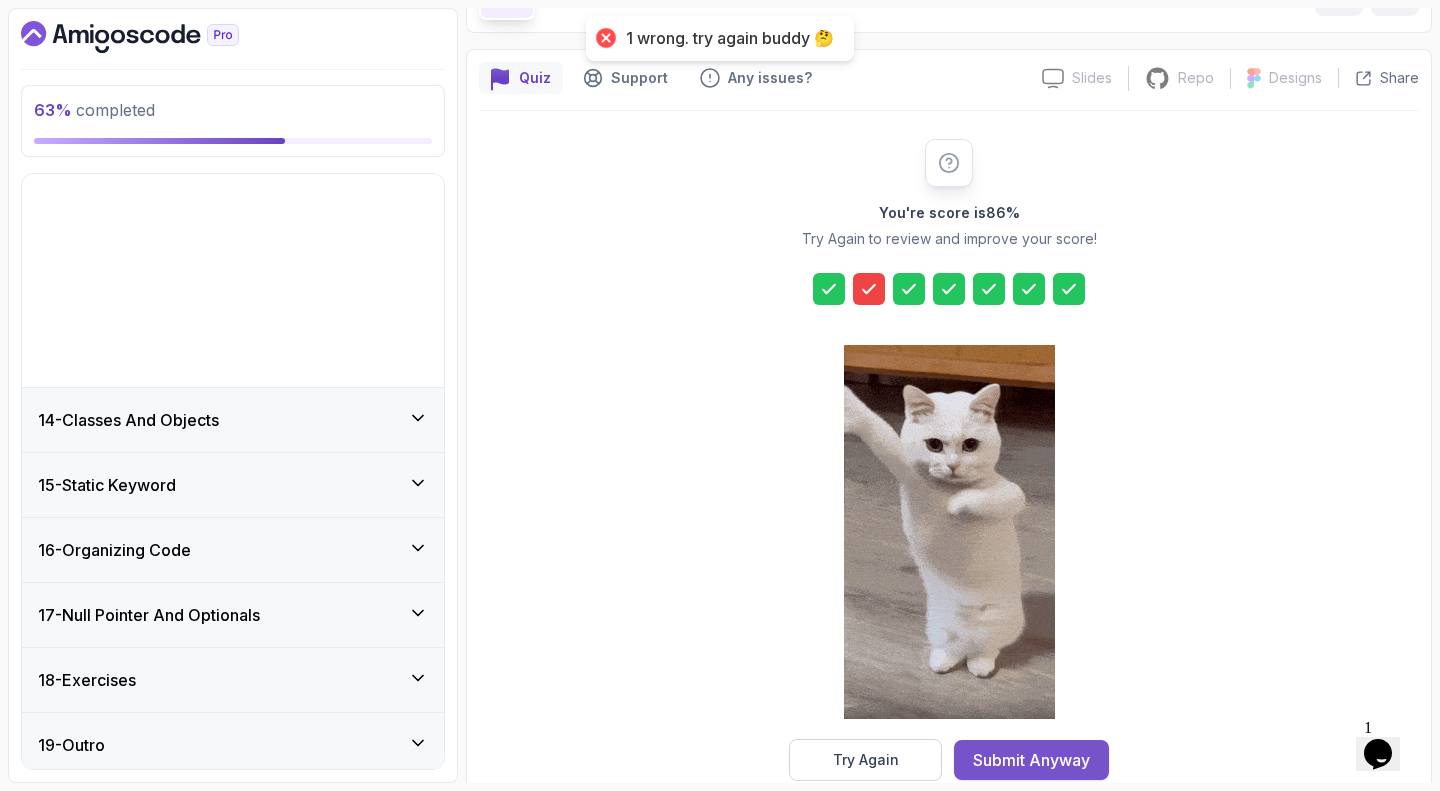 scroll, scrollTop: 631, scrollLeft: 0, axis: vertical 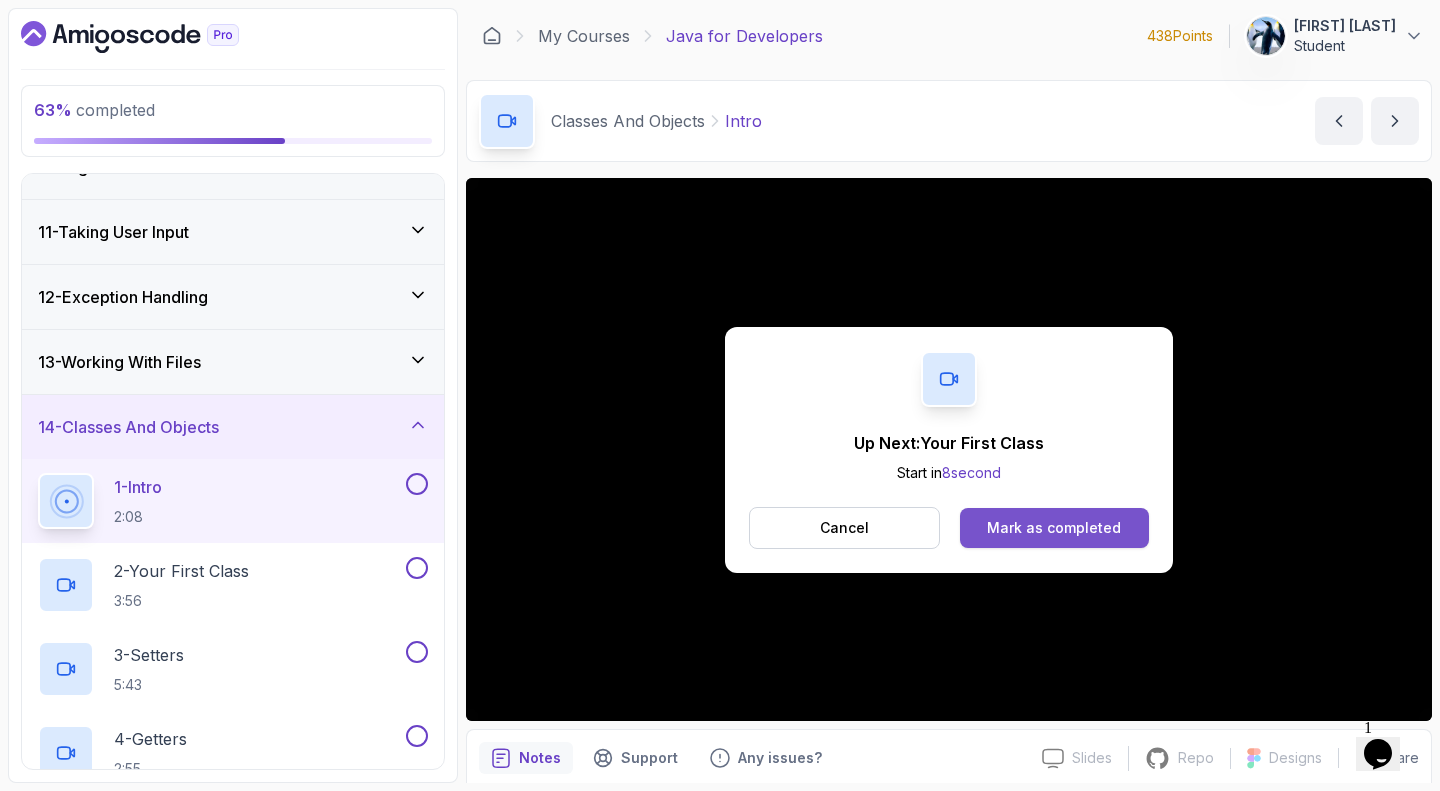 click on "Mark as completed" at bounding box center [1054, 528] 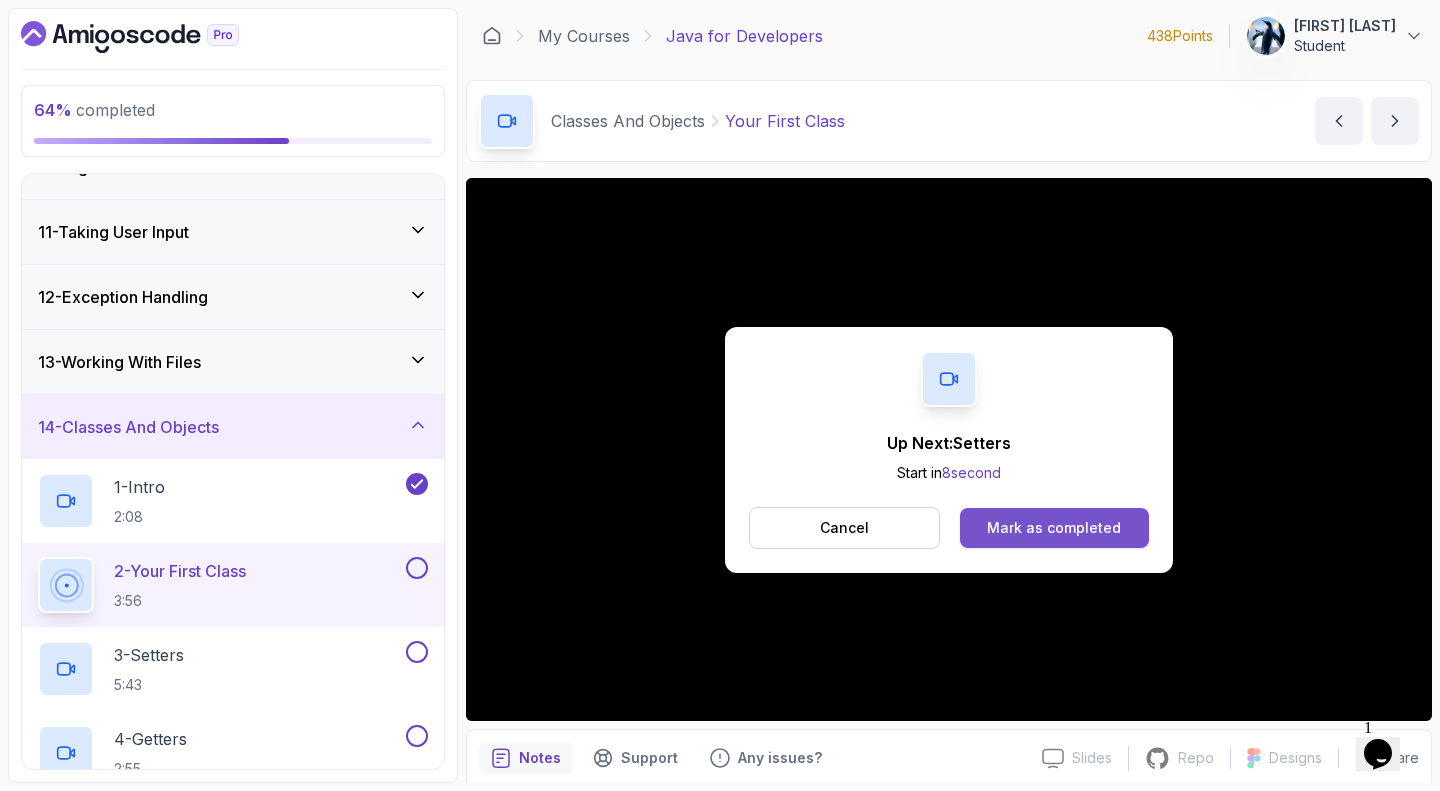 click on "Mark as completed" at bounding box center (1054, 528) 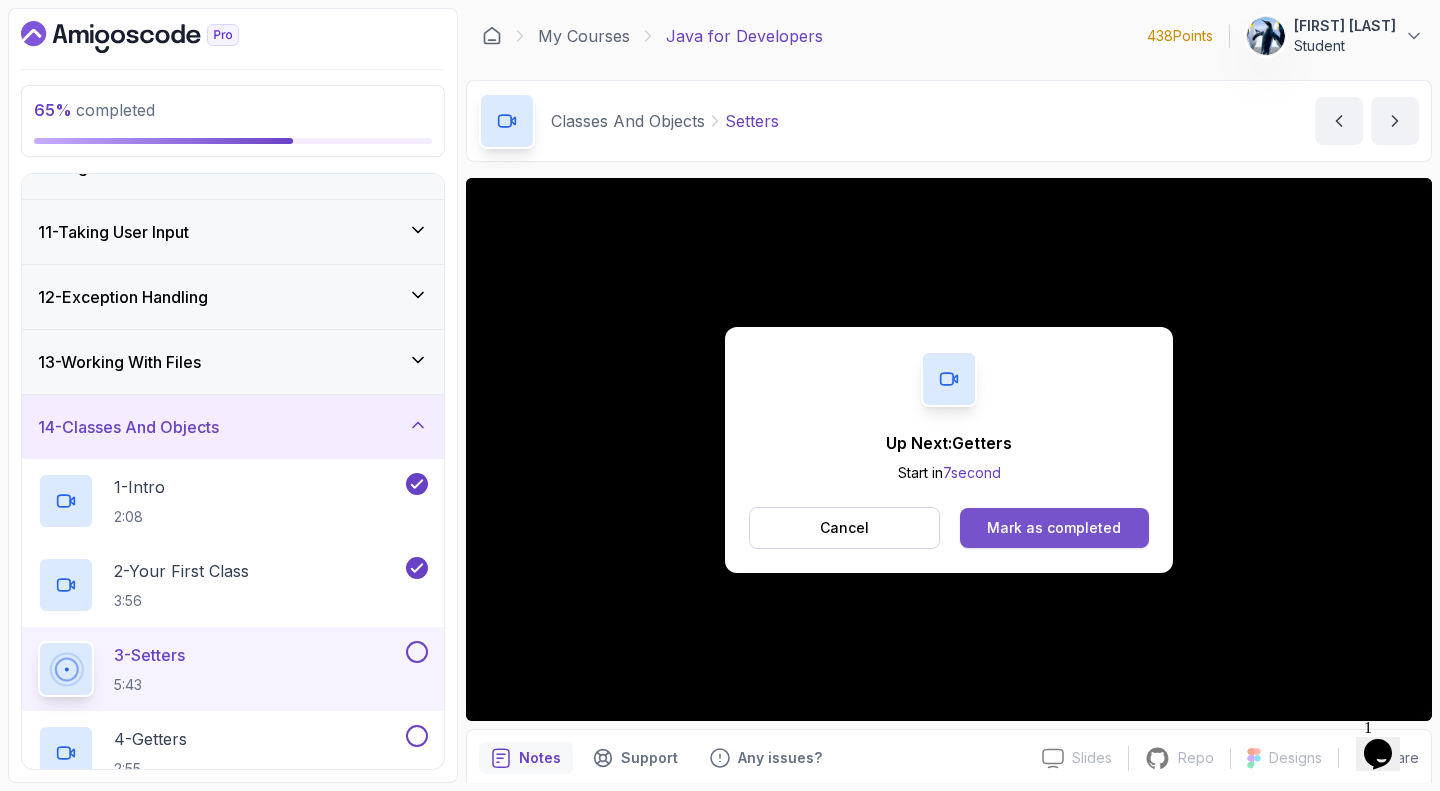 click on "Mark as completed" at bounding box center [1054, 528] 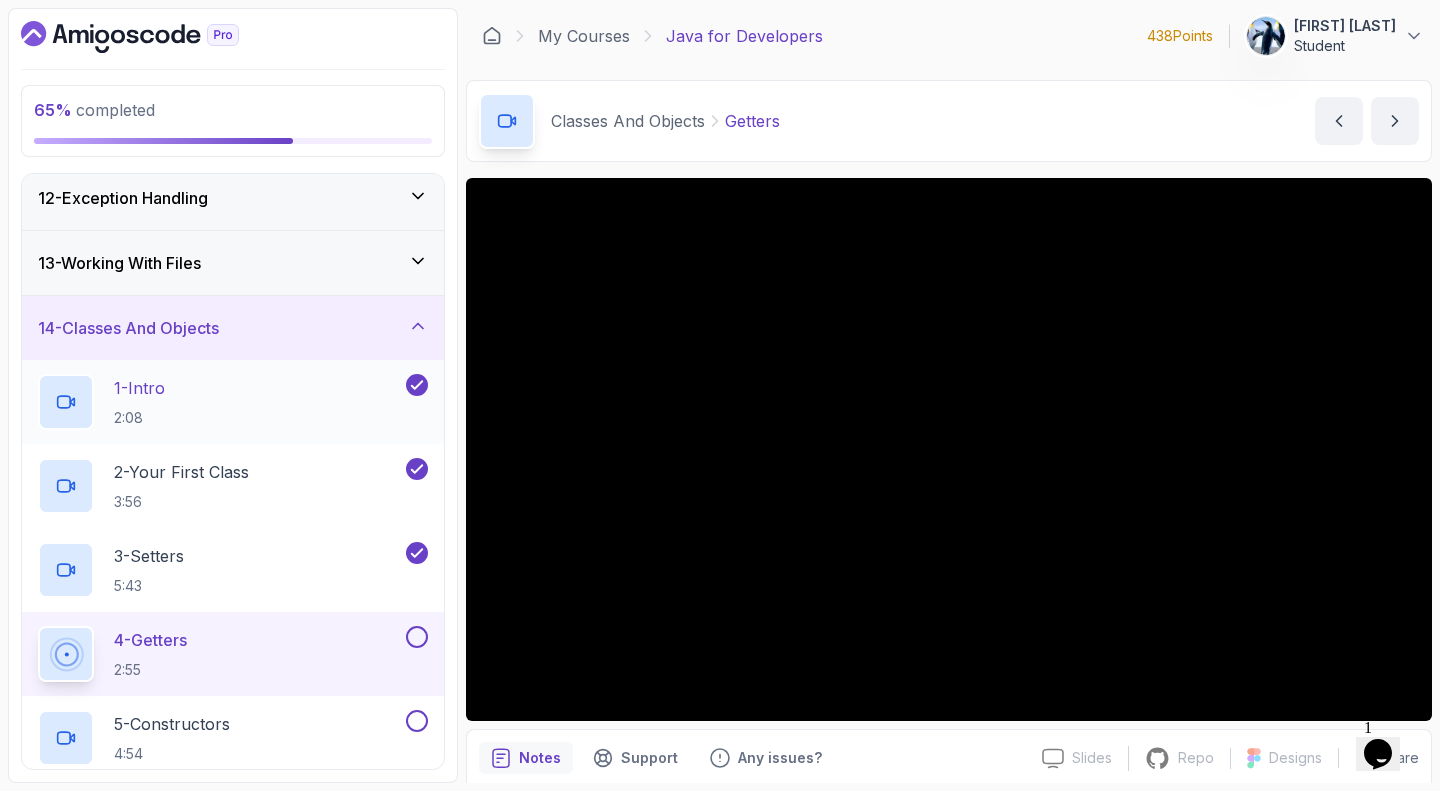 scroll, scrollTop: 722, scrollLeft: 0, axis: vertical 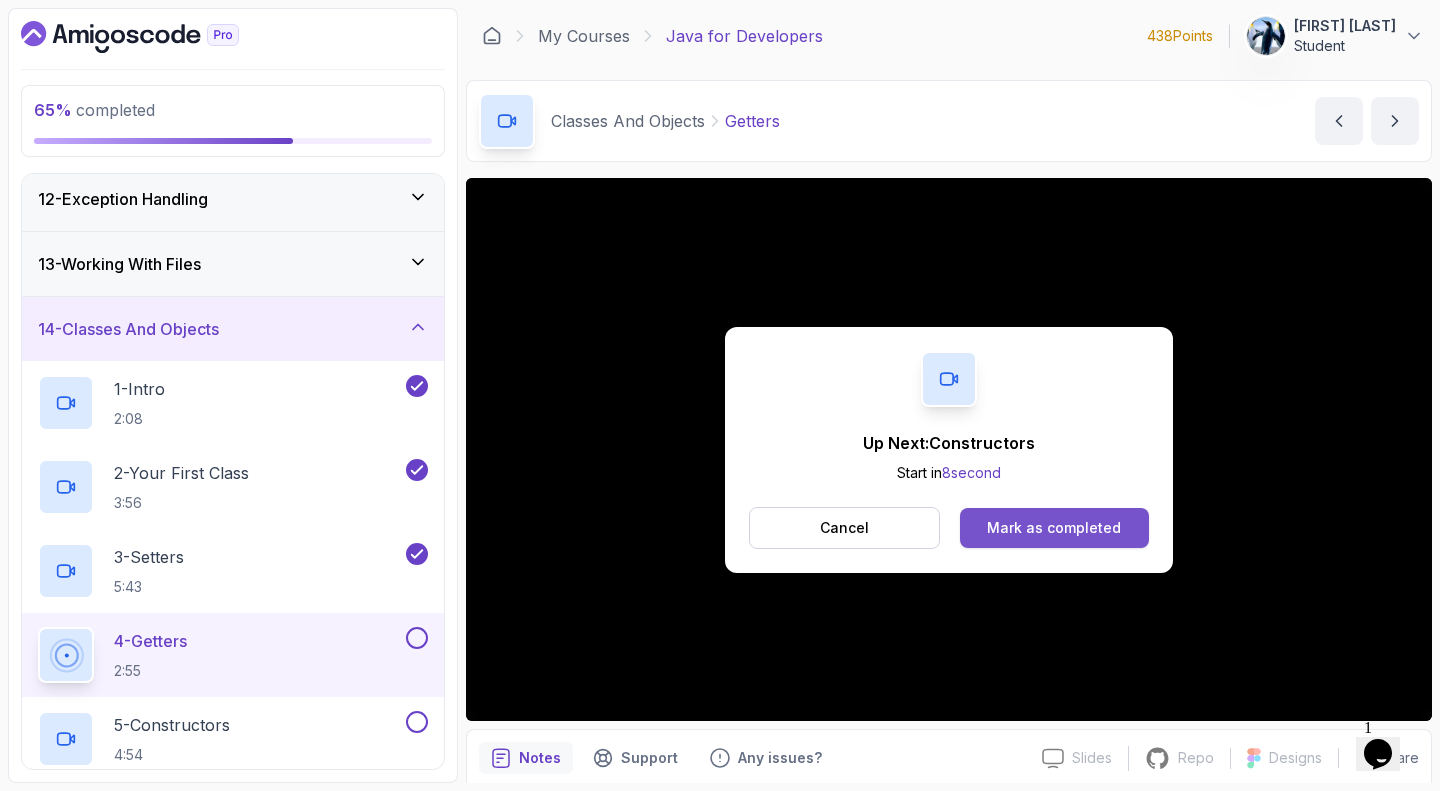 click on "Mark as completed" at bounding box center (1054, 528) 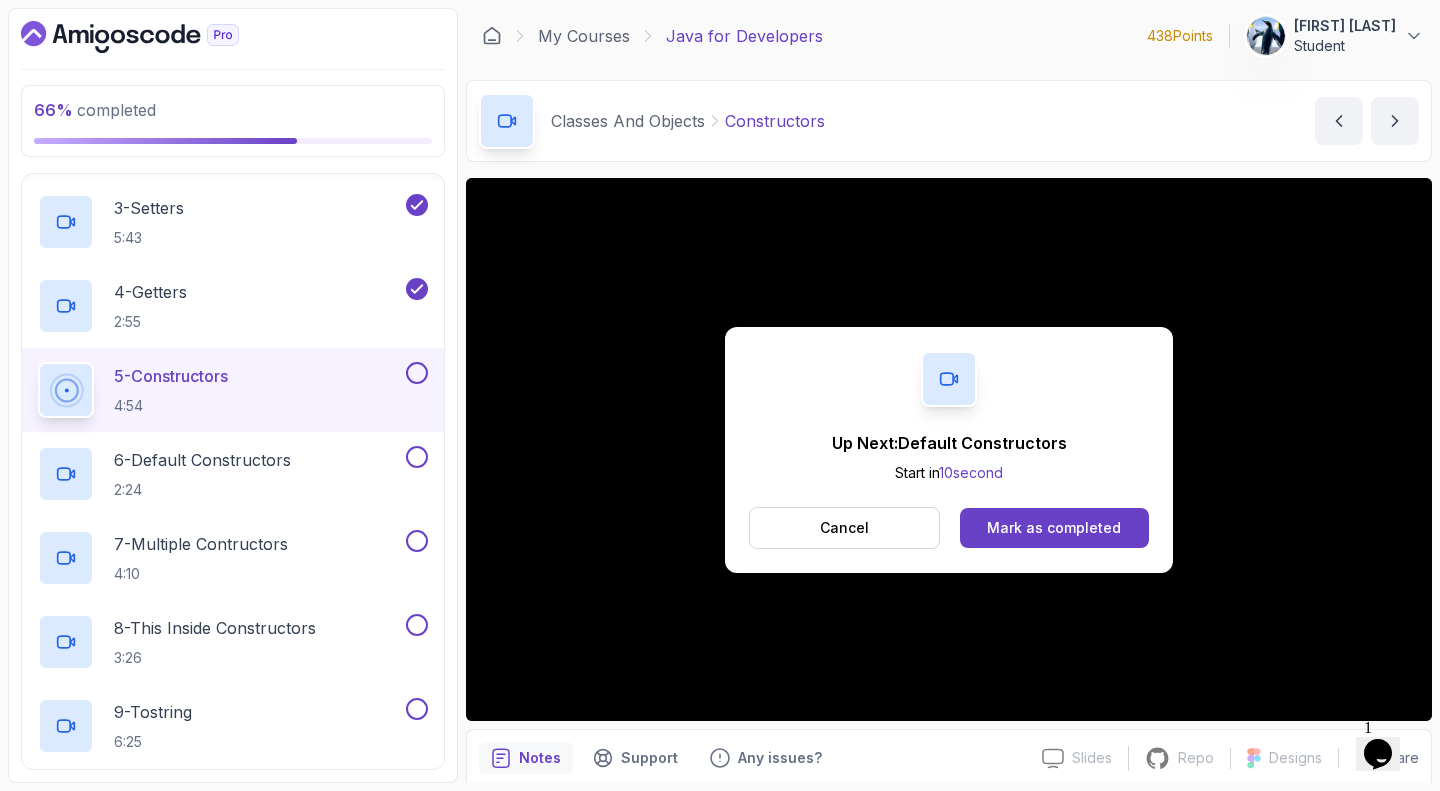 scroll, scrollTop: 1073, scrollLeft: 0, axis: vertical 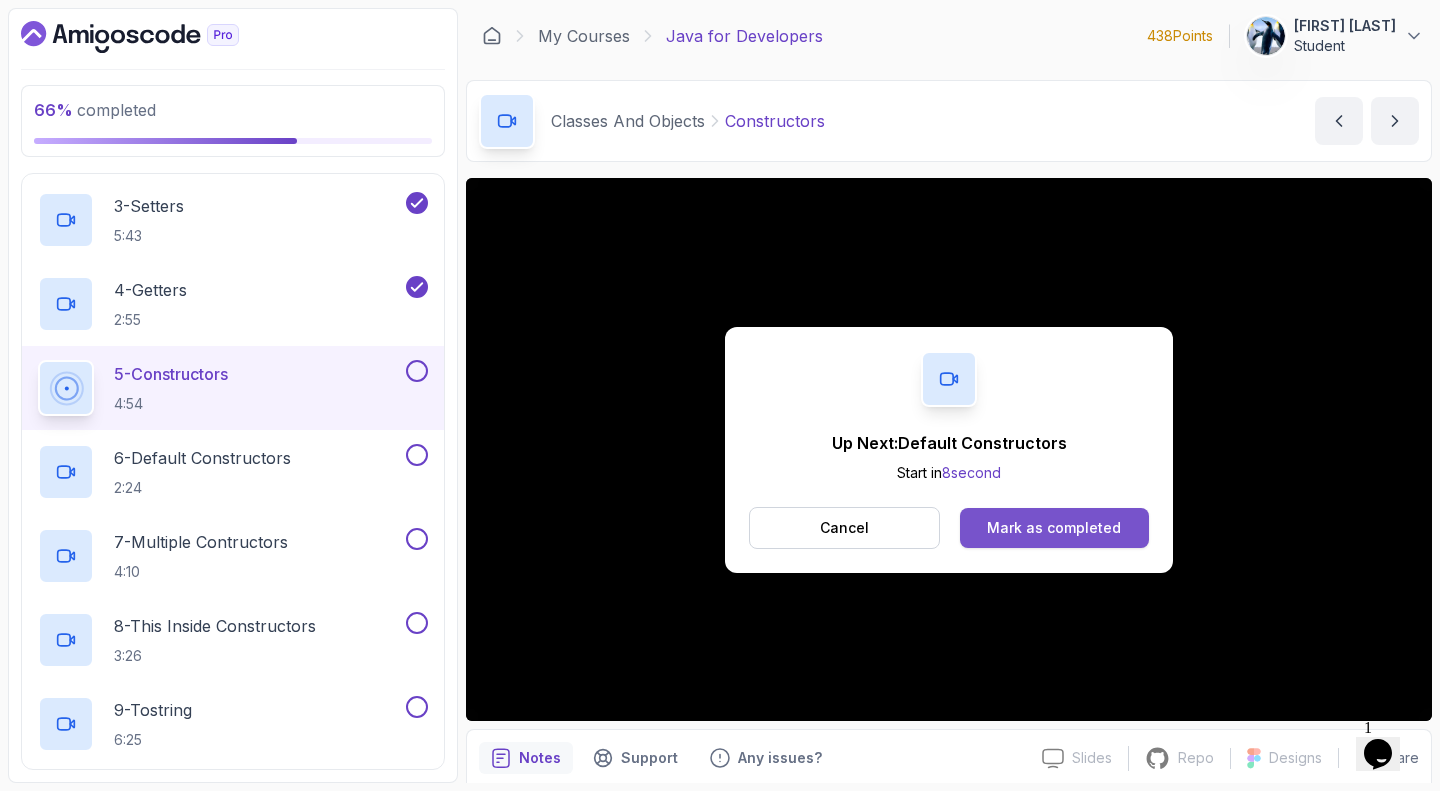 click on "Mark as completed" at bounding box center (1054, 528) 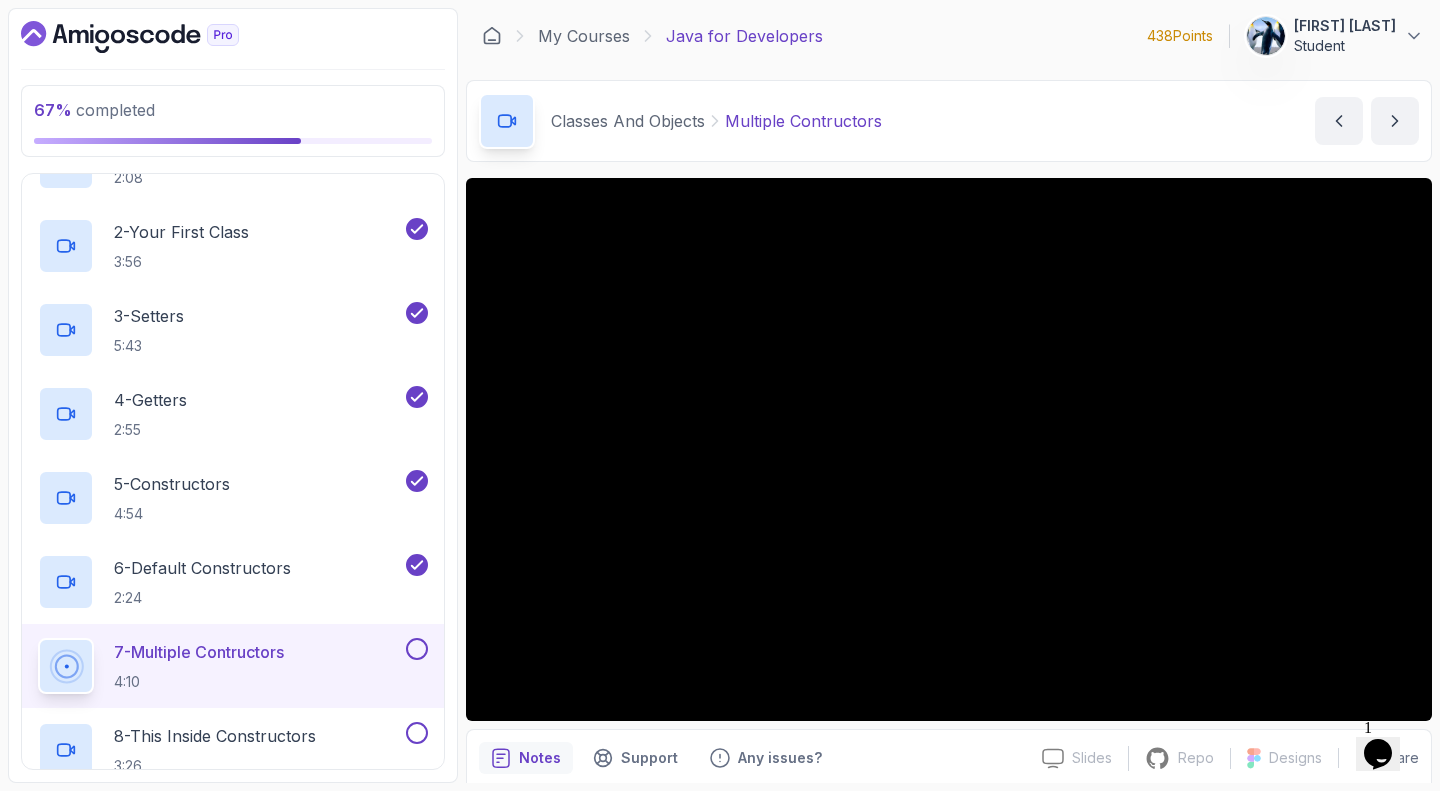 scroll, scrollTop: 962, scrollLeft: 0, axis: vertical 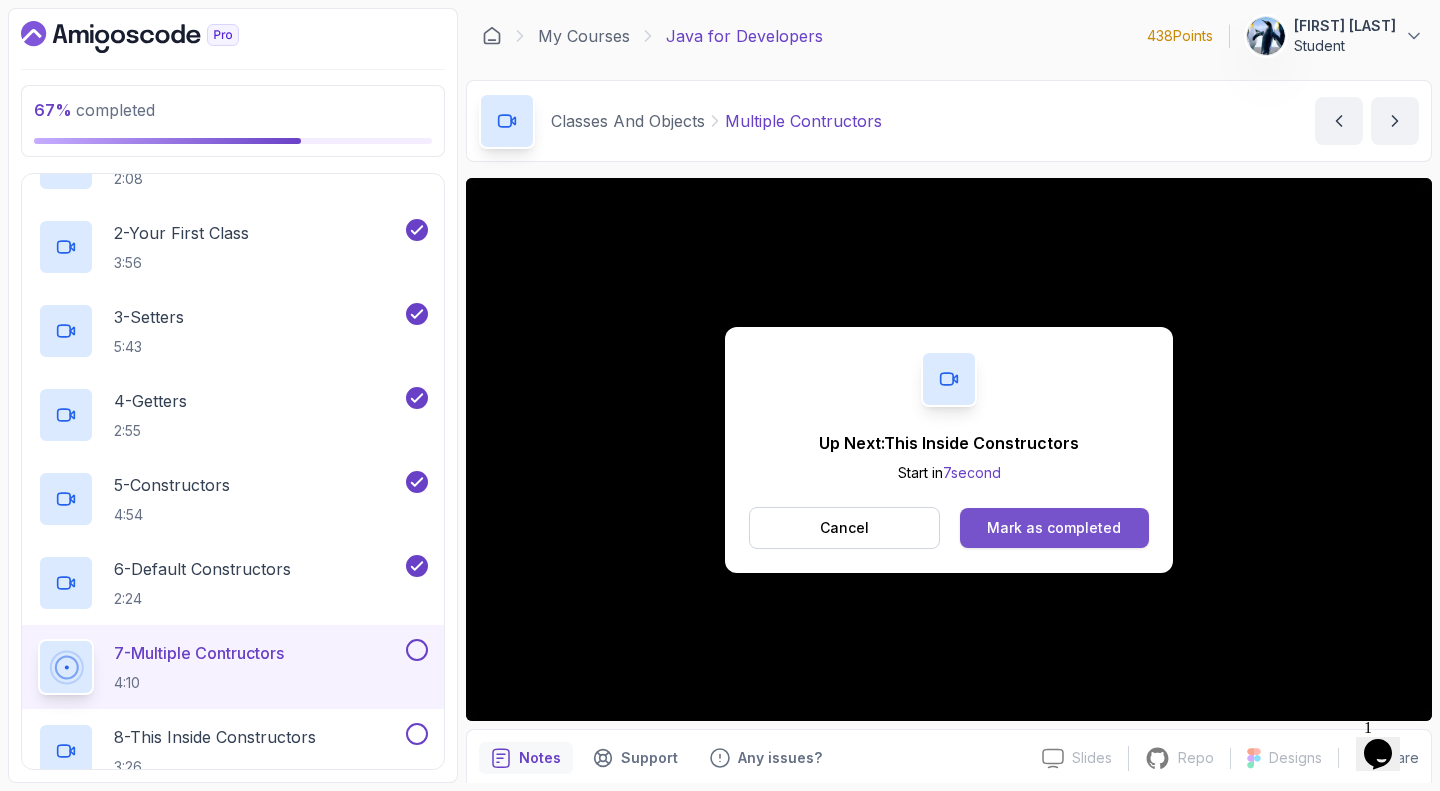 click on "Mark as completed" at bounding box center (1054, 528) 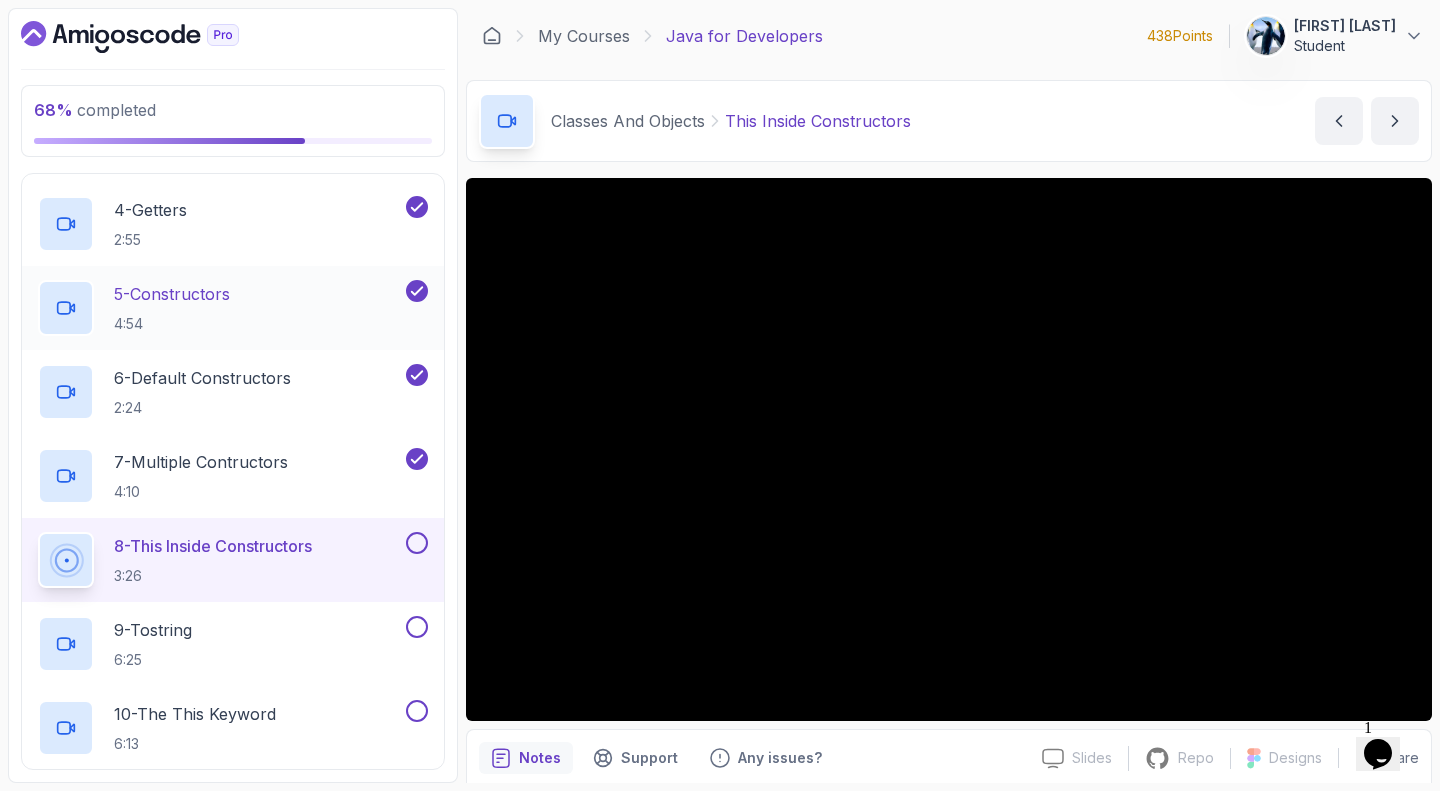 scroll, scrollTop: 1156, scrollLeft: 0, axis: vertical 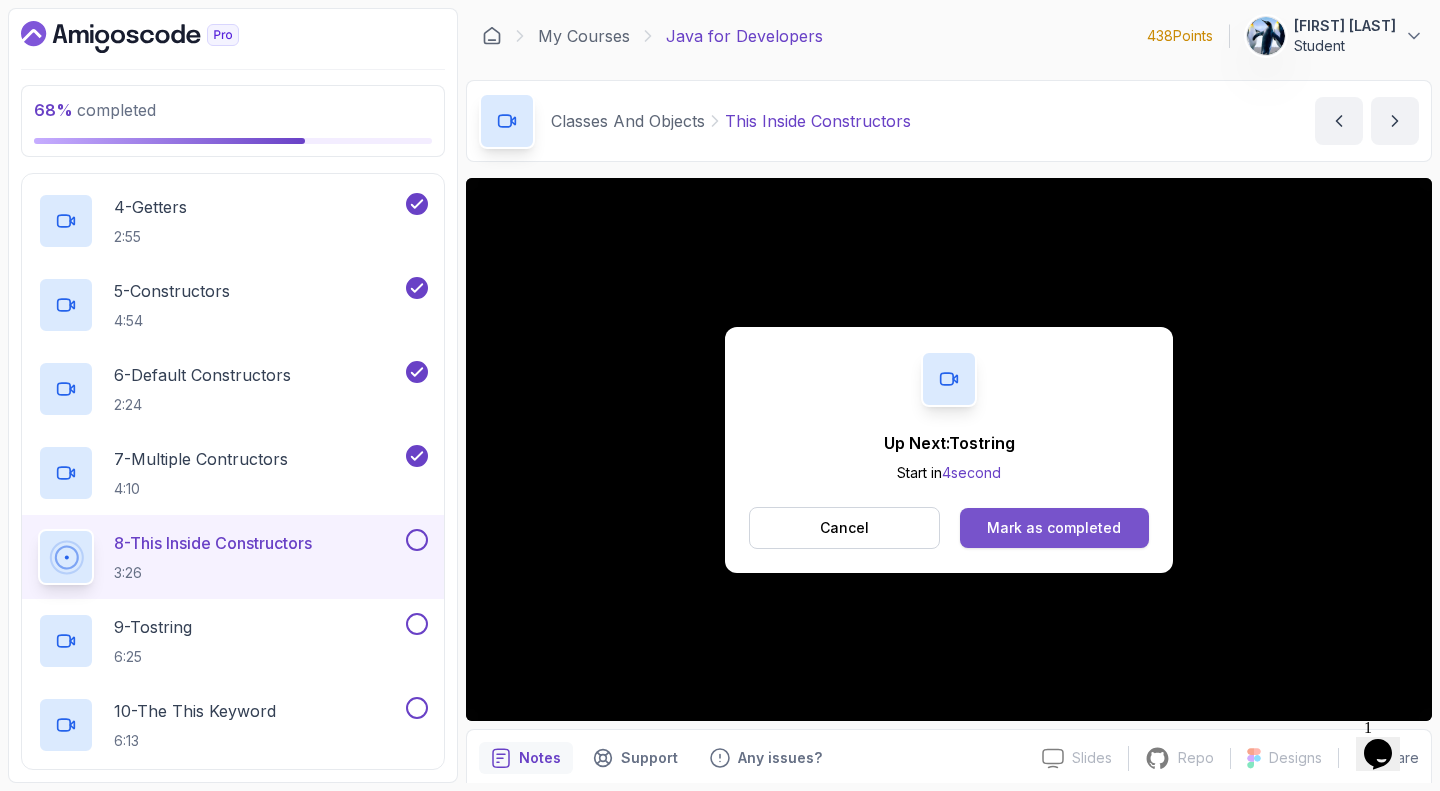 click on "Mark as completed" at bounding box center [1054, 528] 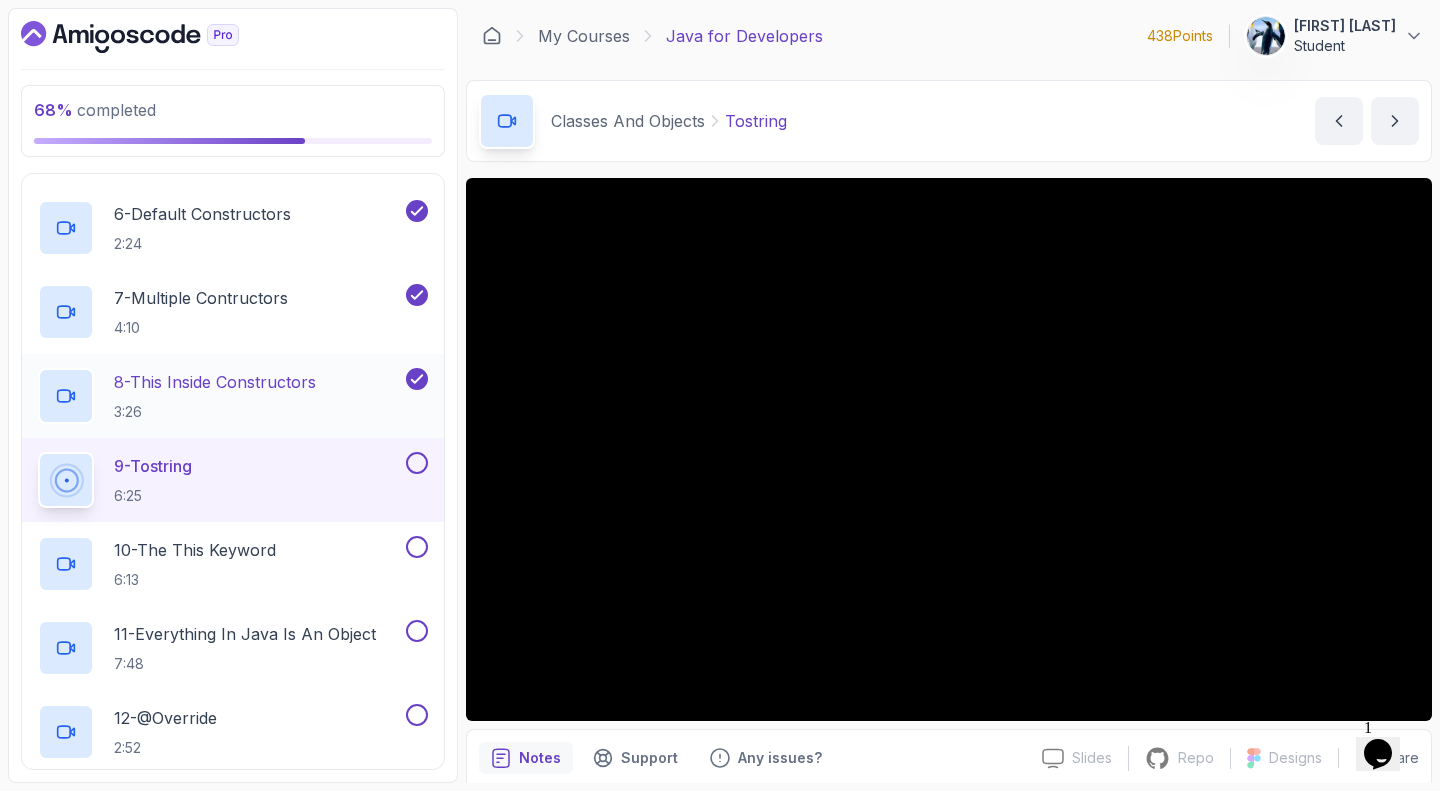 scroll, scrollTop: 1316, scrollLeft: 0, axis: vertical 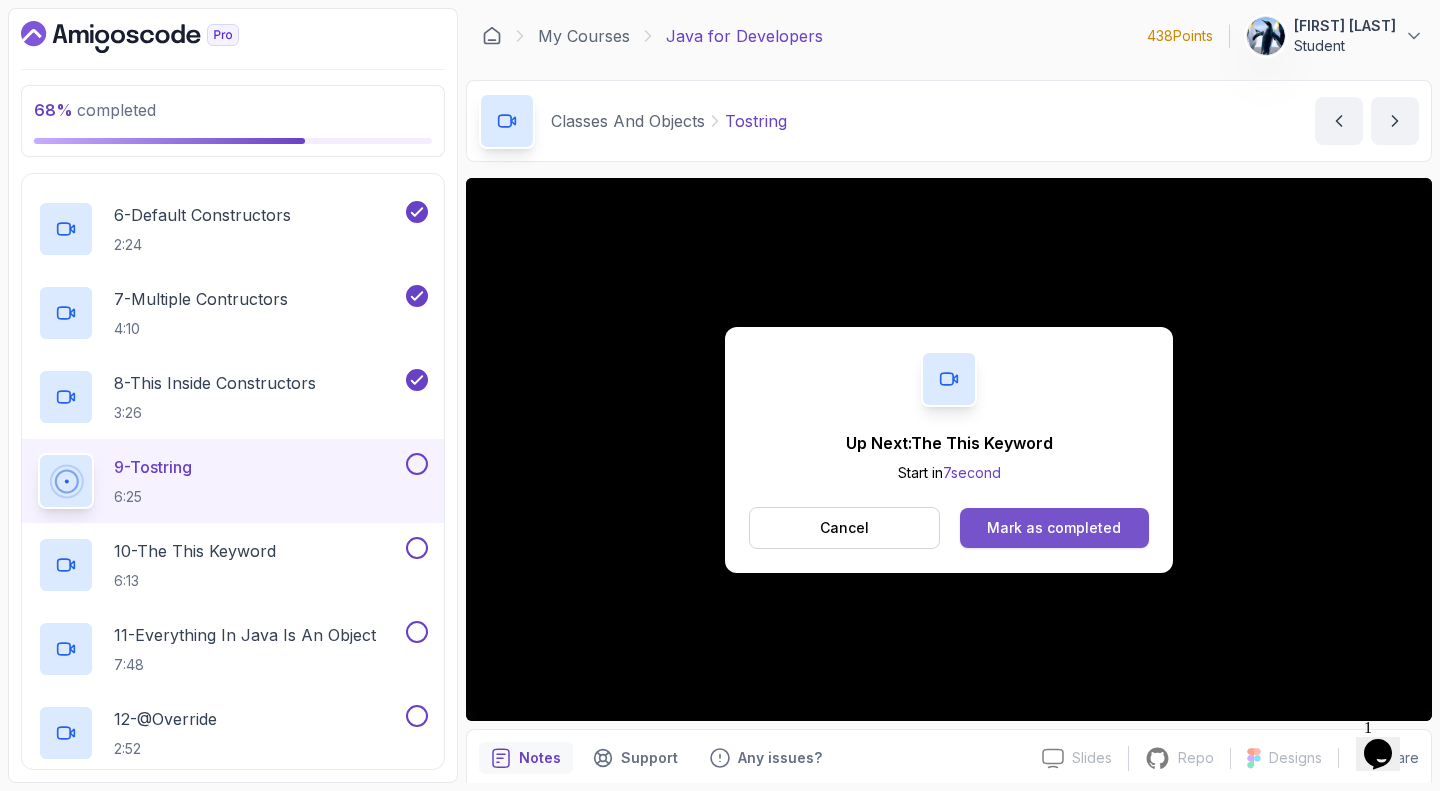 click on "Mark as completed" at bounding box center (1054, 528) 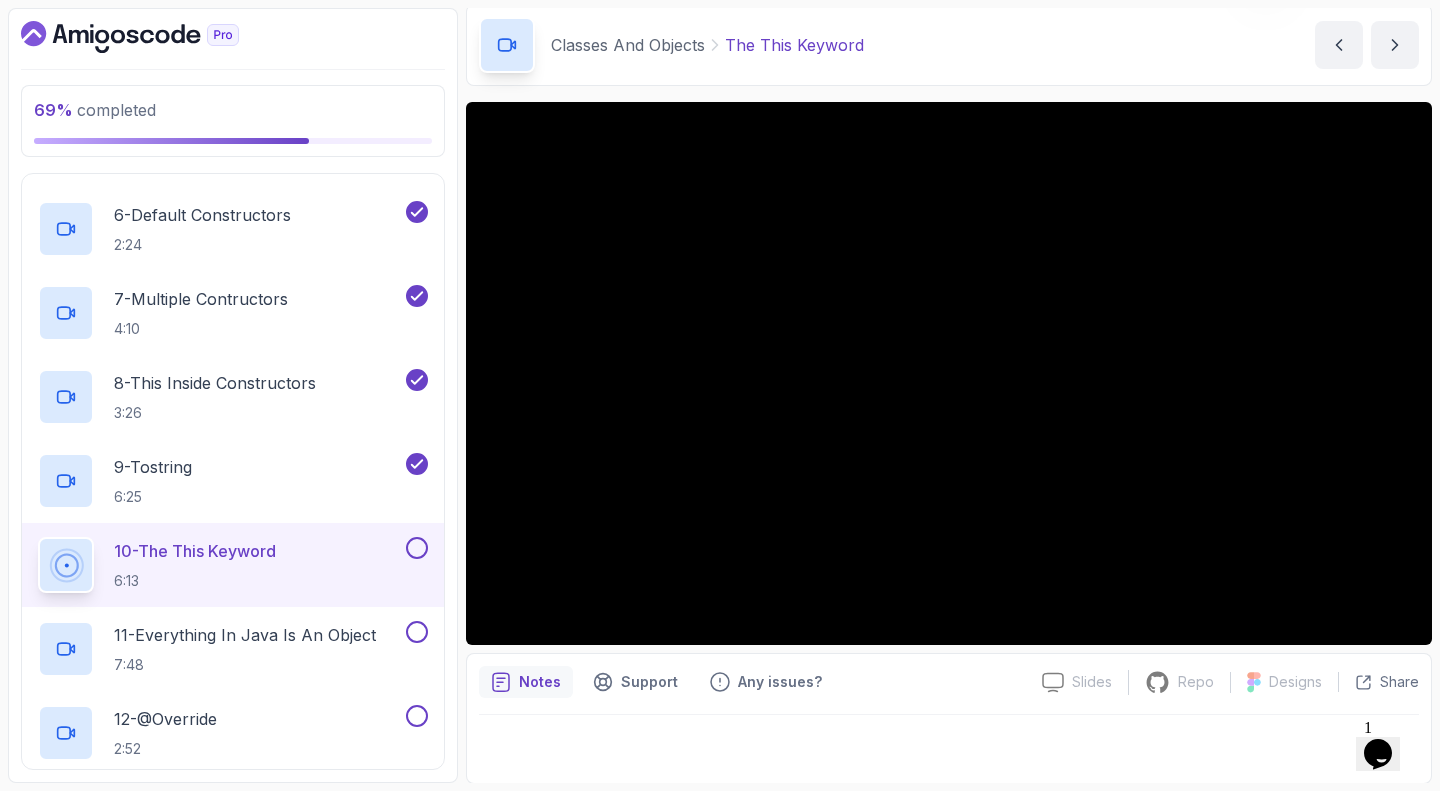 scroll, scrollTop: 48, scrollLeft: 0, axis: vertical 